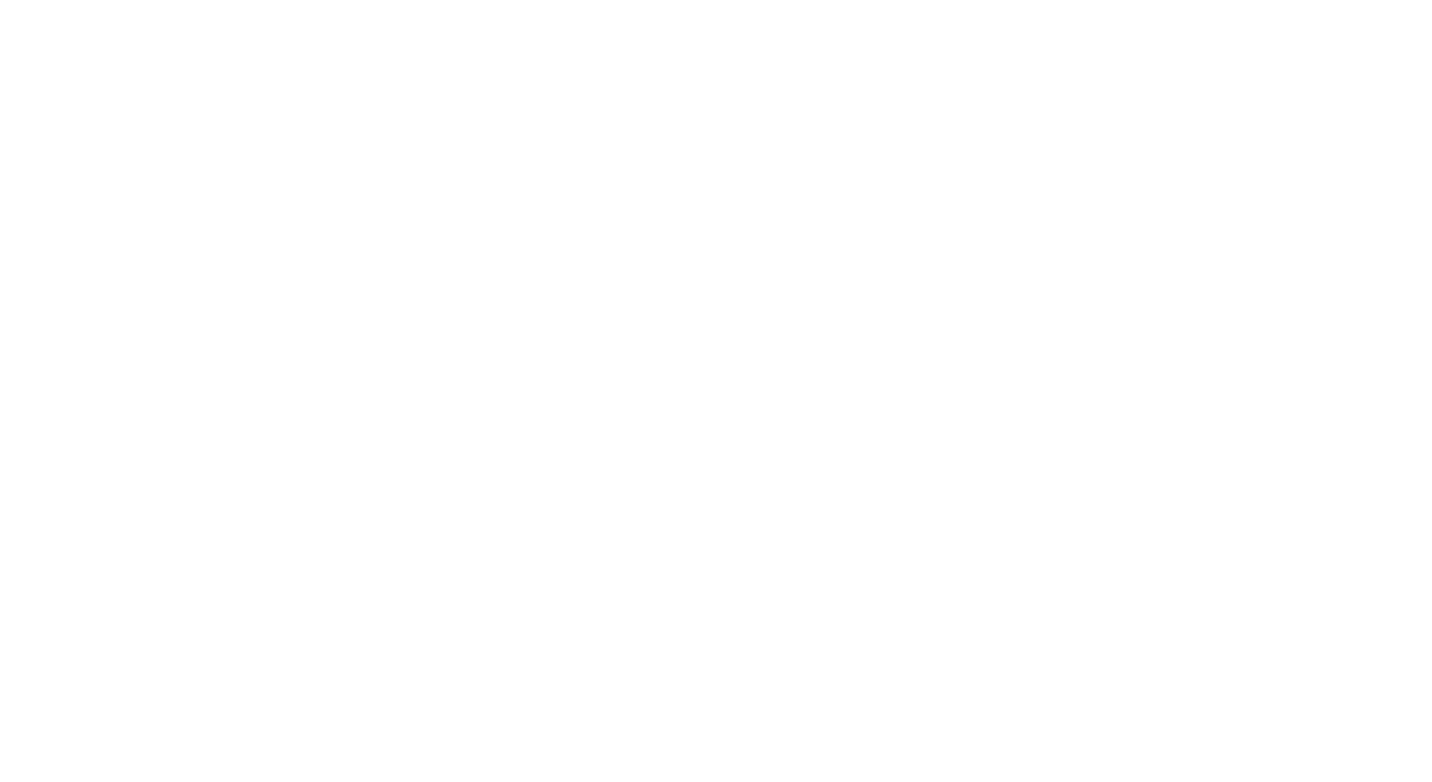 scroll, scrollTop: 0, scrollLeft: 0, axis: both 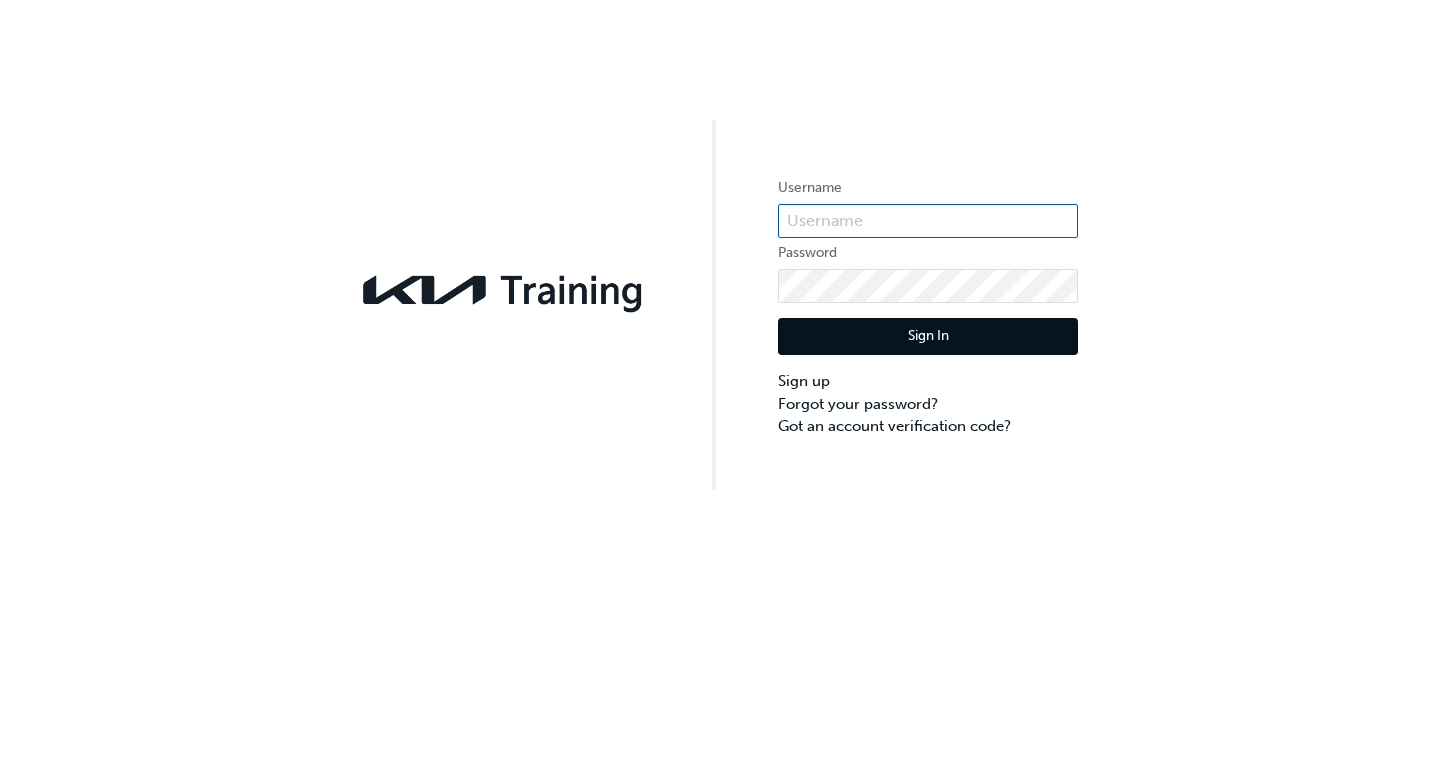 click at bounding box center (928, 221) 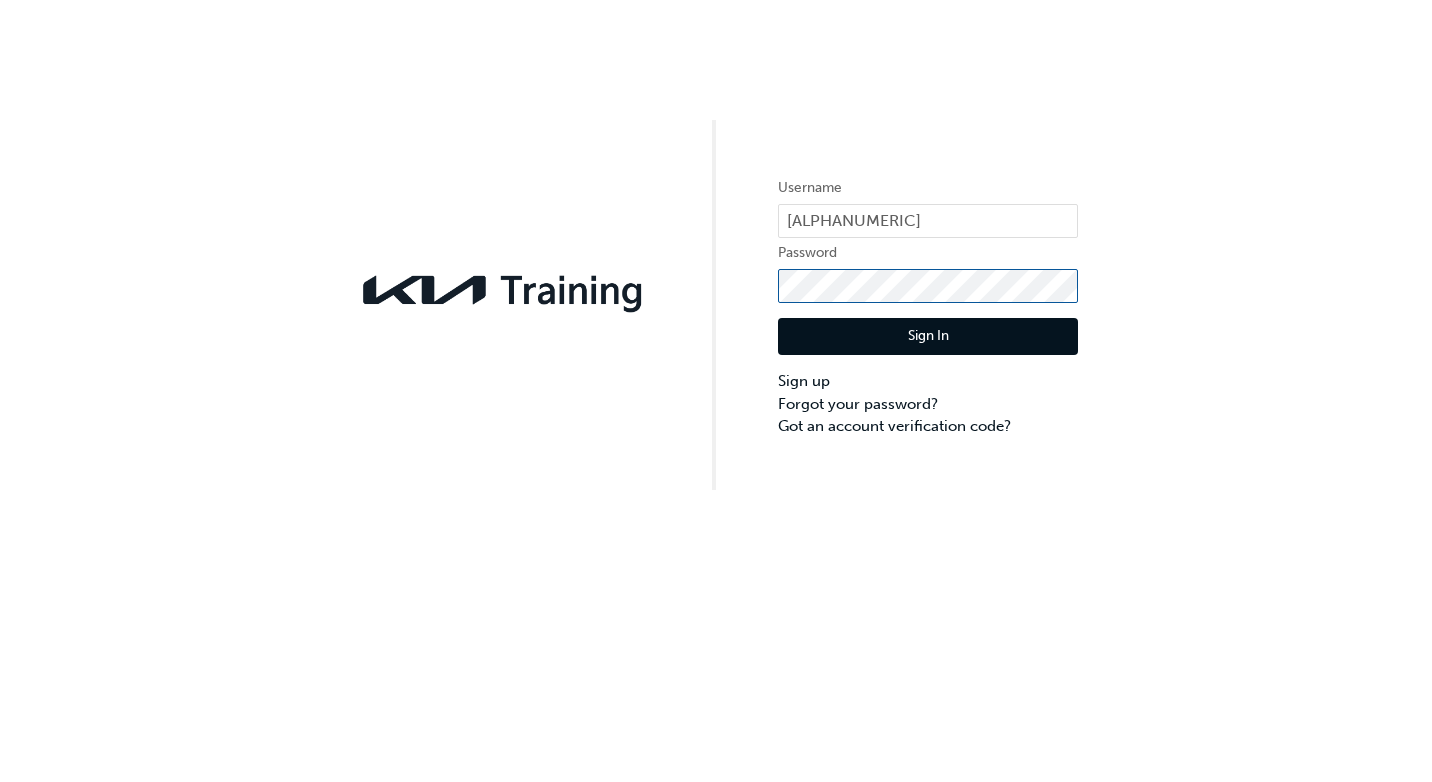 click on "Sign In" at bounding box center (928, 337) 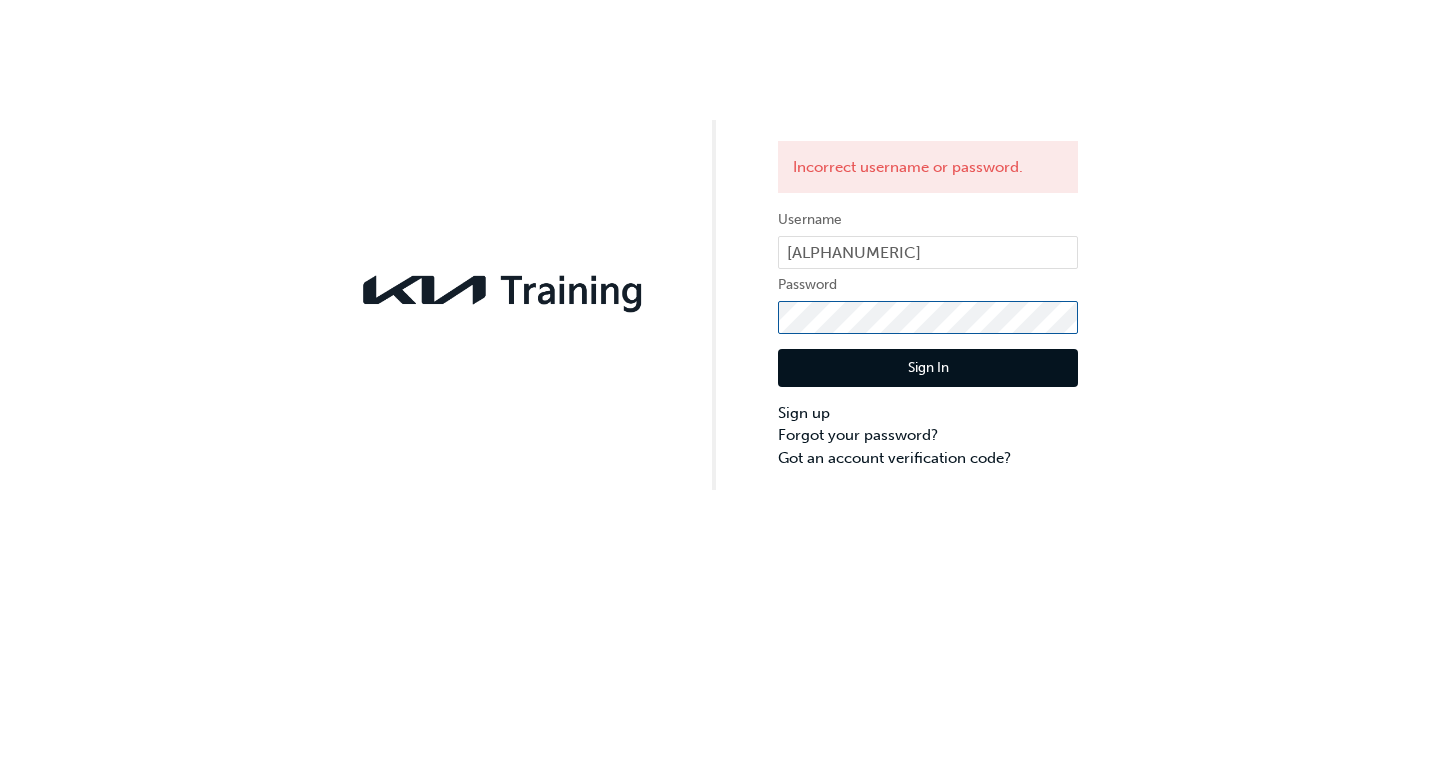 click on "Sign In" at bounding box center [928, 368] 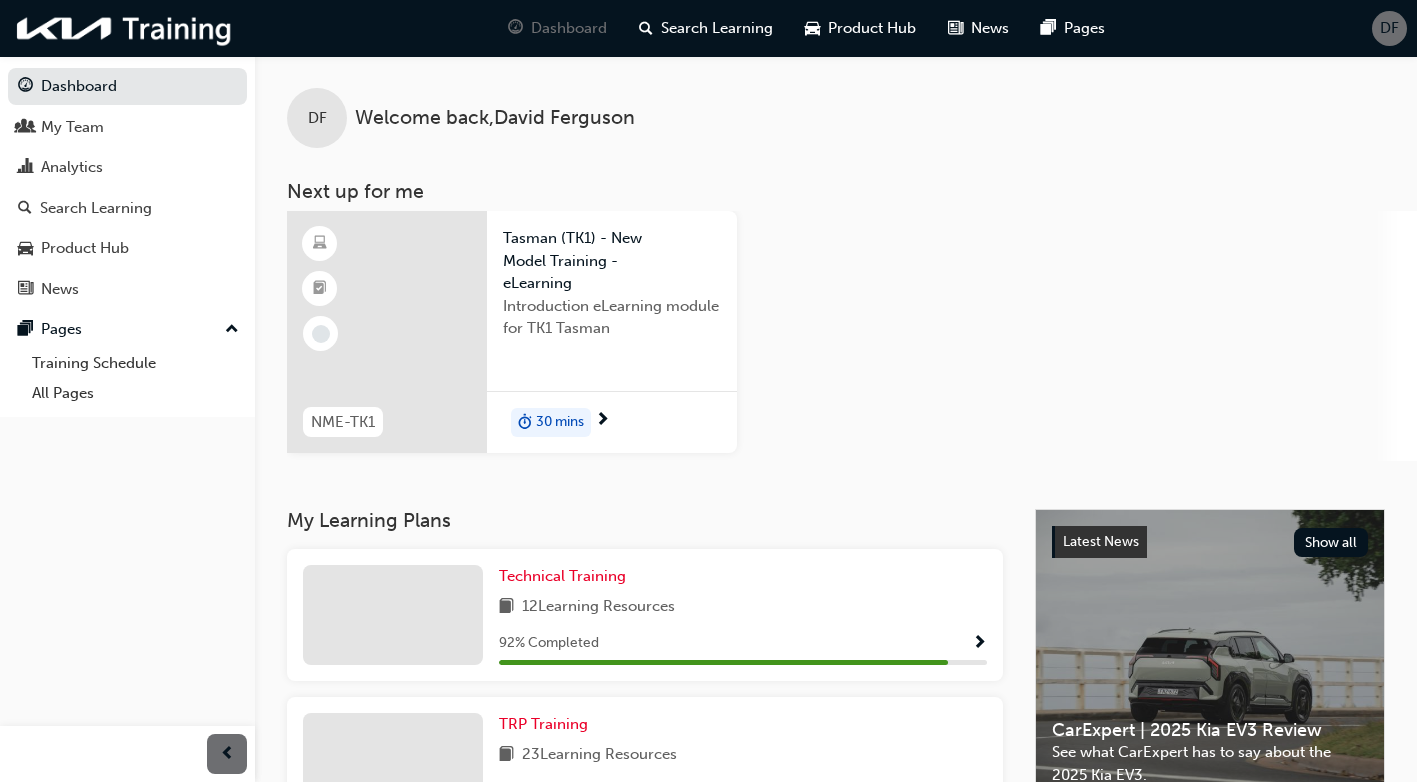 click on "30 mins" at bounding box center [560, 422] 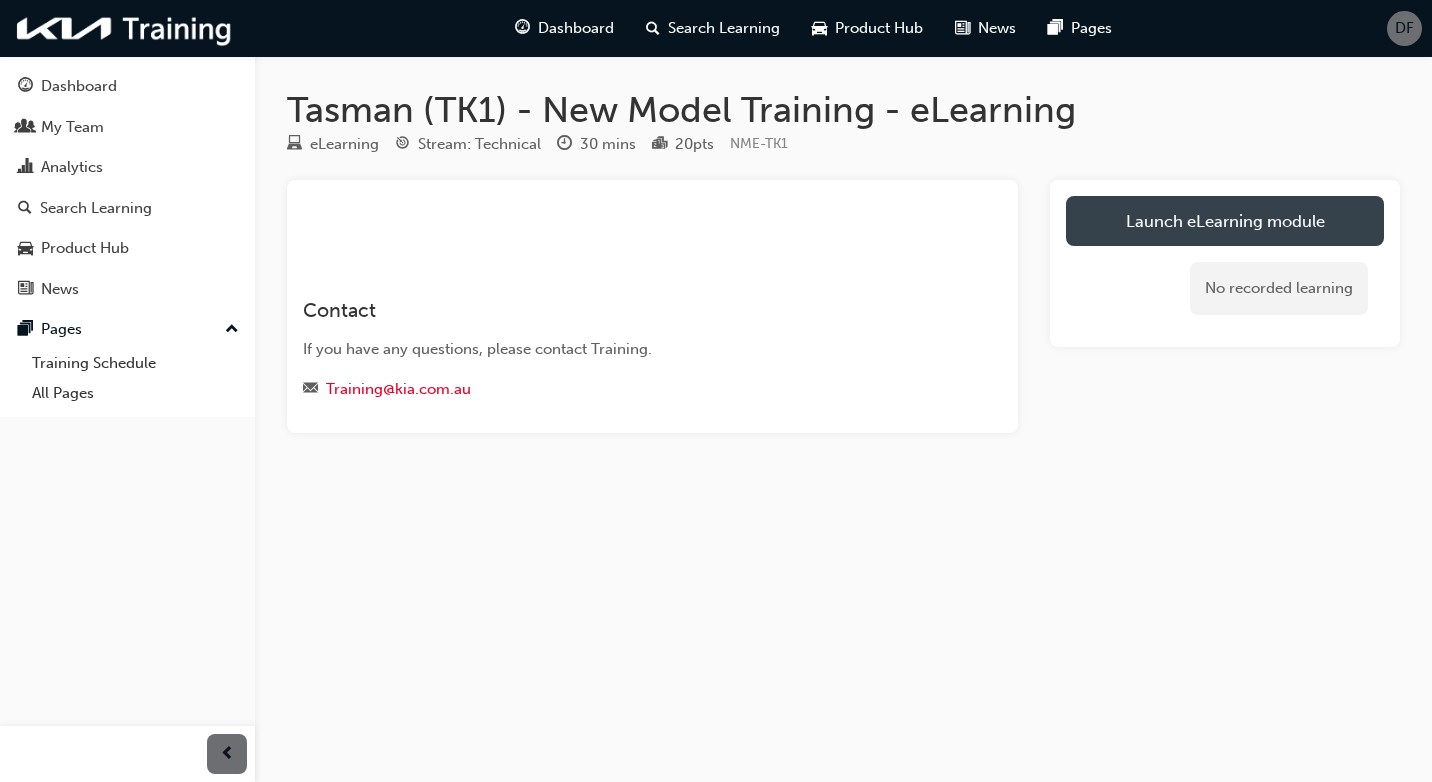 click on "Launch eLearning module" at bounding box center [1225, 221] 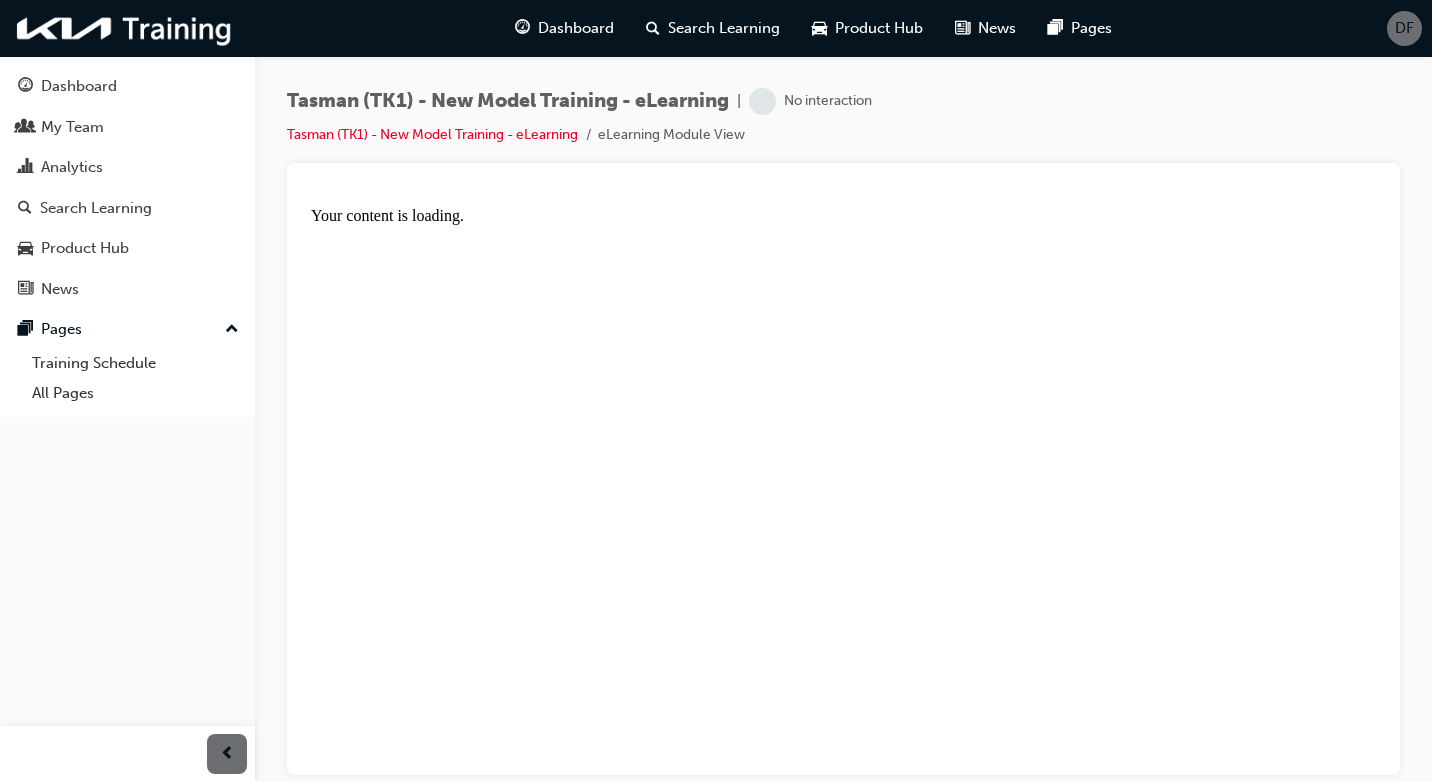 scroll, scrollTop: 0, scrollLeft: 0, axis: both 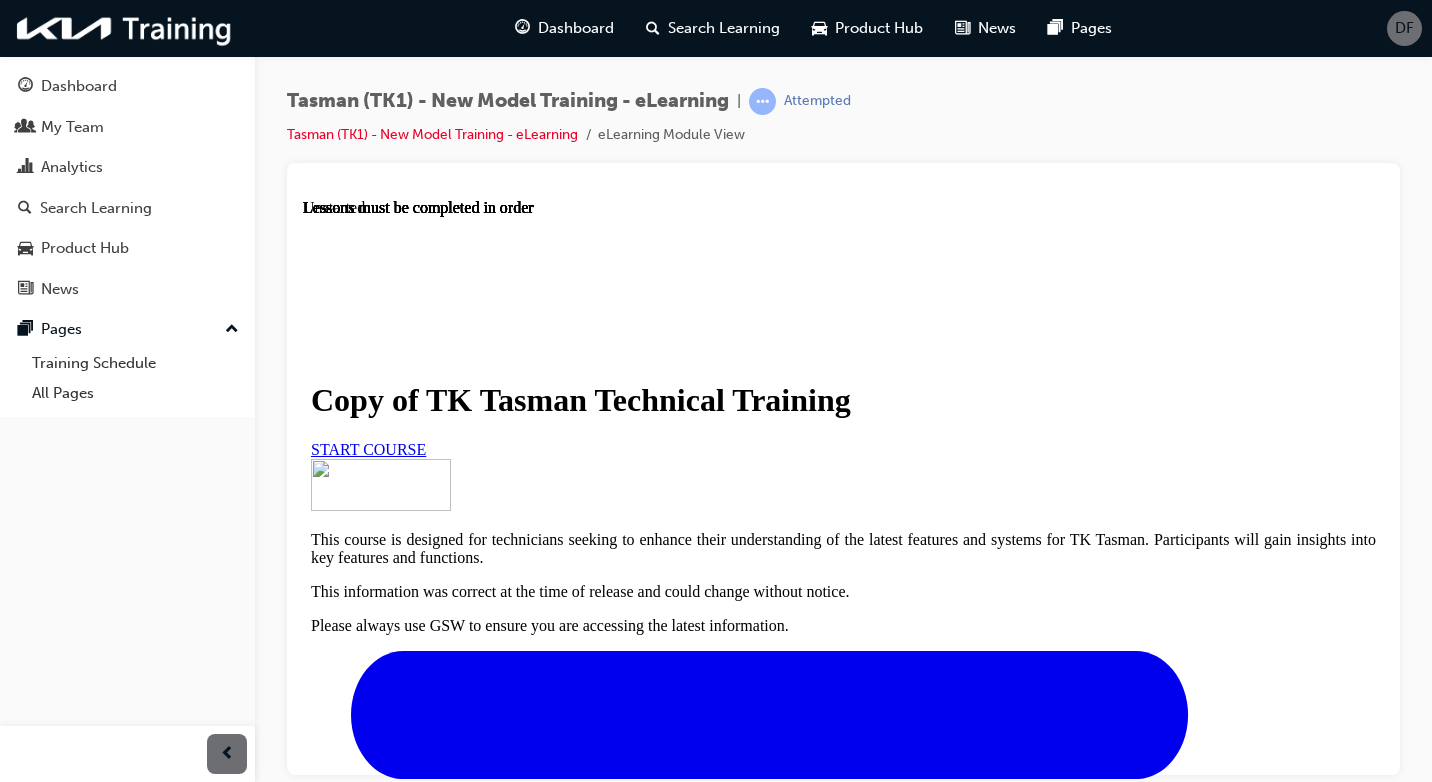 click on "START COURSE" at bounding box center [368, 448] 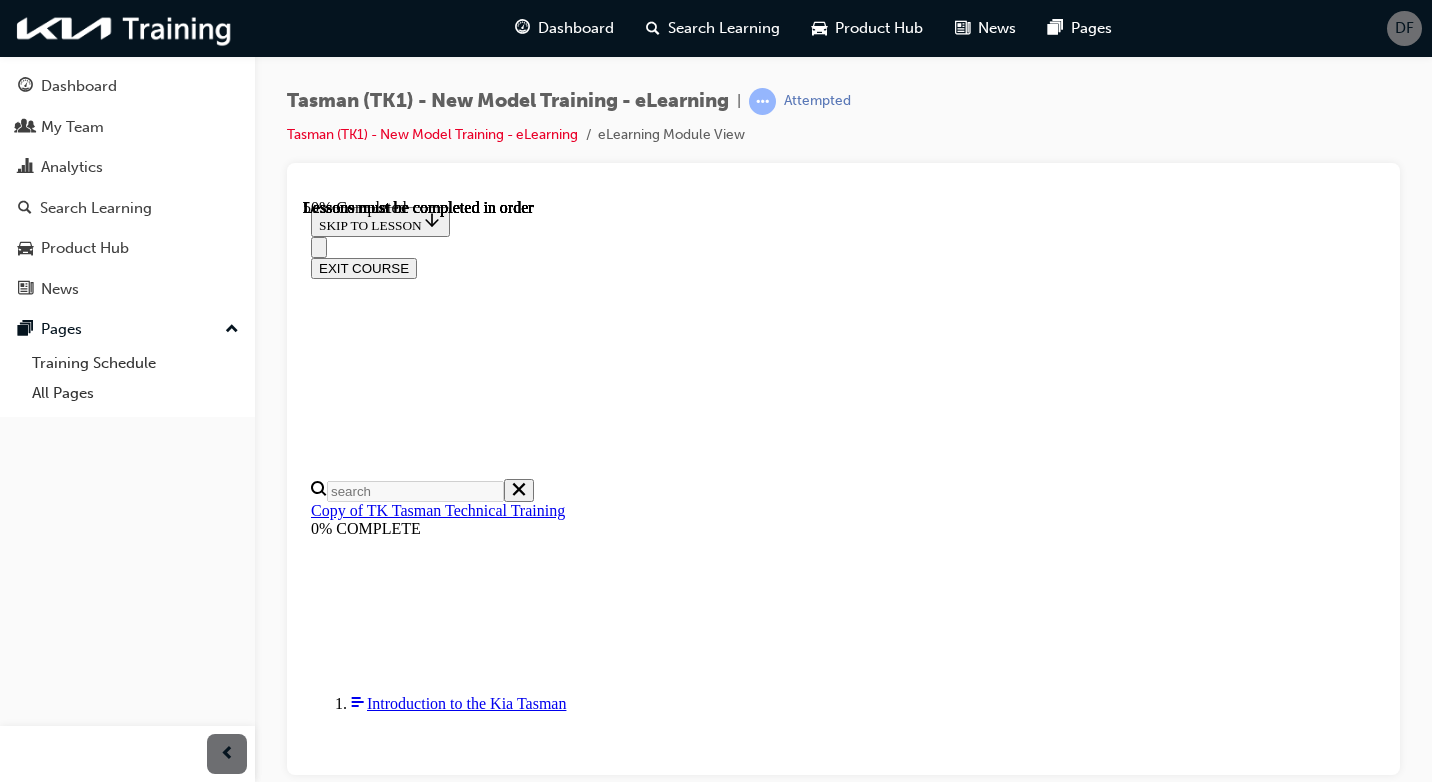 scroll, scrollTop: 270, scrollLeft: 0, axis: vertical 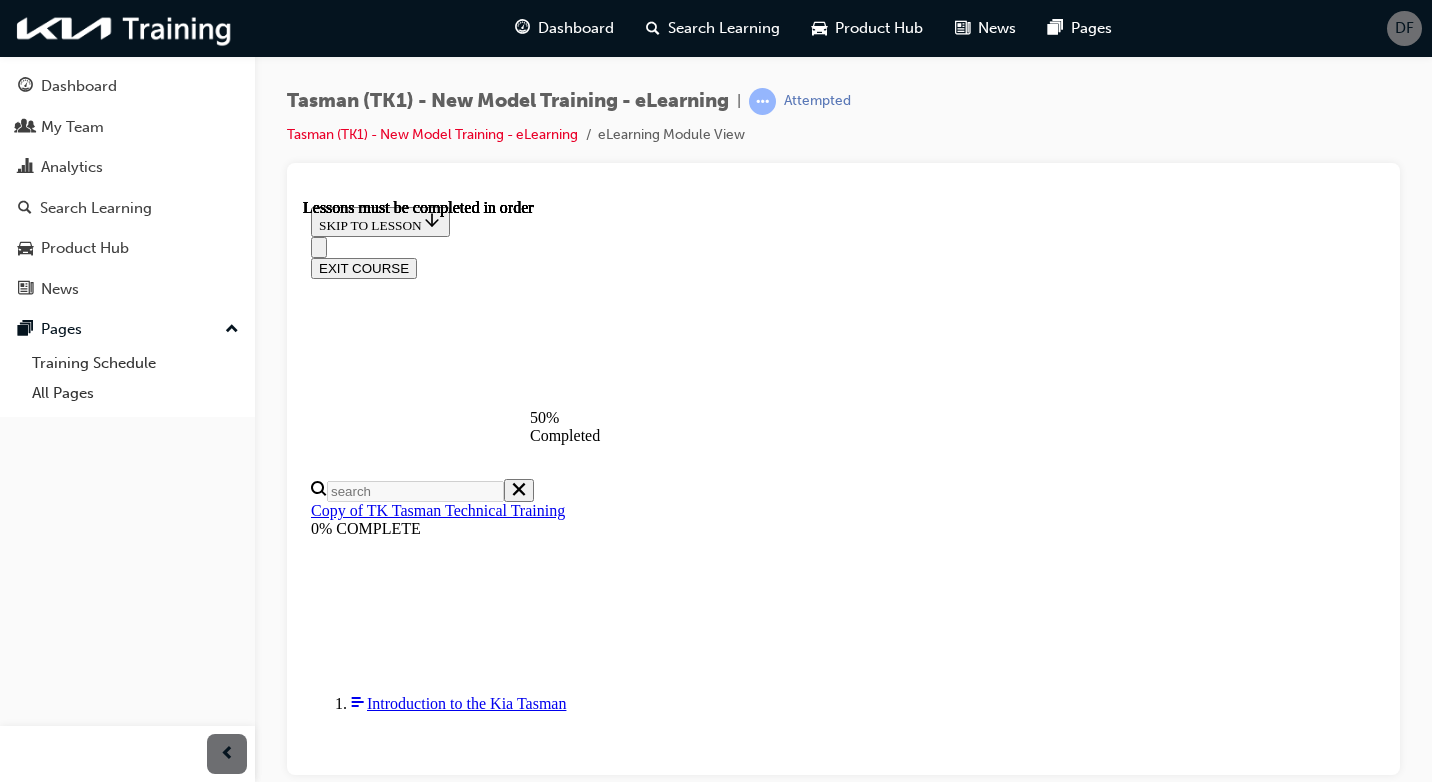 click 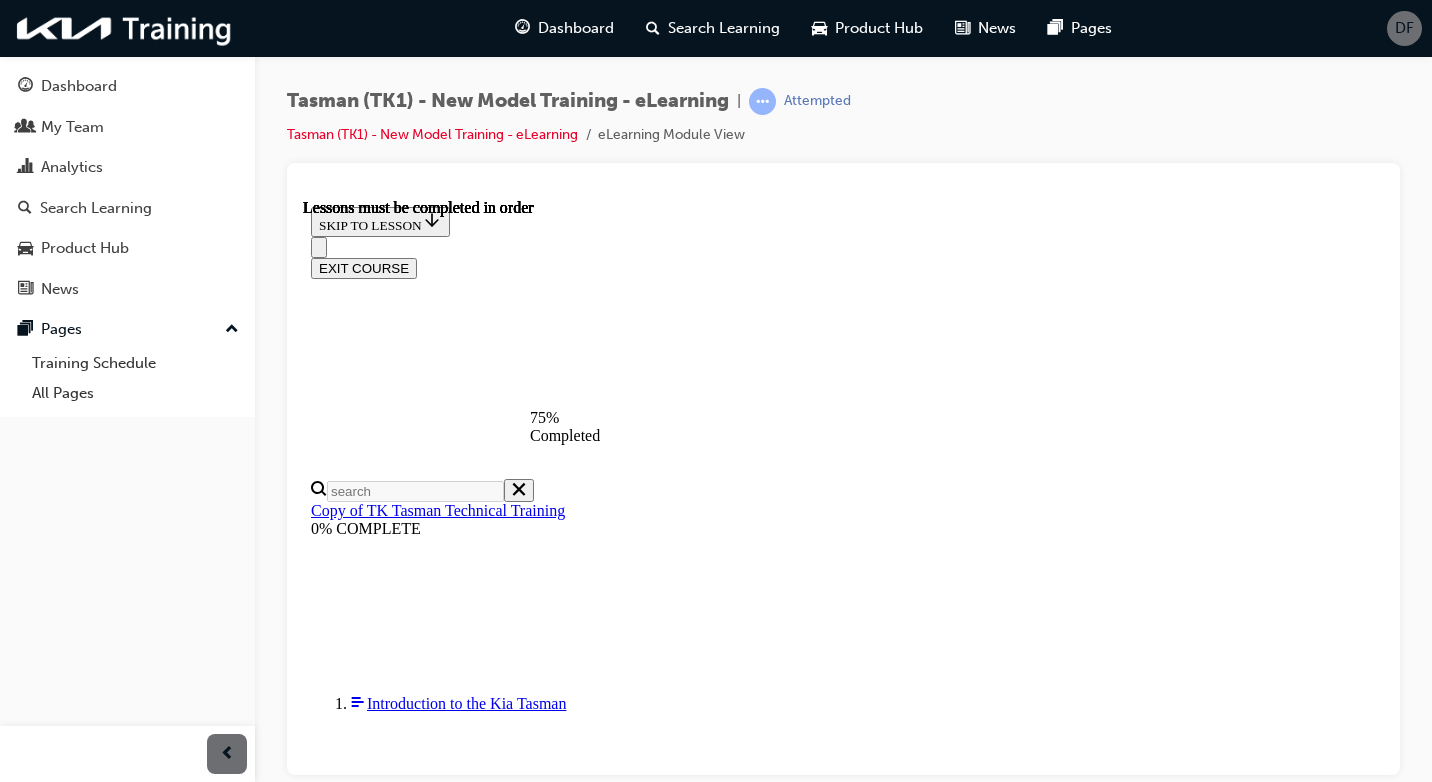 scroll, scrollTop: 1770, scrollLeft: 0, axis: vertical 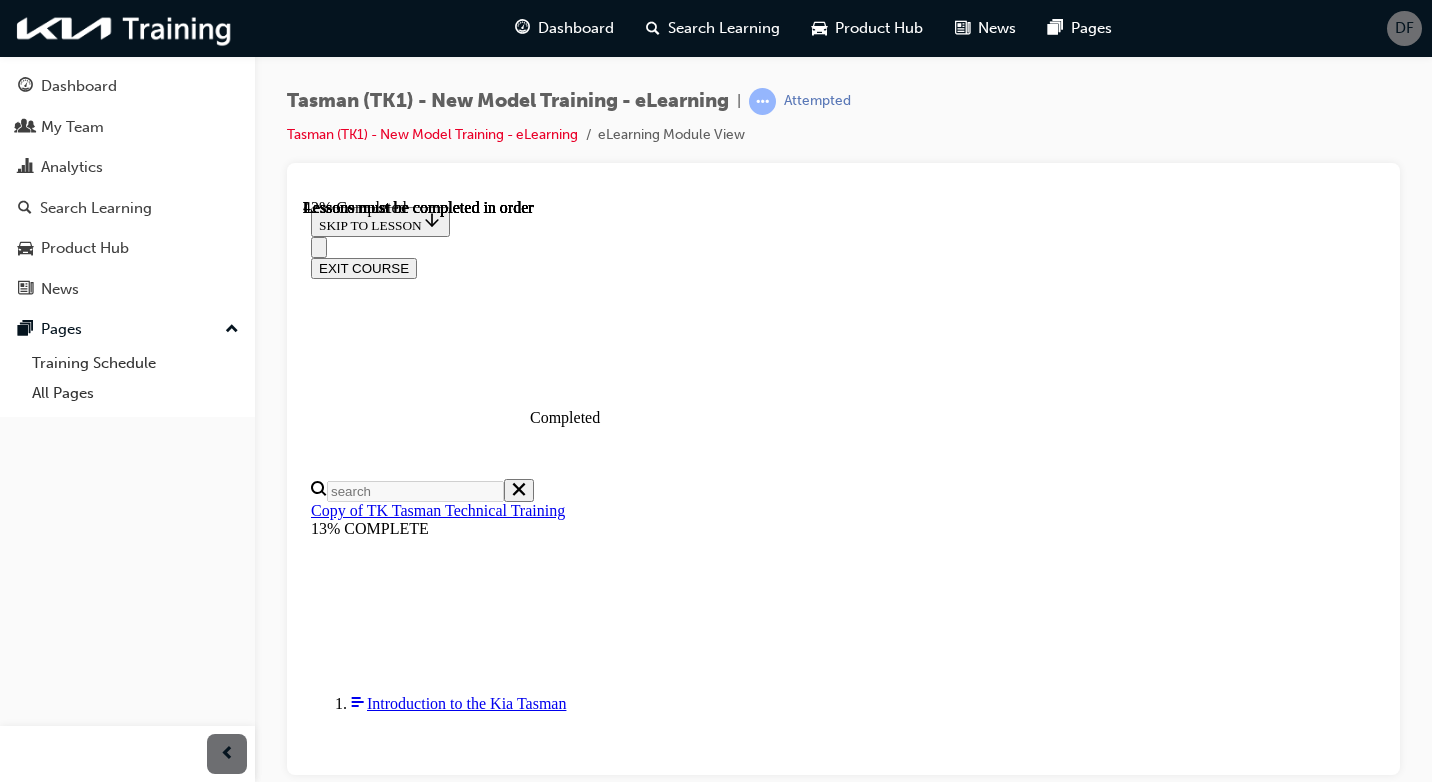 click at bounding box center (399, 11766) 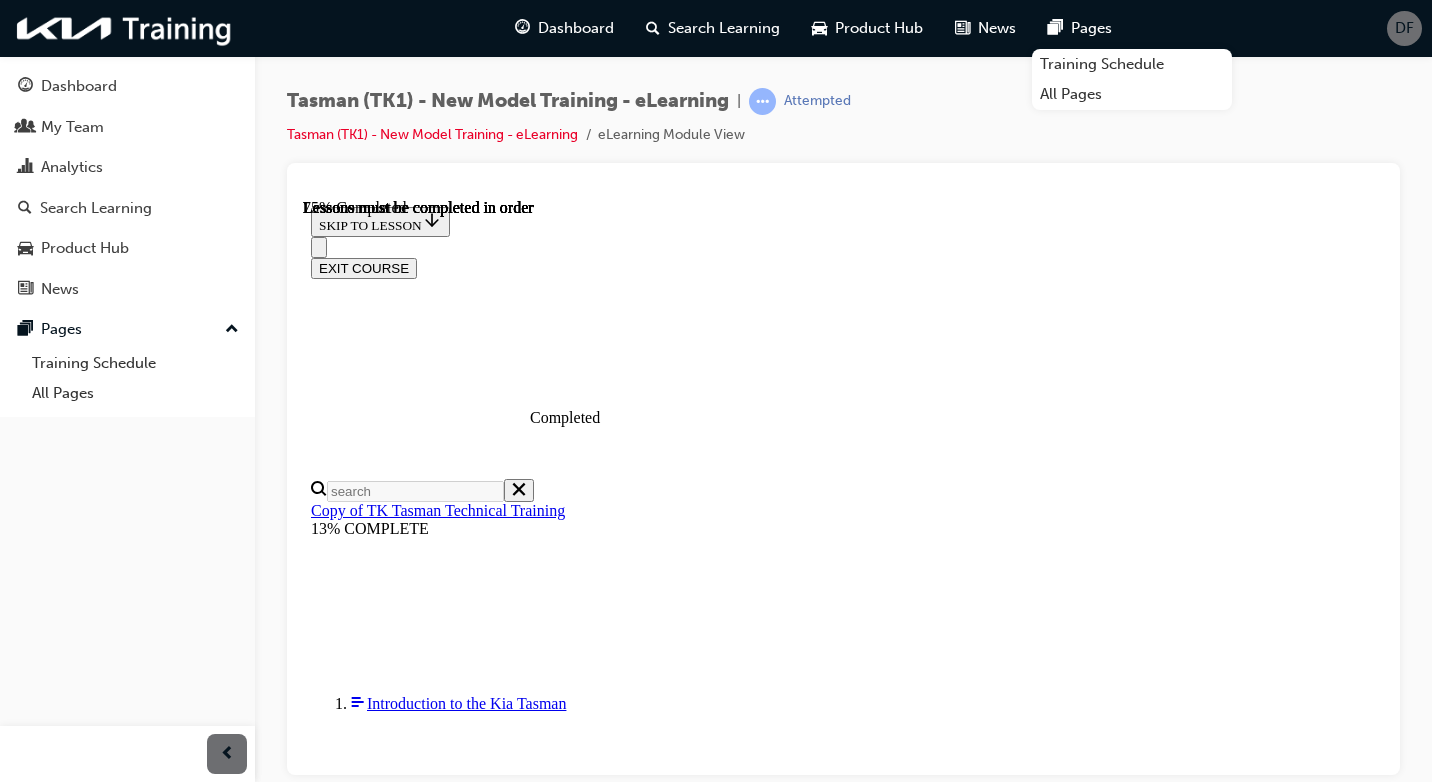 scroll, scrollTop: 2265, scrollLeft: 0, axis: vertical 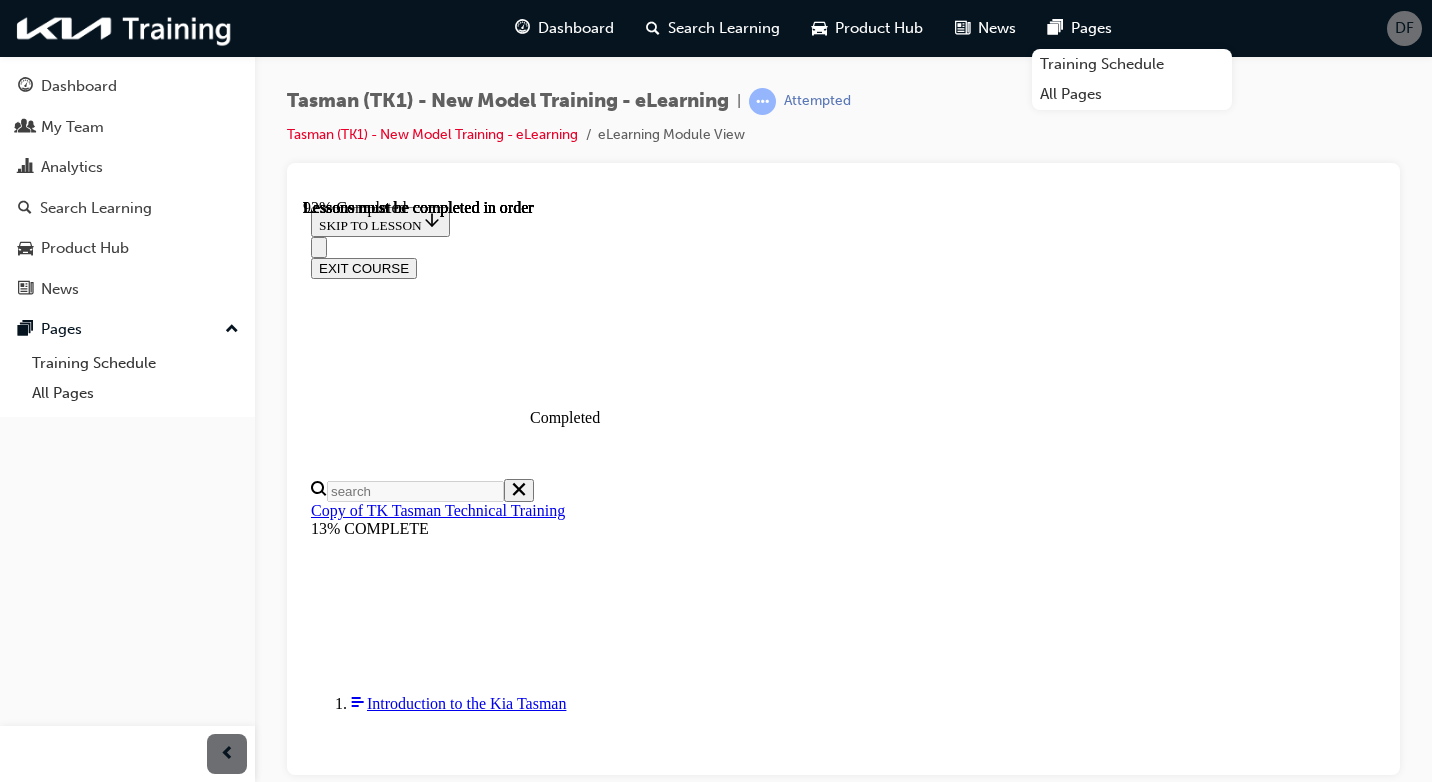 click 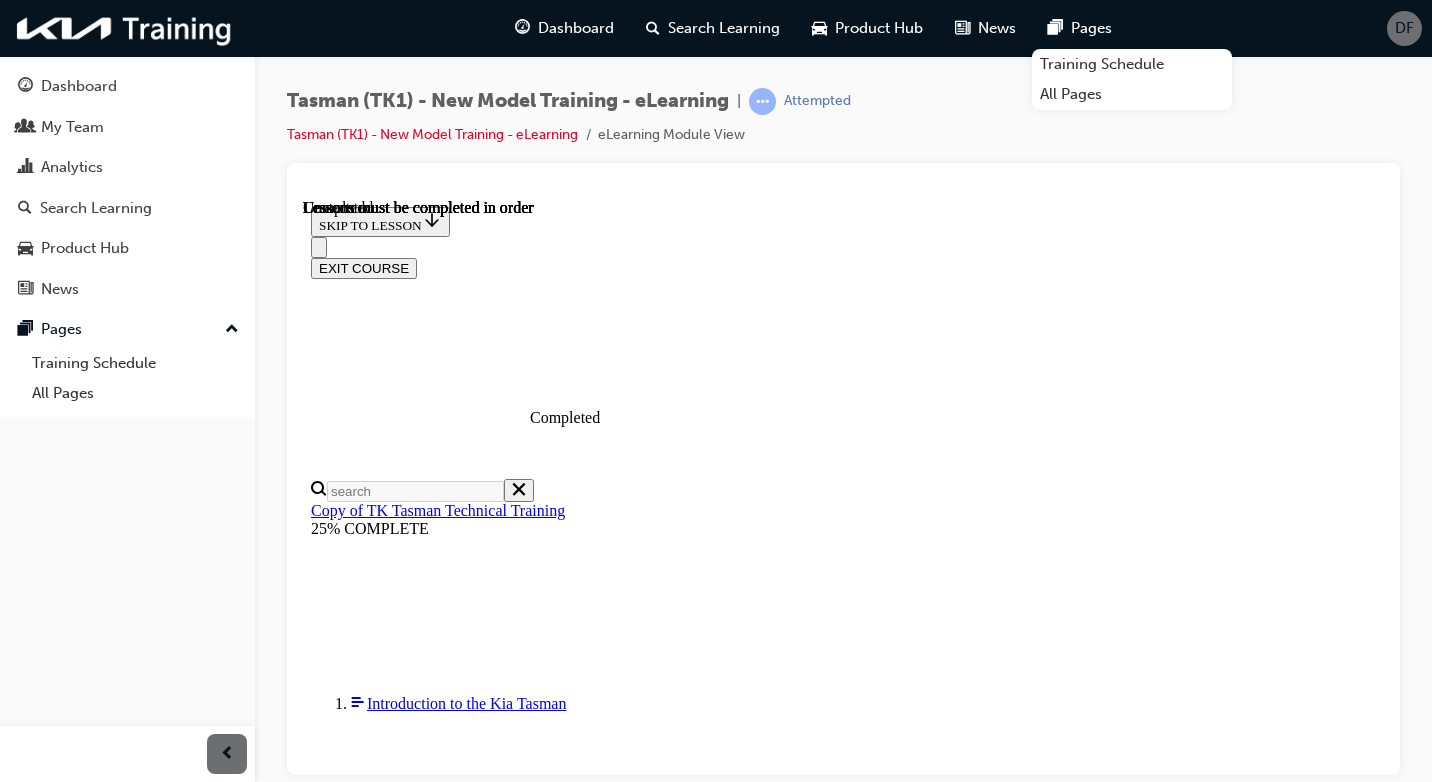 scroll, scrollTop: 0, scrollLeft: 34, axis: horizontal 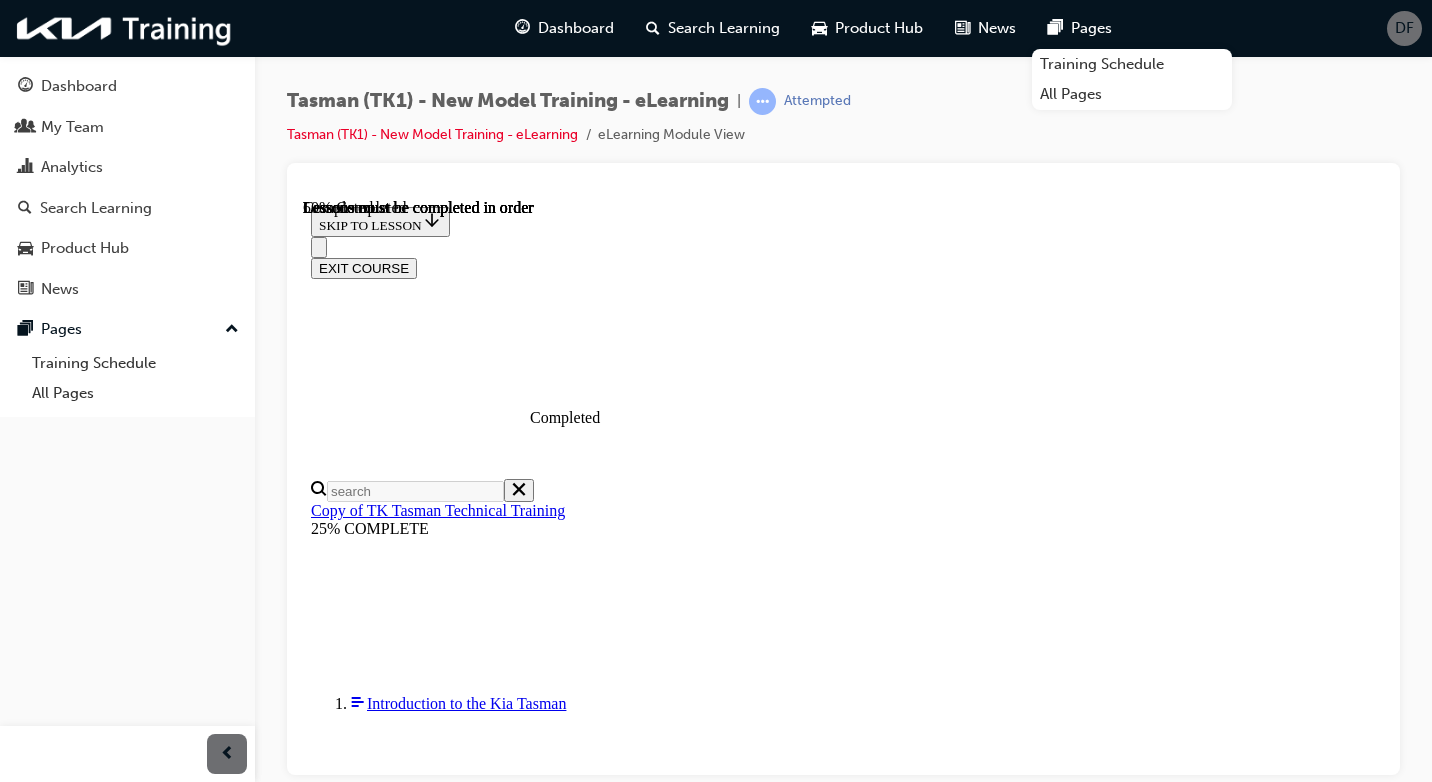 drag, startPoint x: 1358, startPoint y: 375, endPoint x: 924, endPoint y: 307, distance: 439.2949 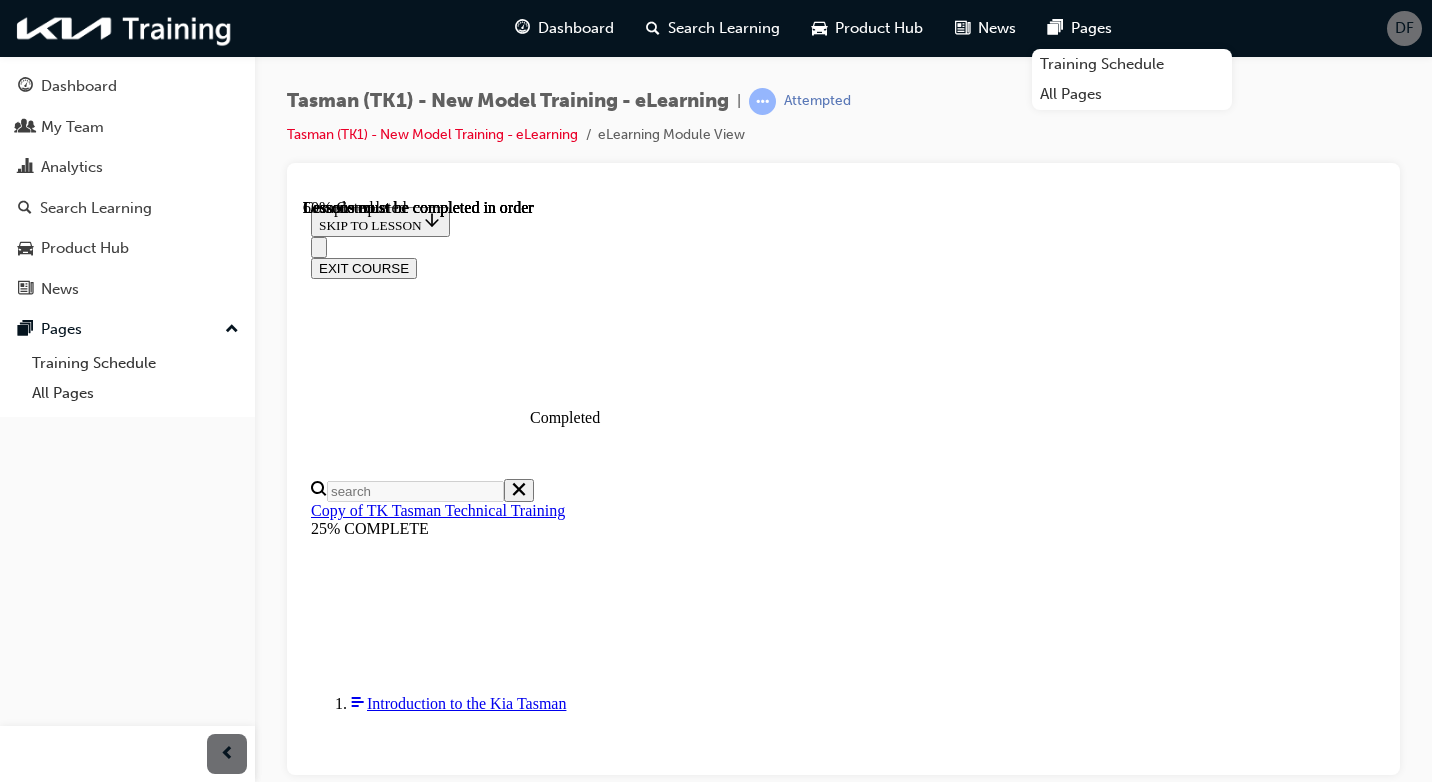 scroll, scrollTop: 4470, scrollLeft: 34, axis: both 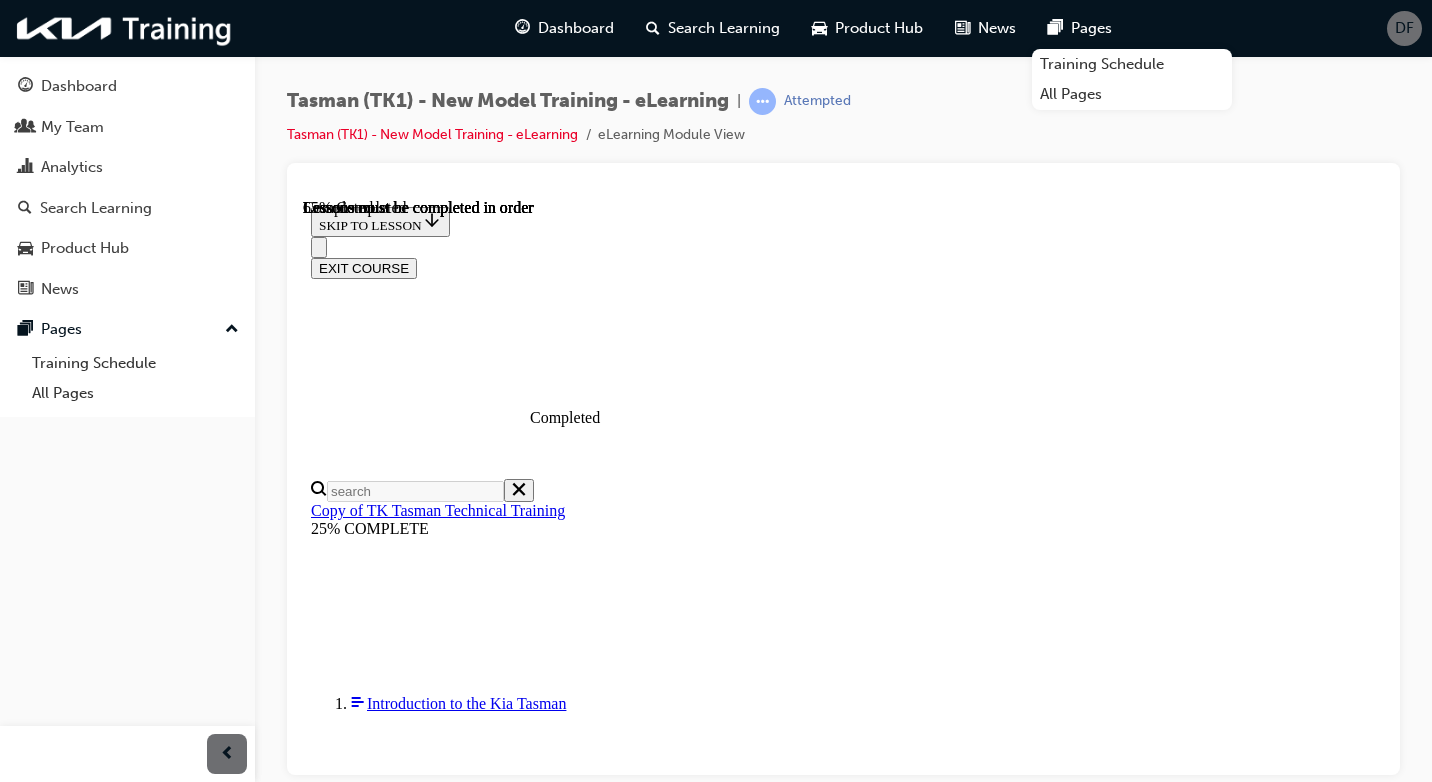 drag, startPoint x: 1061, startPoint y: 177, endPoint x: 1392, endPoint y: 339, distance: 368.5173 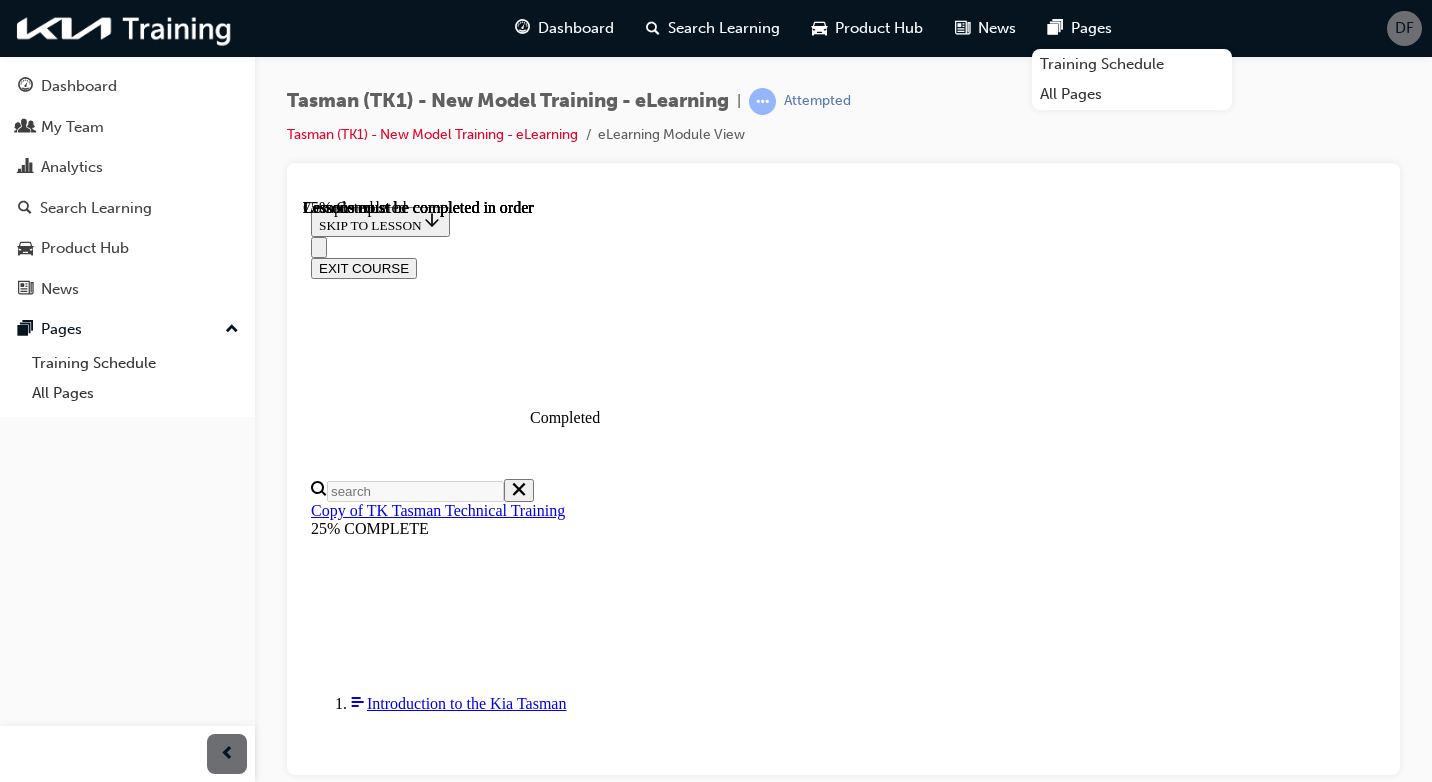 click at bounding box center [359, 18898] 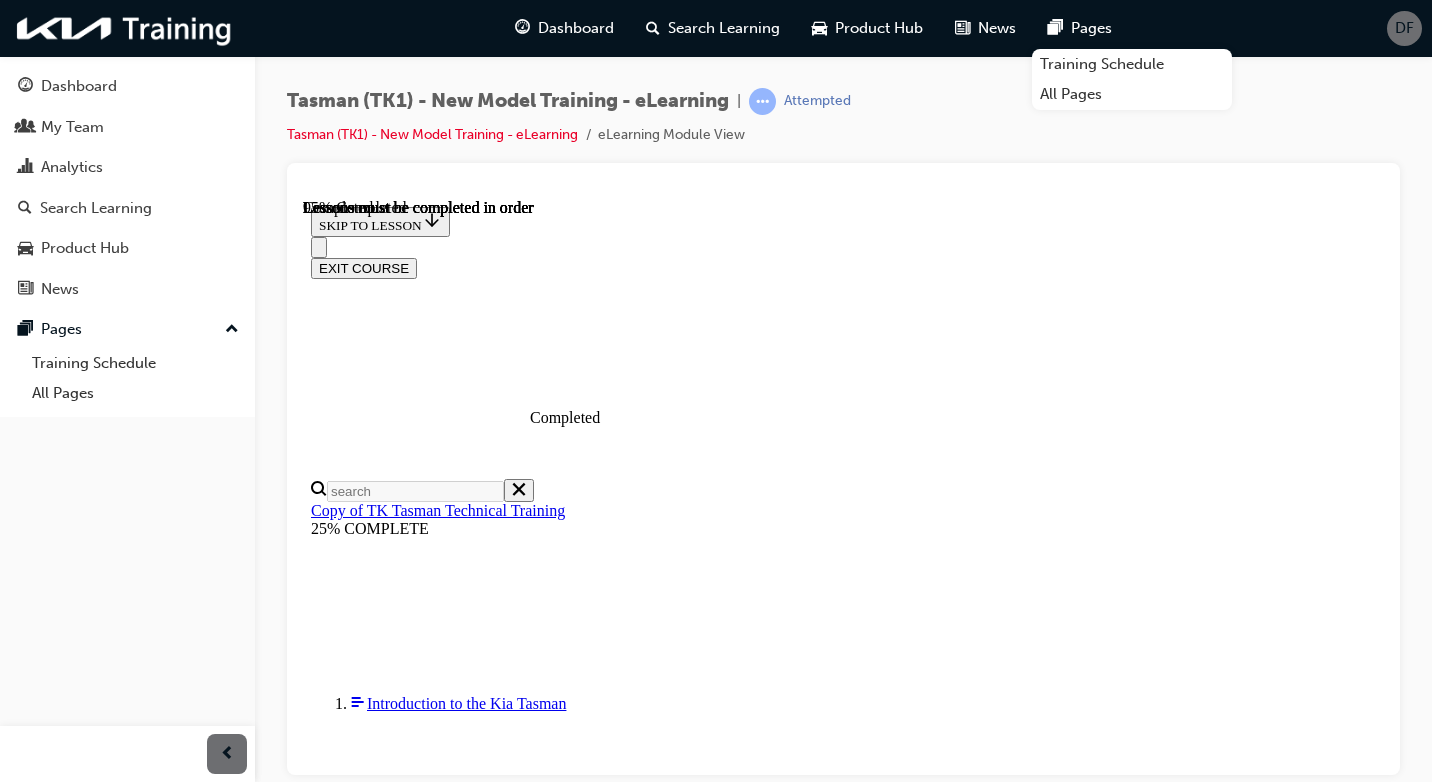 scroll, scrollTop: 7313, scrollLeft: 34, axis: both 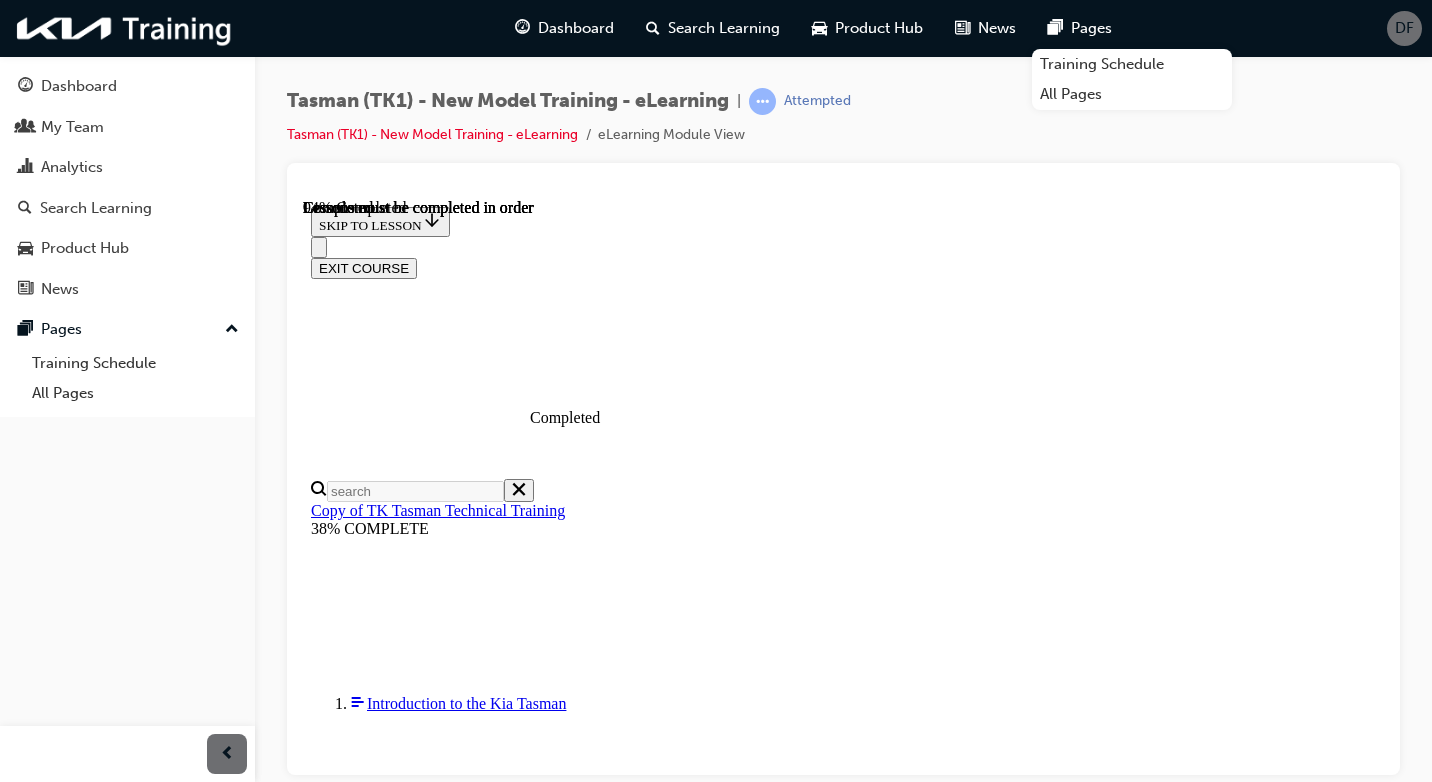 click at bounding box center [359, 28417] 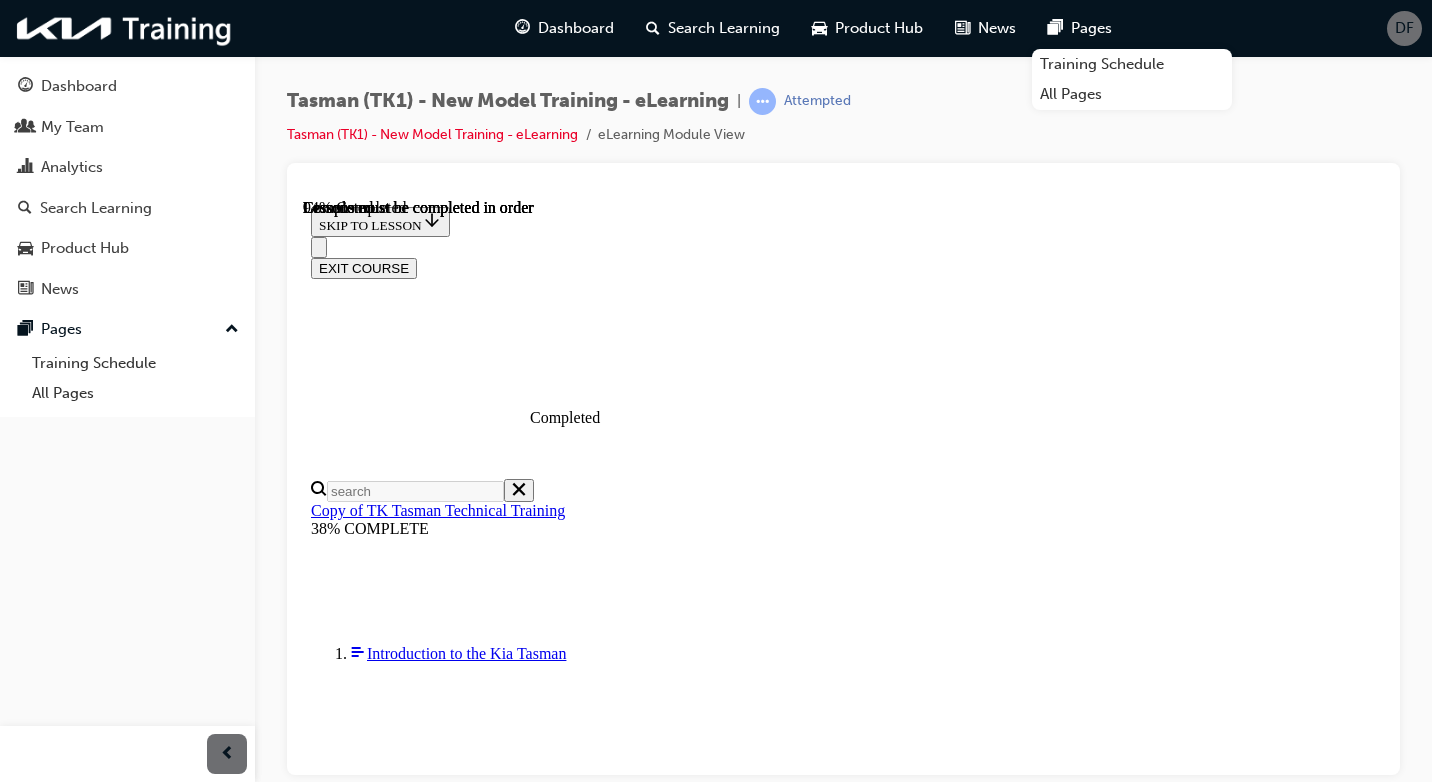 scroll, scrollTop: 300, scrollLeft: 0, axis: vertical 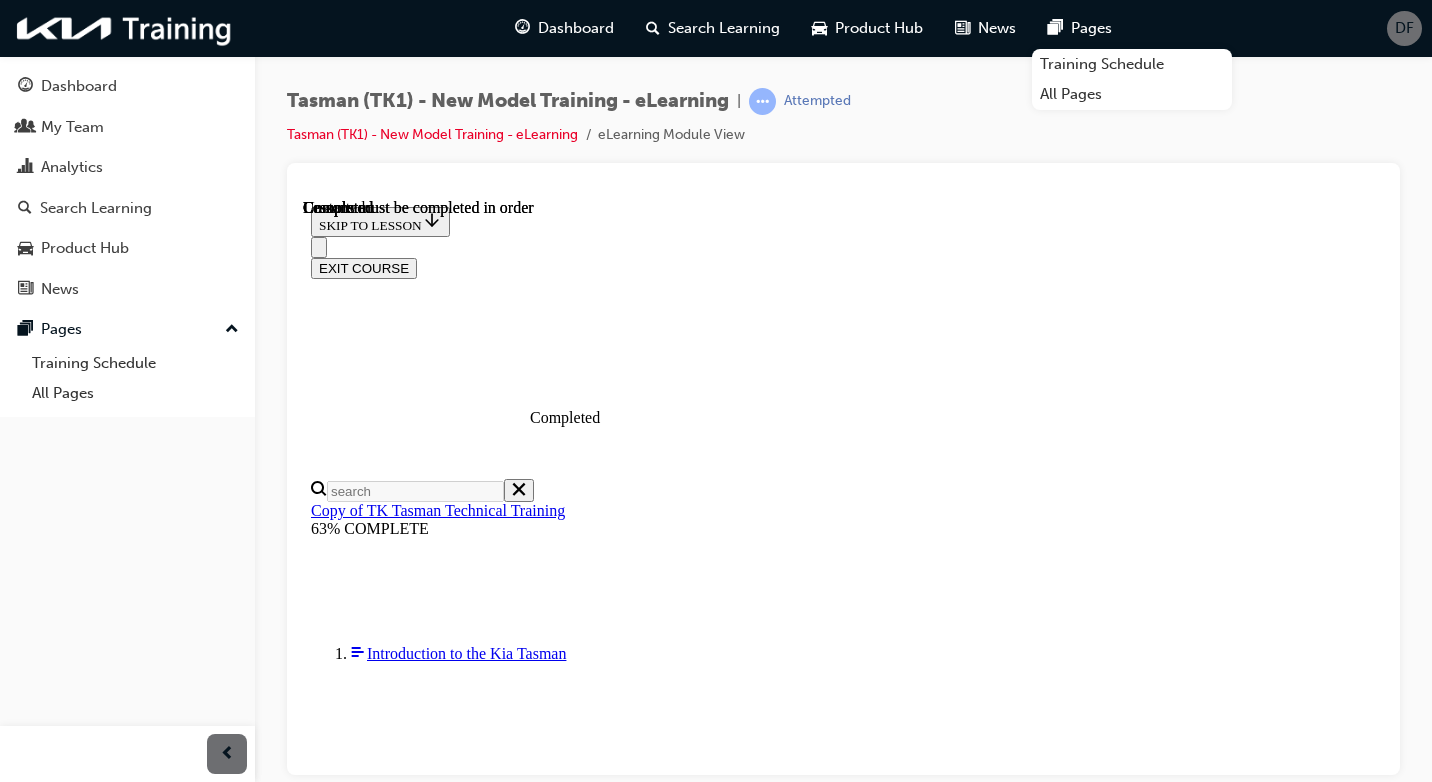drag, startPoint x: 941, startPoint y: 731, endPoint x: 970, endPoint y: 637, distance: 98.37174 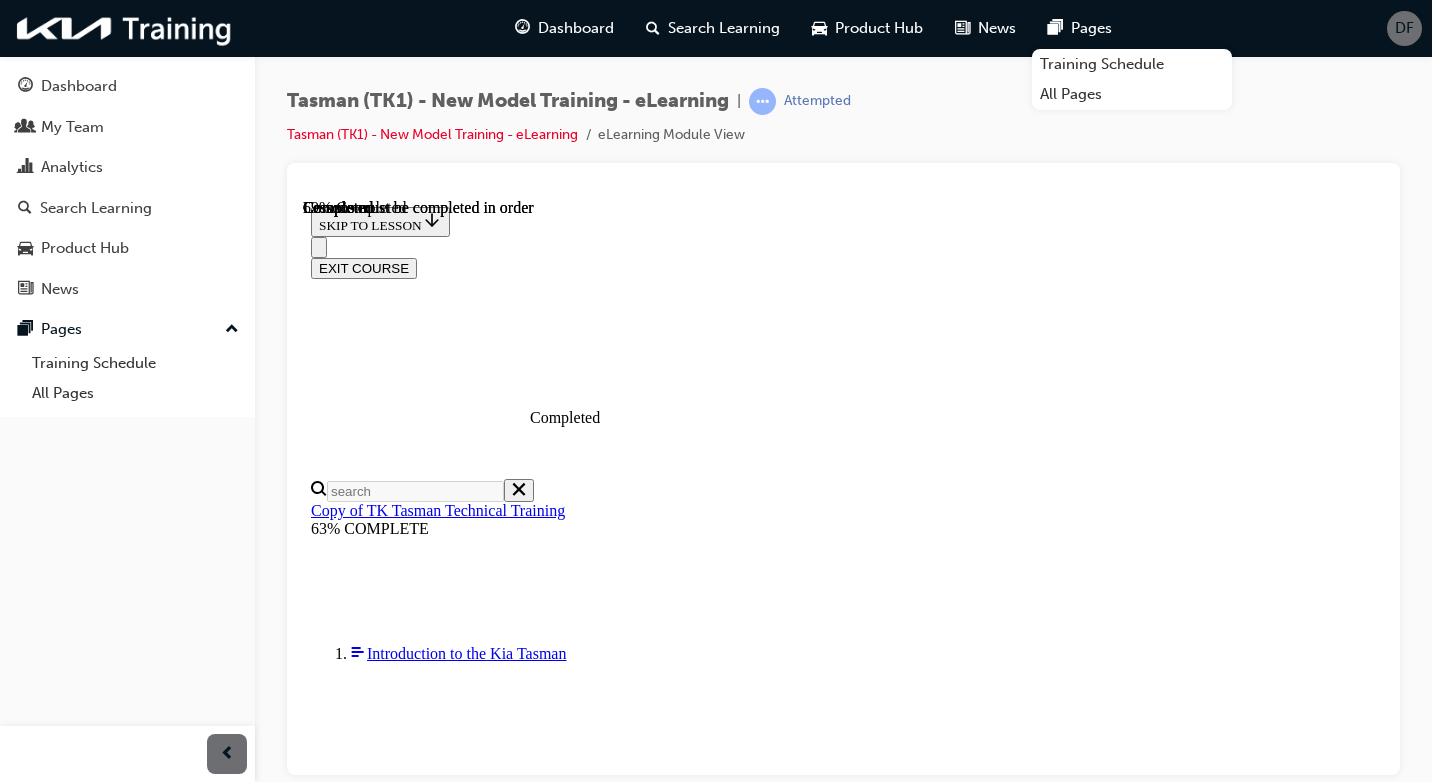 scroll, scrollTop: 4370, scrollLeft: 0, axis: vertical 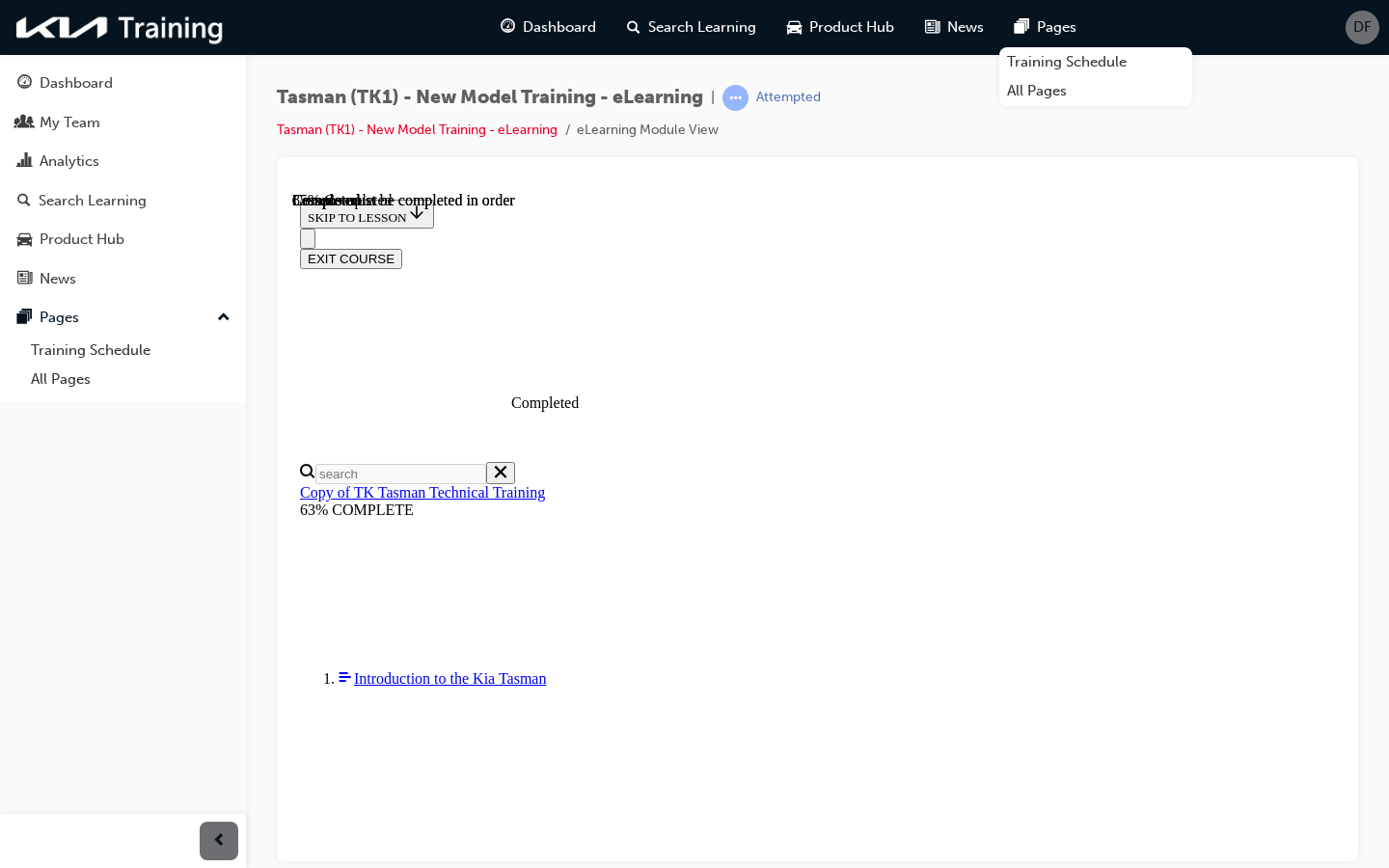 click at bounding box center [460, 18530] 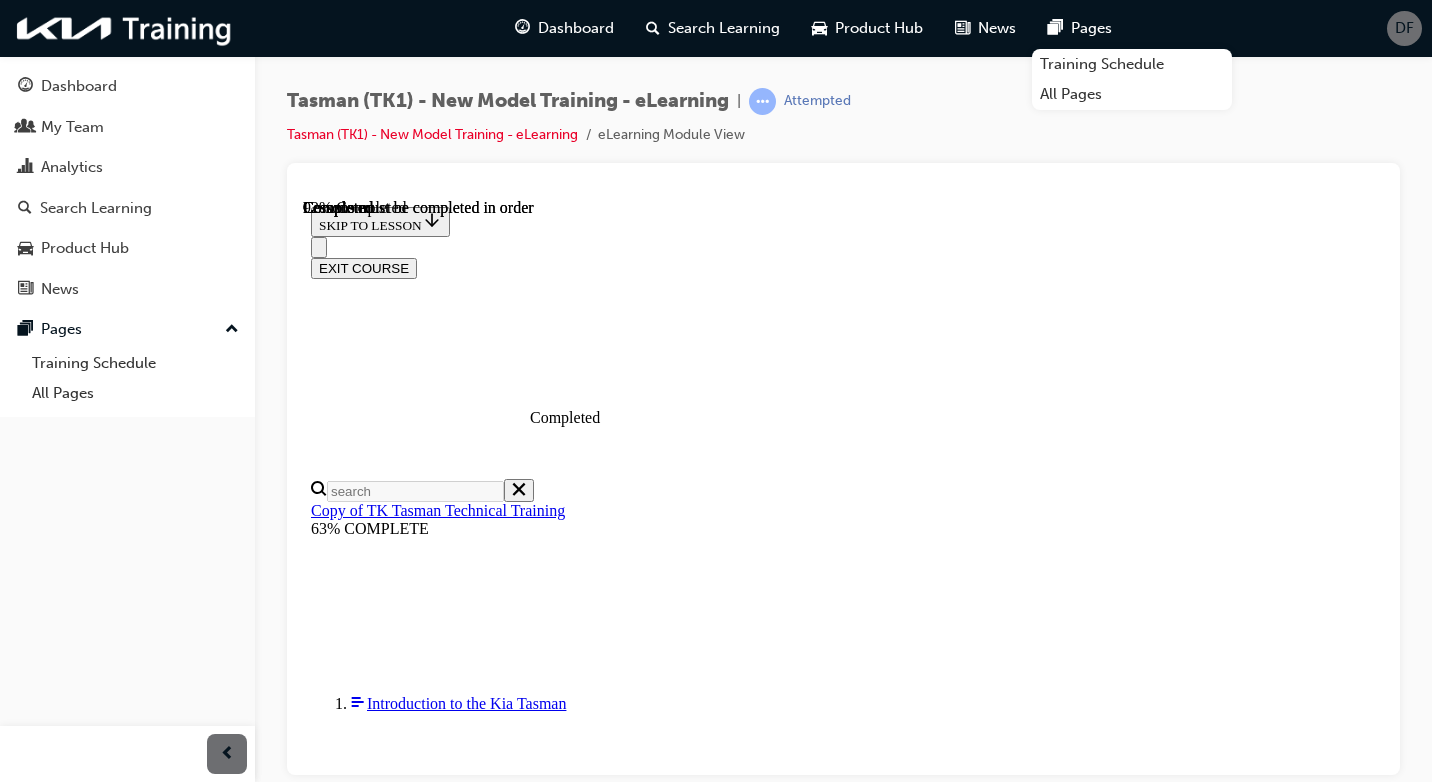 scroll, scrollTop: 6252, scrollLeft: 0, axis: vertical 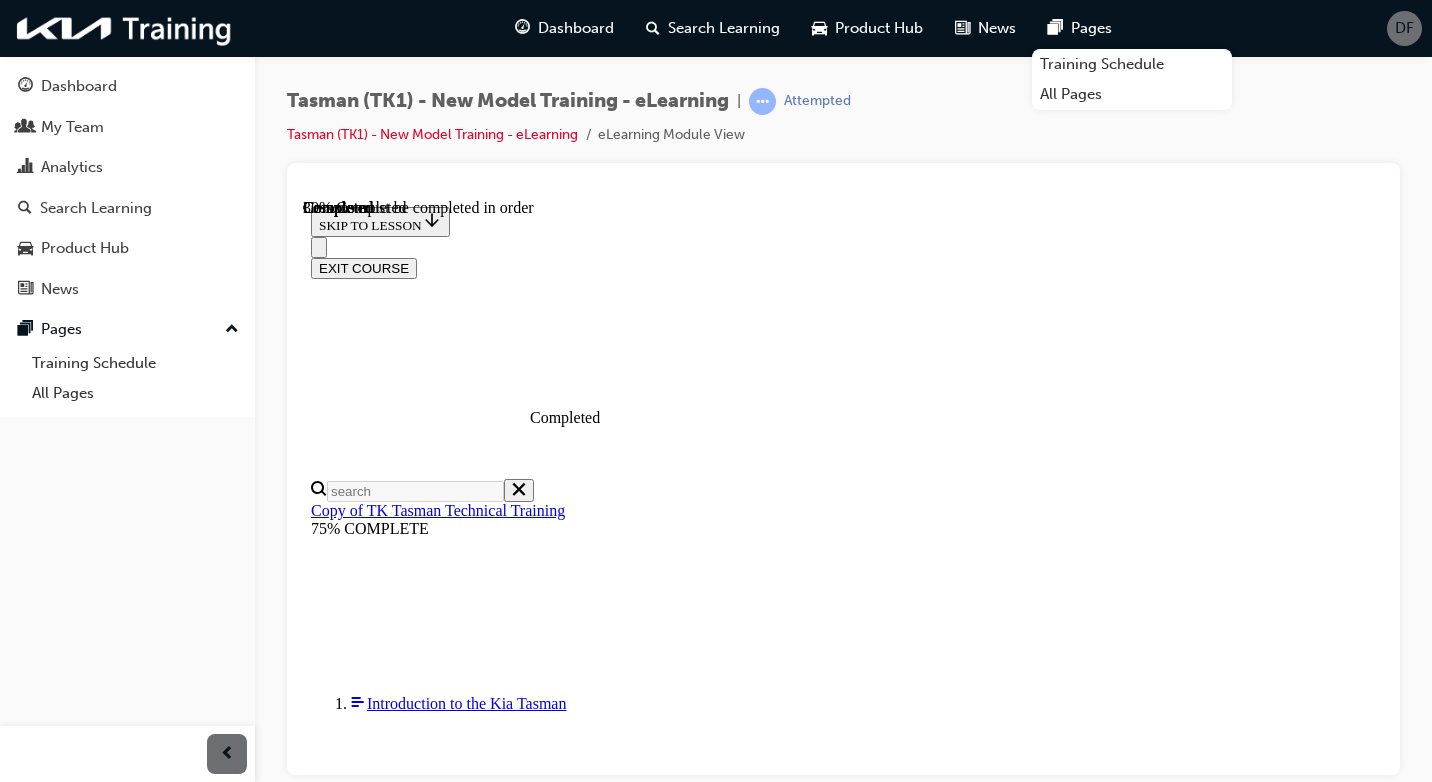 click on "4L (Low) Mode" at bounding box center [692, 14024] 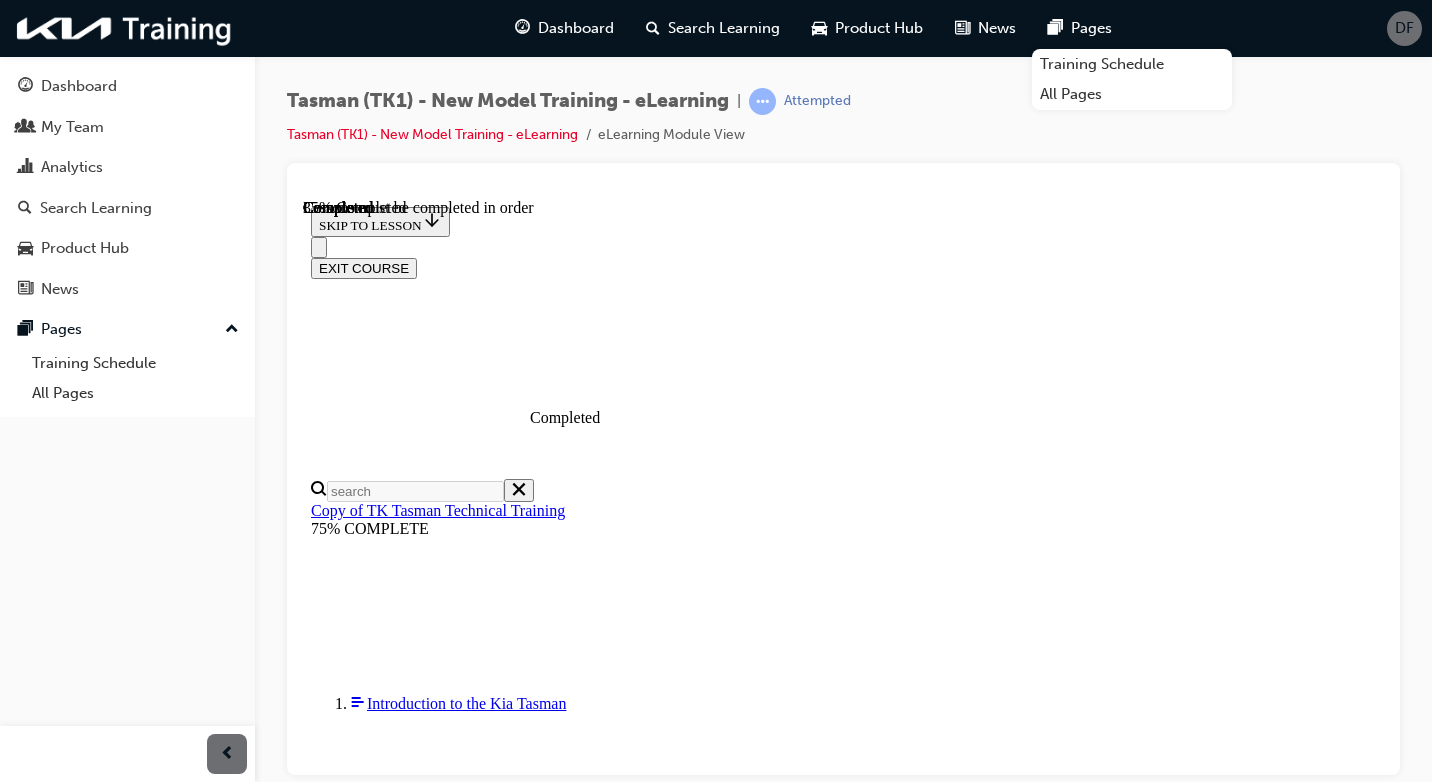 click at bounding box center (359, 18974) 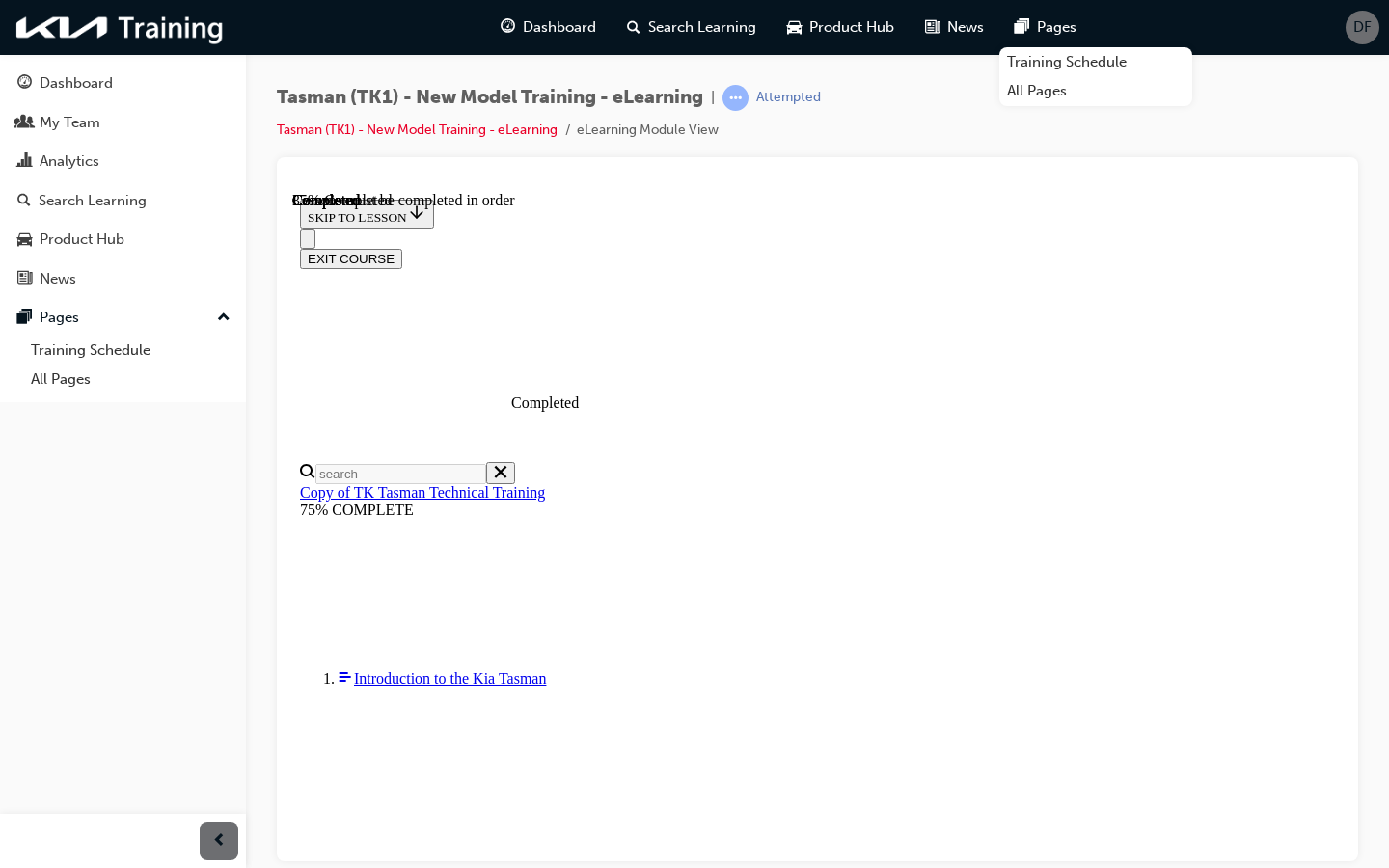 click at bounding box center (460, 19091) 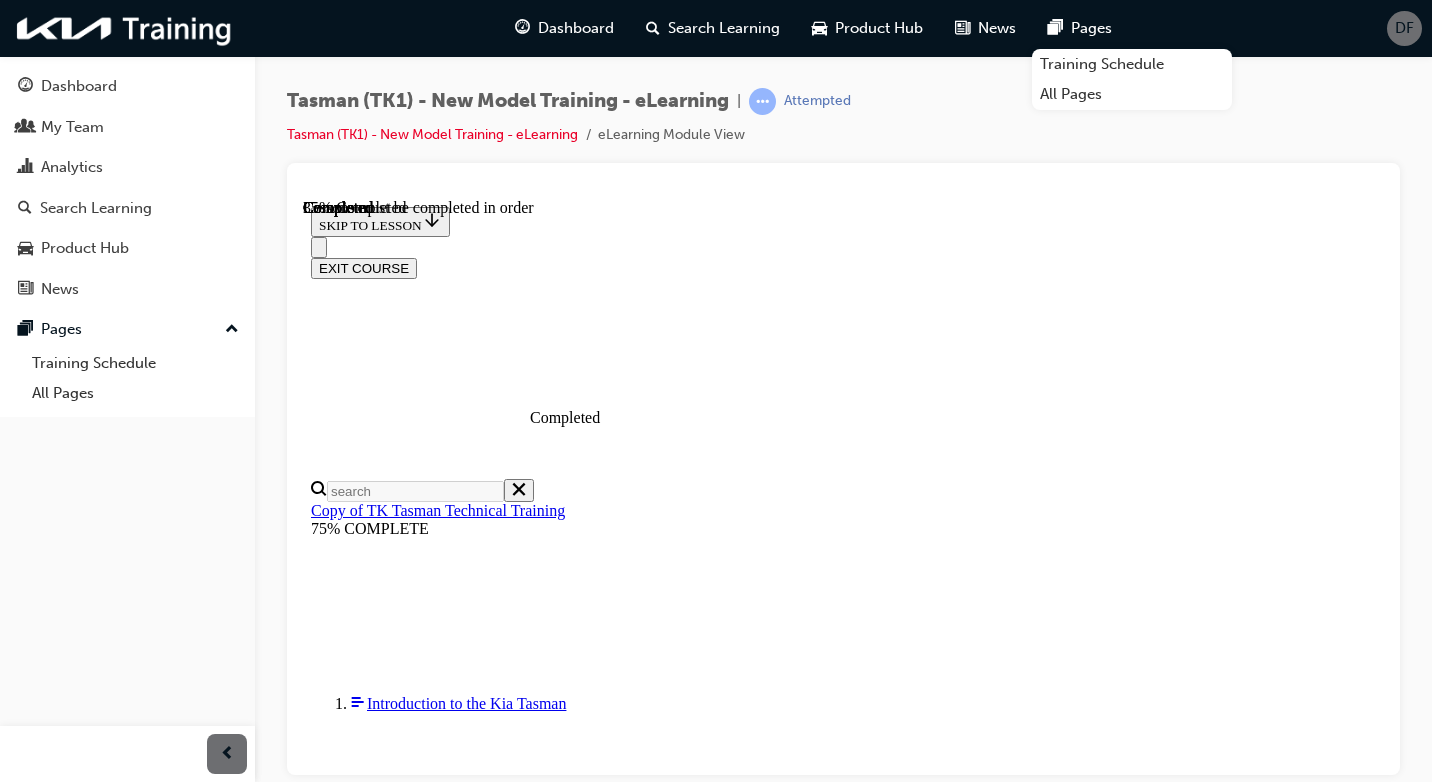 scroll, scrollTop: 3409, scrollLeft: 0, axis: vertical 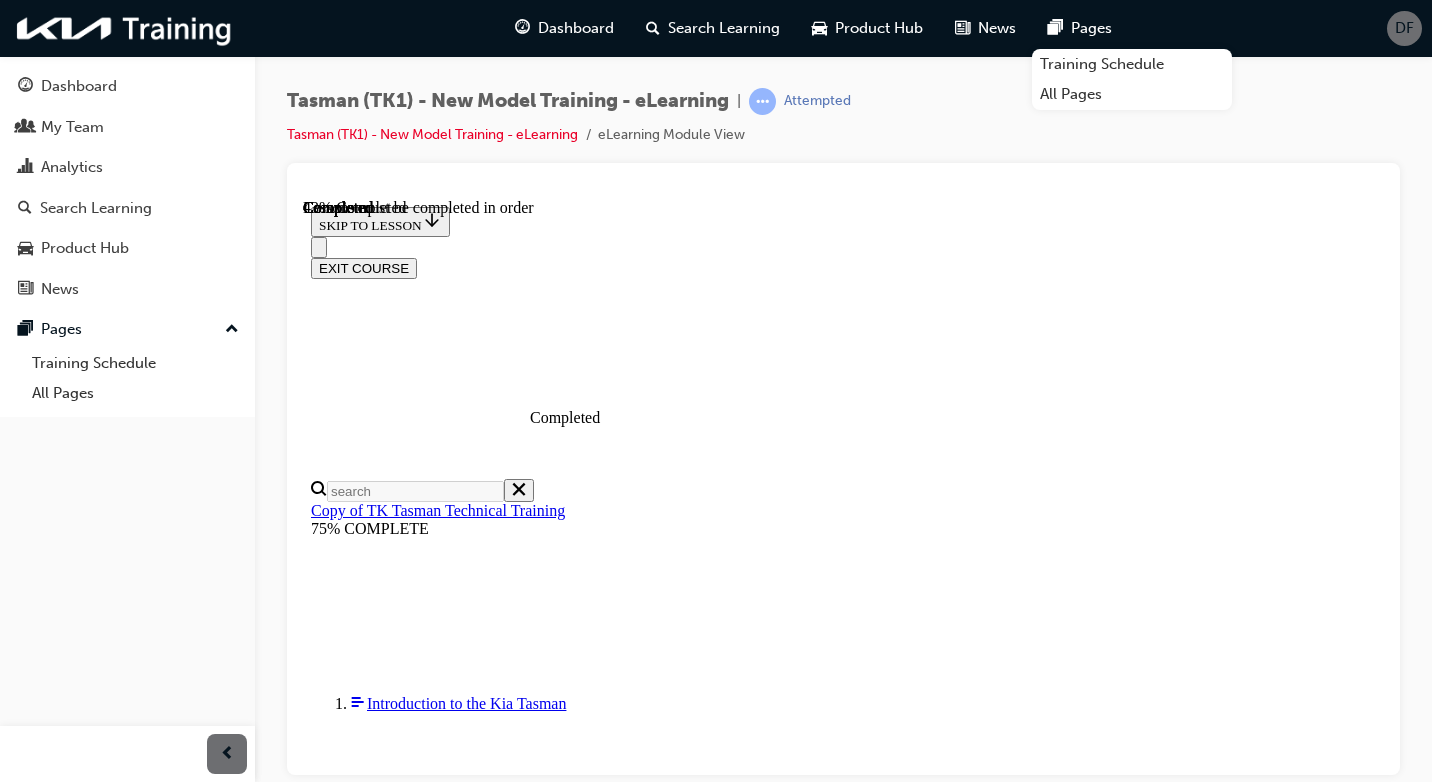 click at bounding box center (359, 20363) 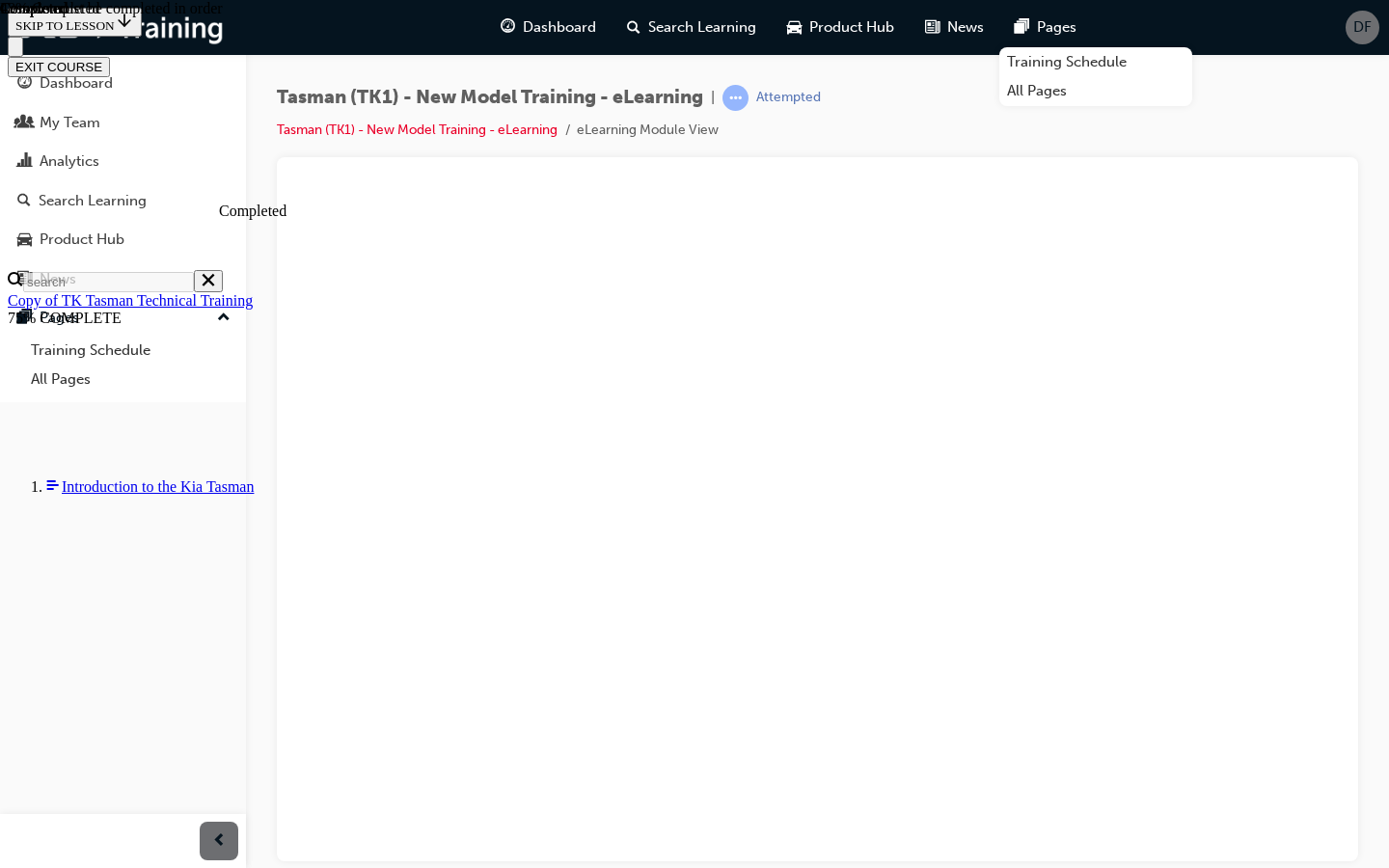click at bounding box center (168, 23316) 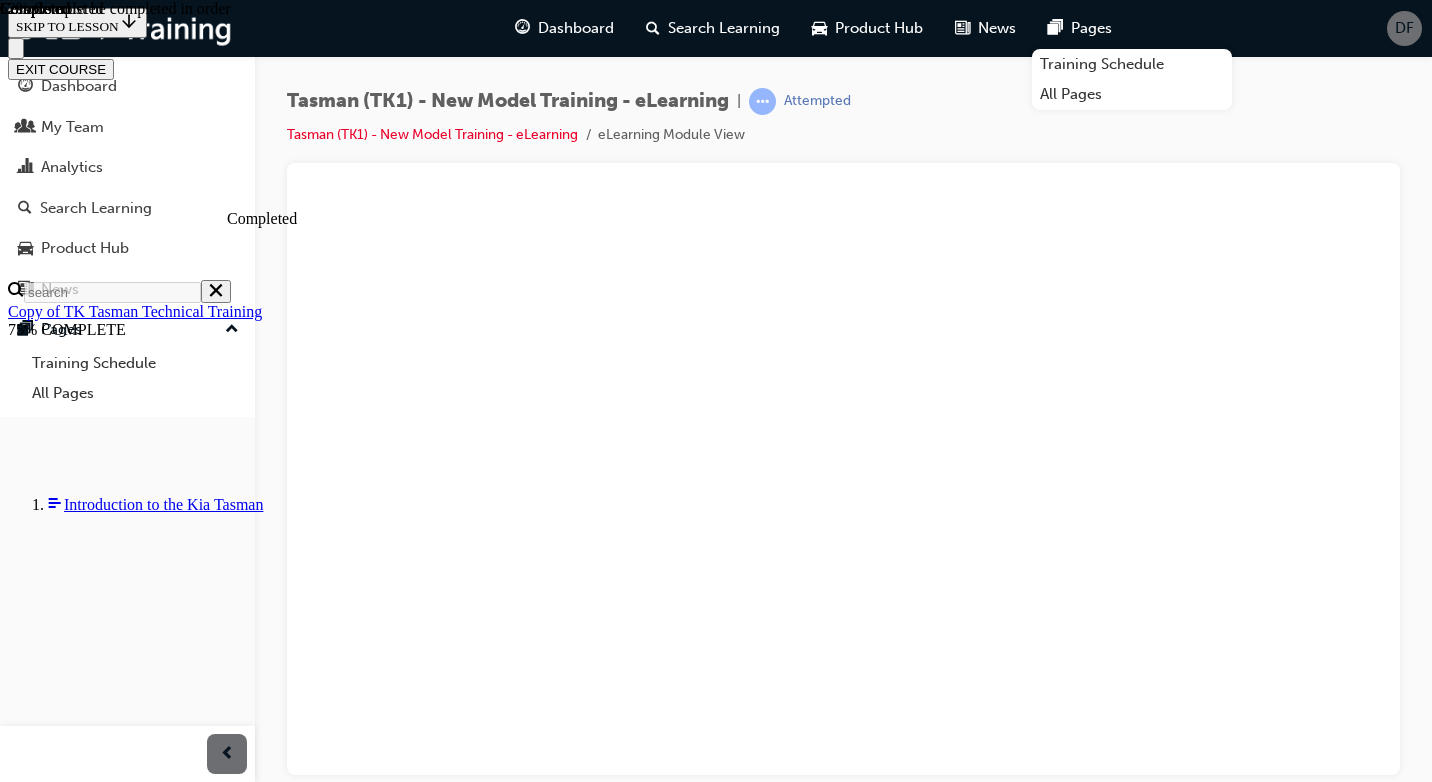 scroll, scrollTop: 5636, scrollLeft: 0, axis: vertical 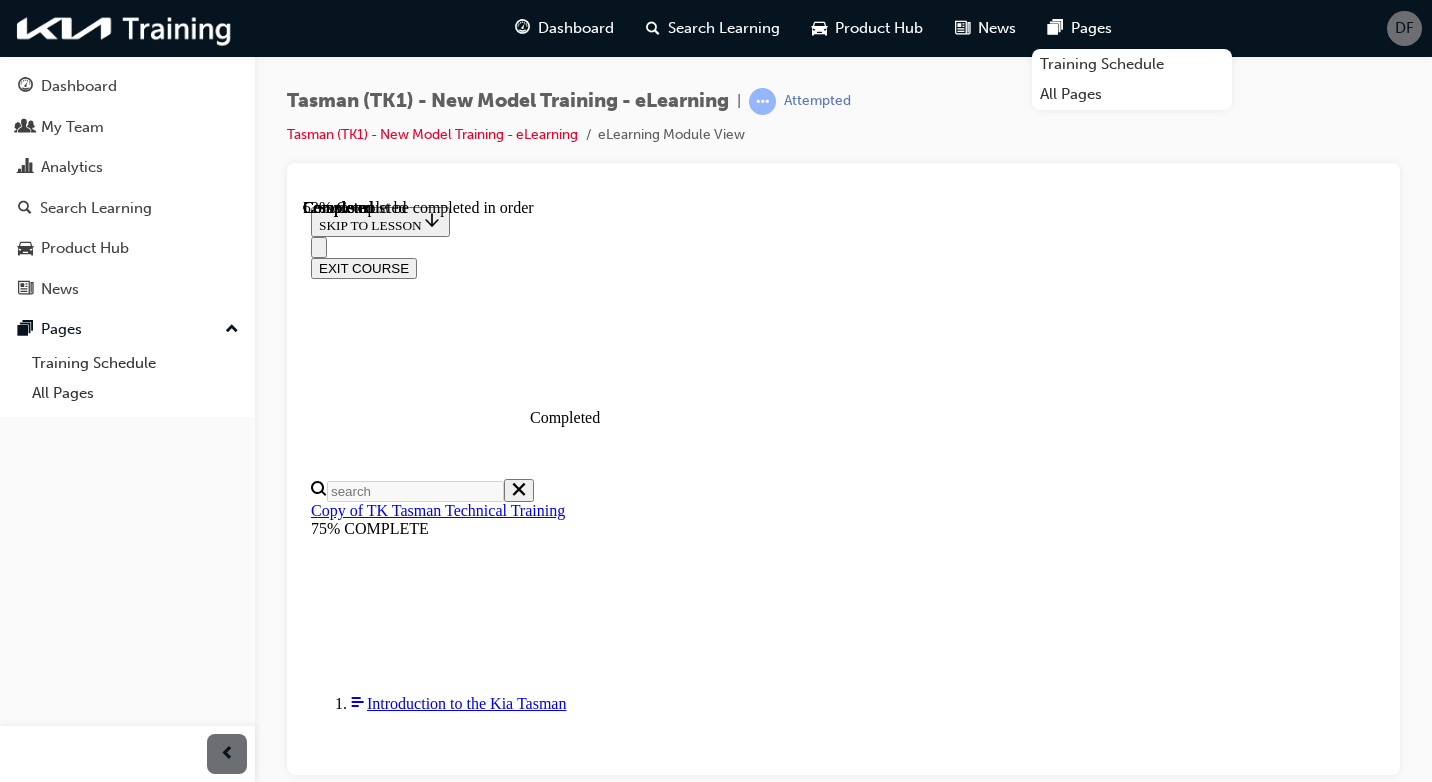 click on "Open-type differential" at bounding box center (382, 21658) 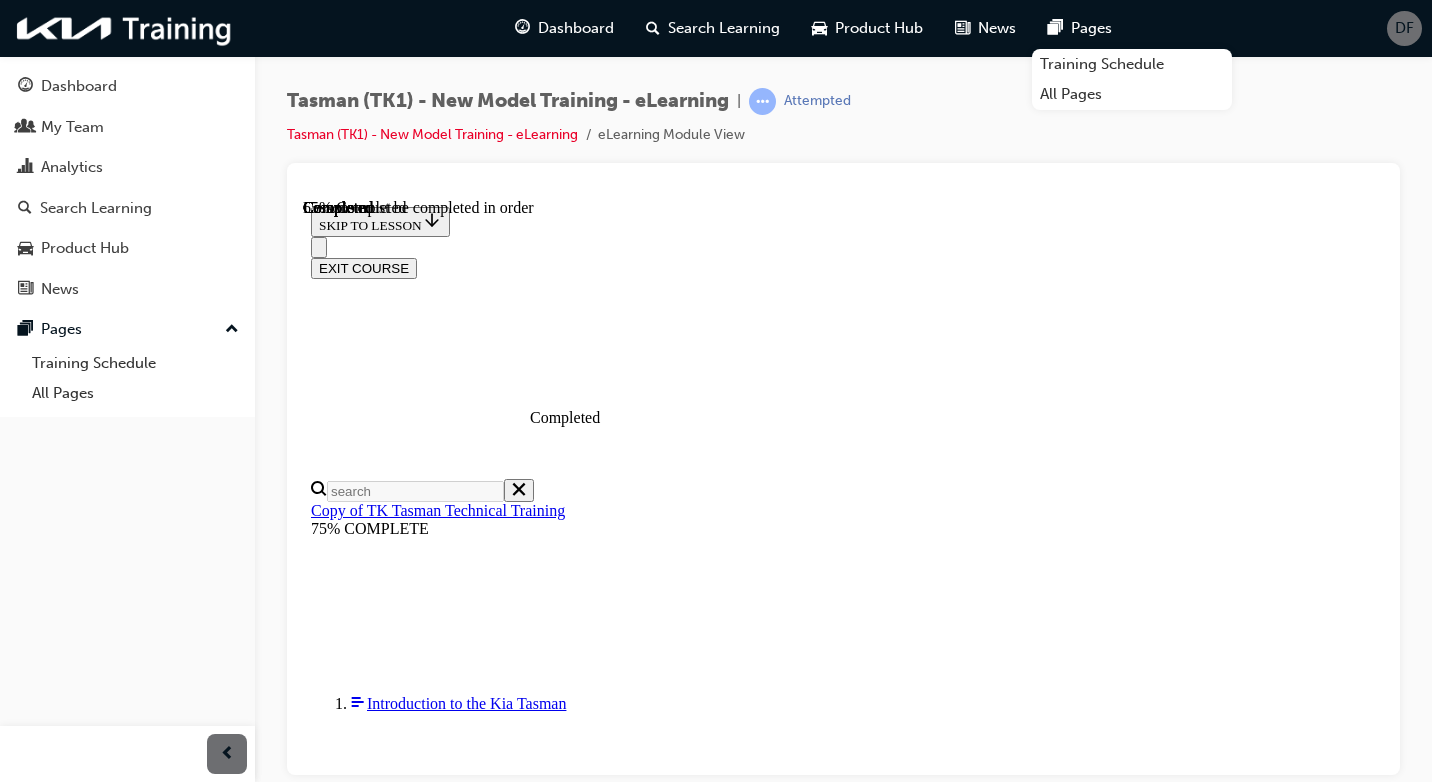 click at bounding box center [359, 25473] 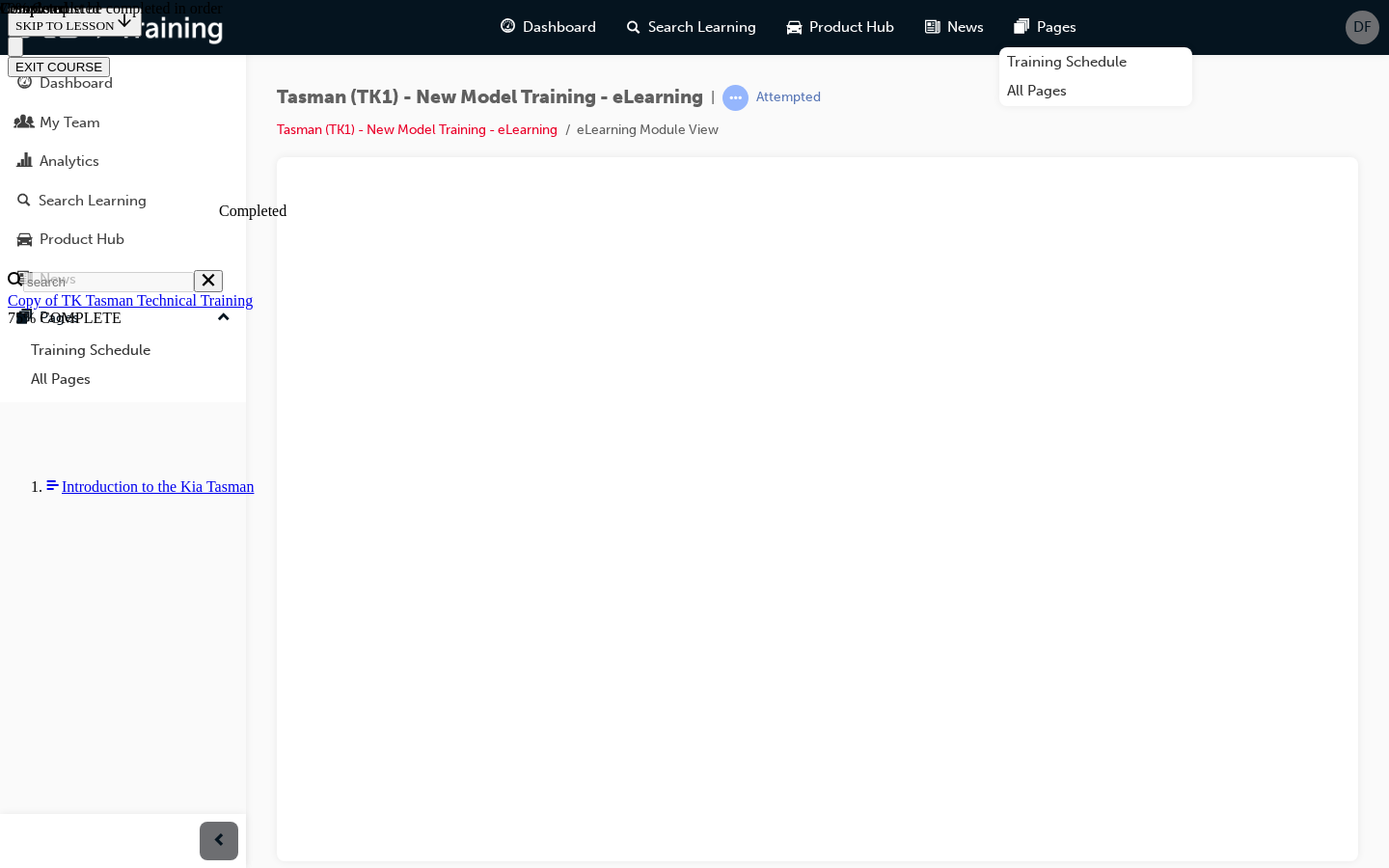 click at bounding box center (168, 28311) 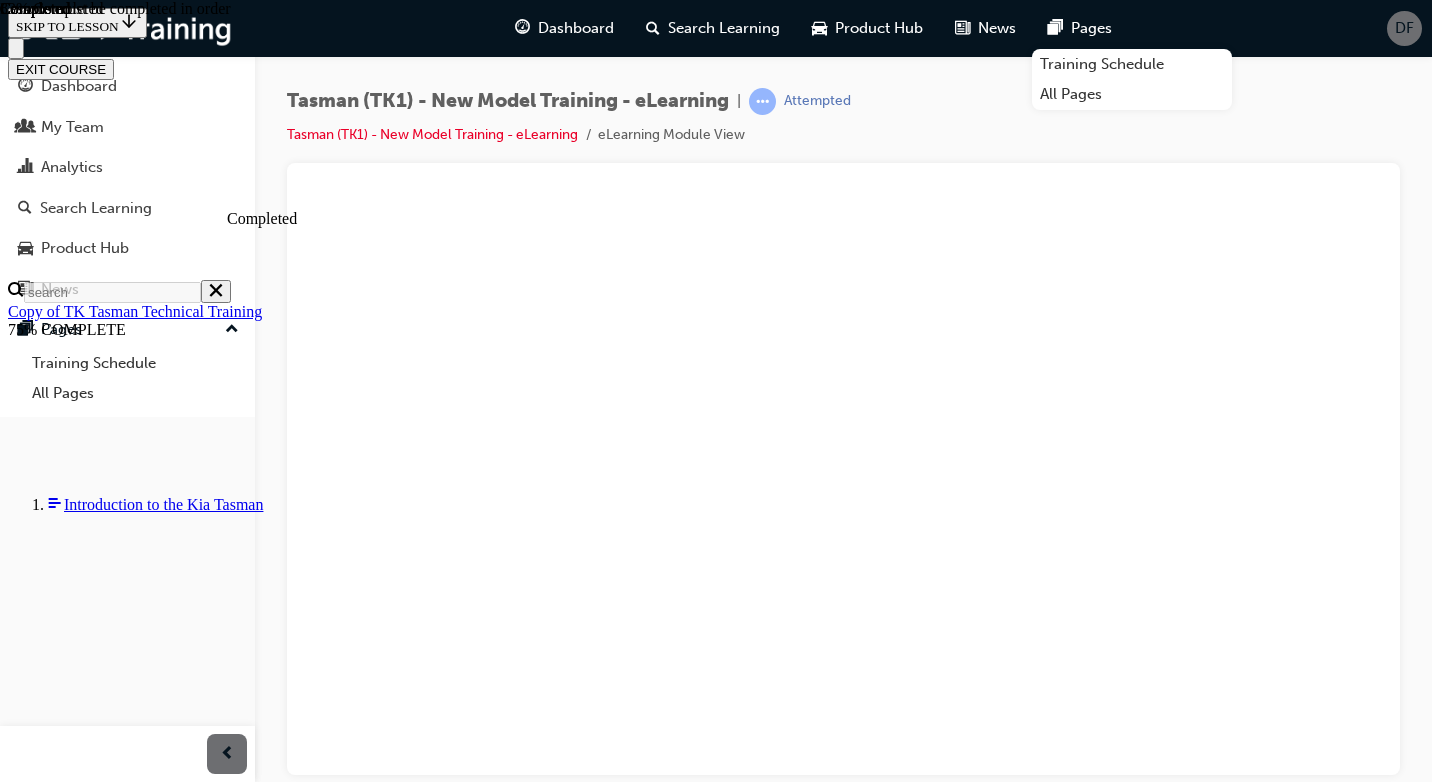 scroll, scrollTop: 10024, scrollLeft: 0, axis: vertical 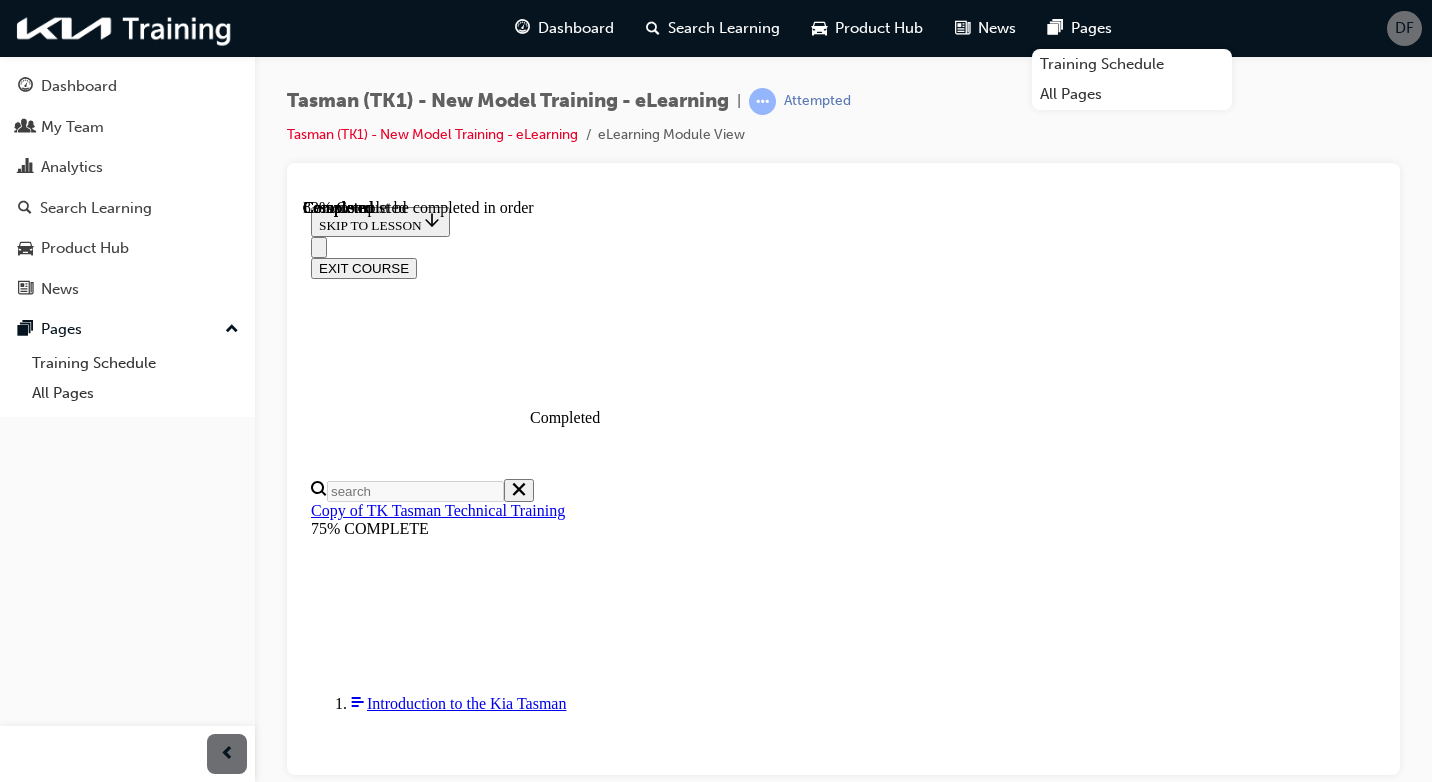 click at bounding box center (359, 31310) 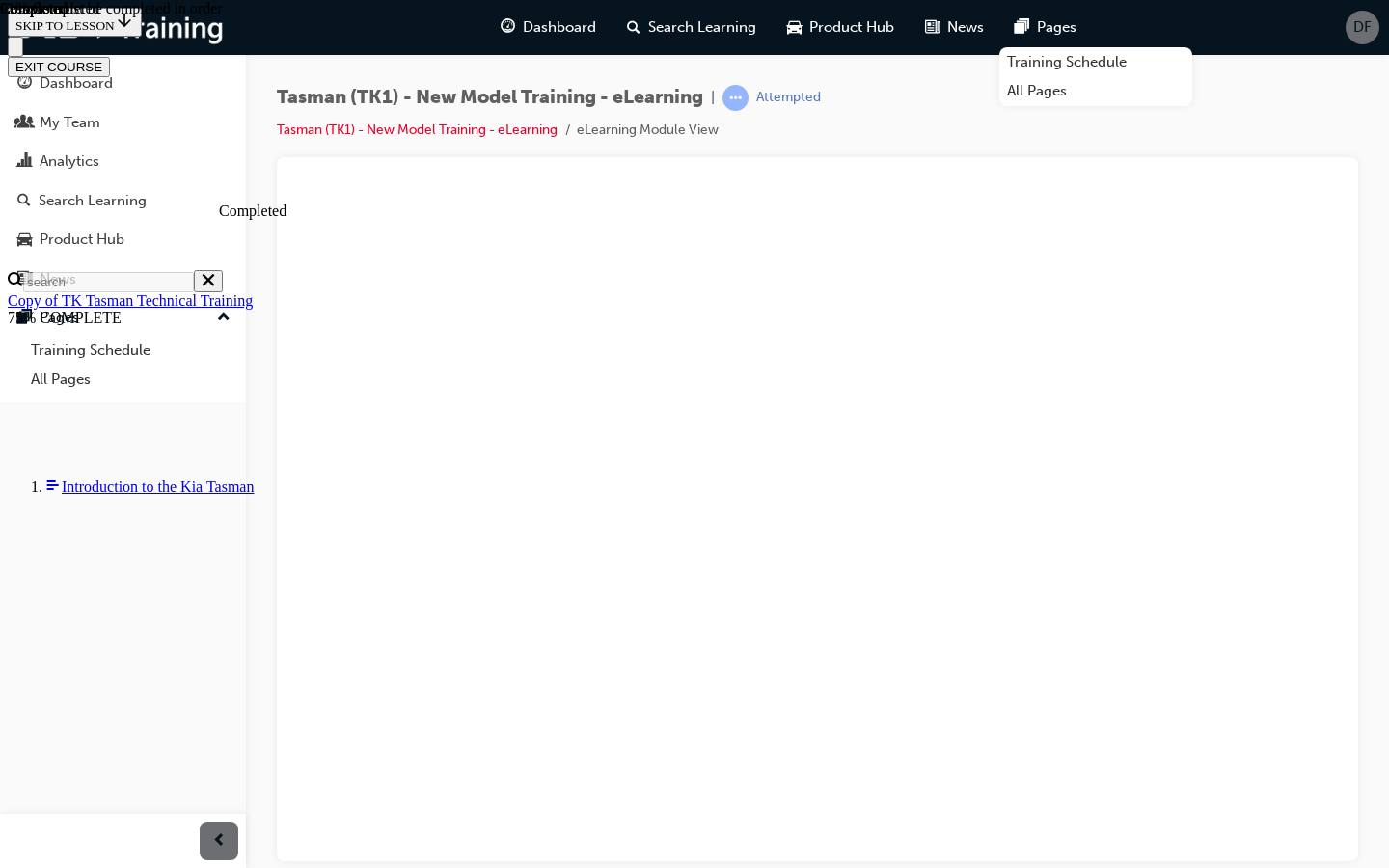 click on "1:40" at bounding box center [662, 34096] 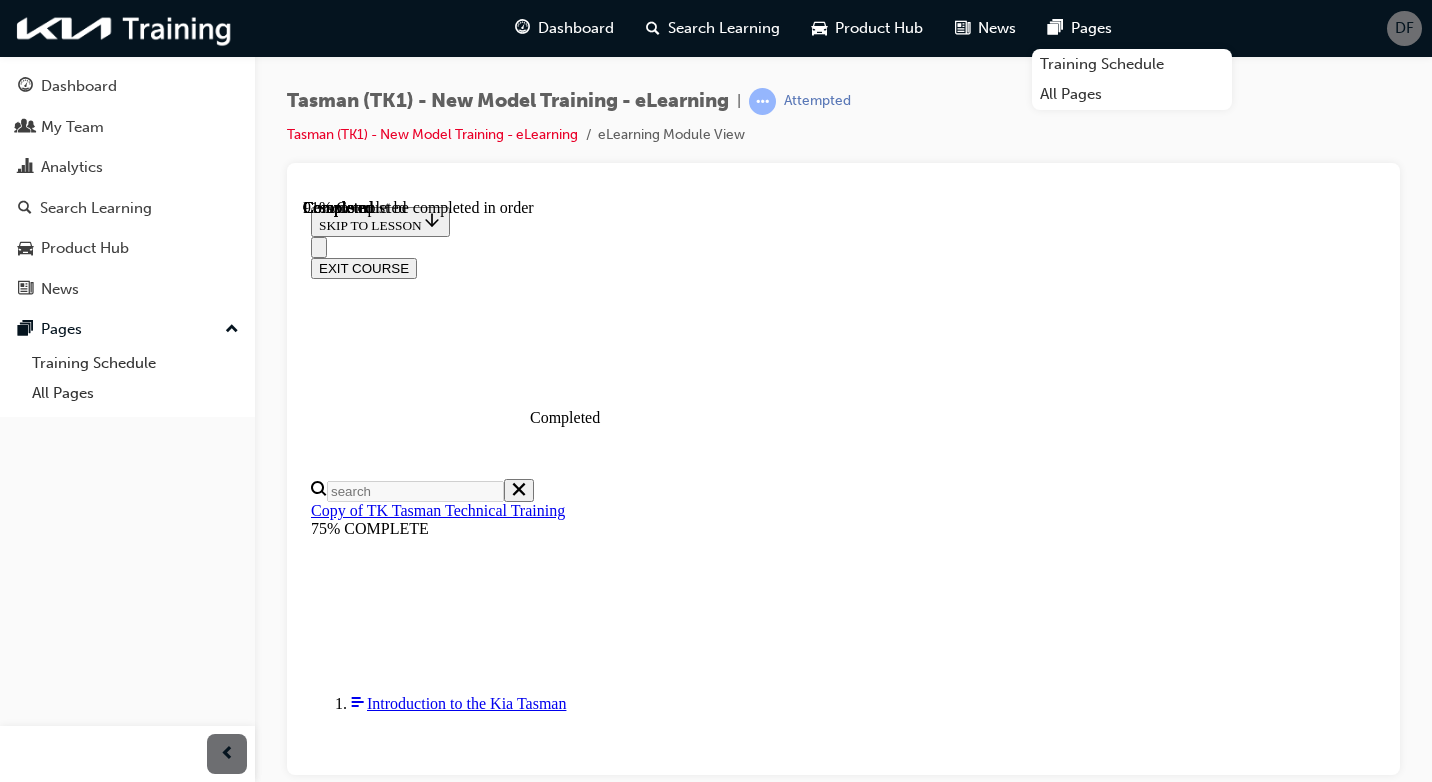 click at bounding box center [359, 31331] 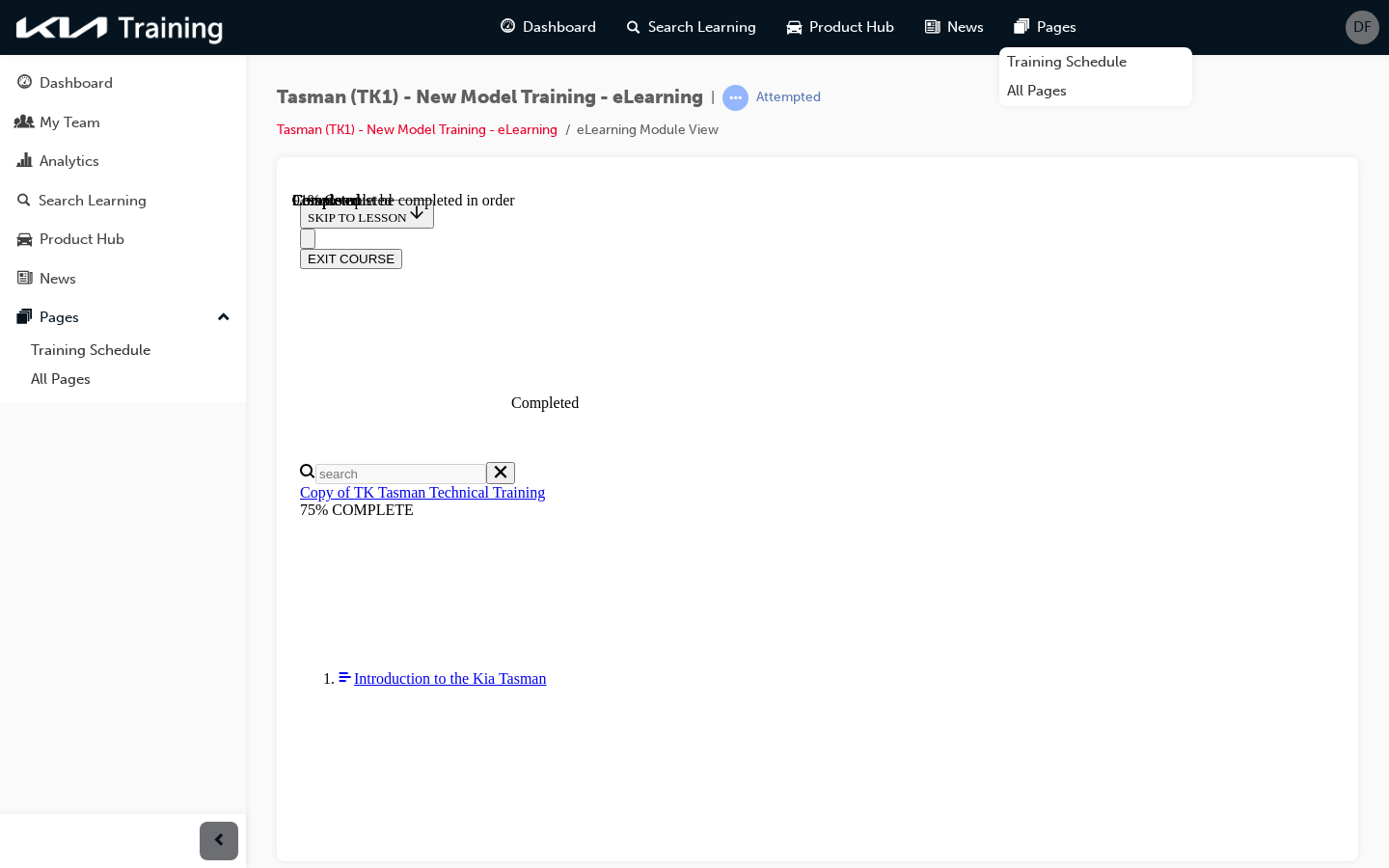click on "Loaded : 69.33% 2:12 2:12" at bounding box center (1265, 31567) 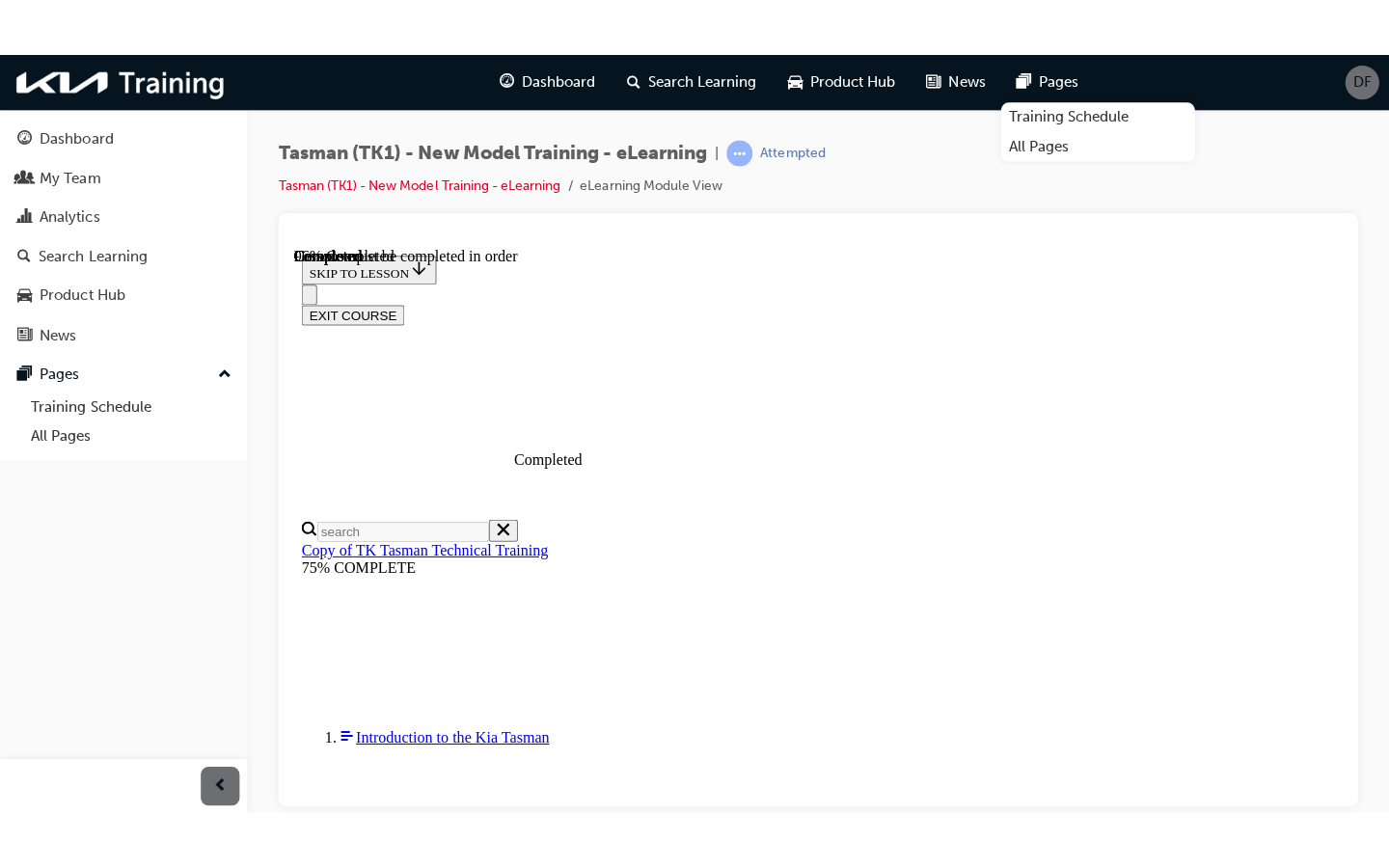 scroll, scrollTop: 11693, scrollLeft: 0, axis: vertical 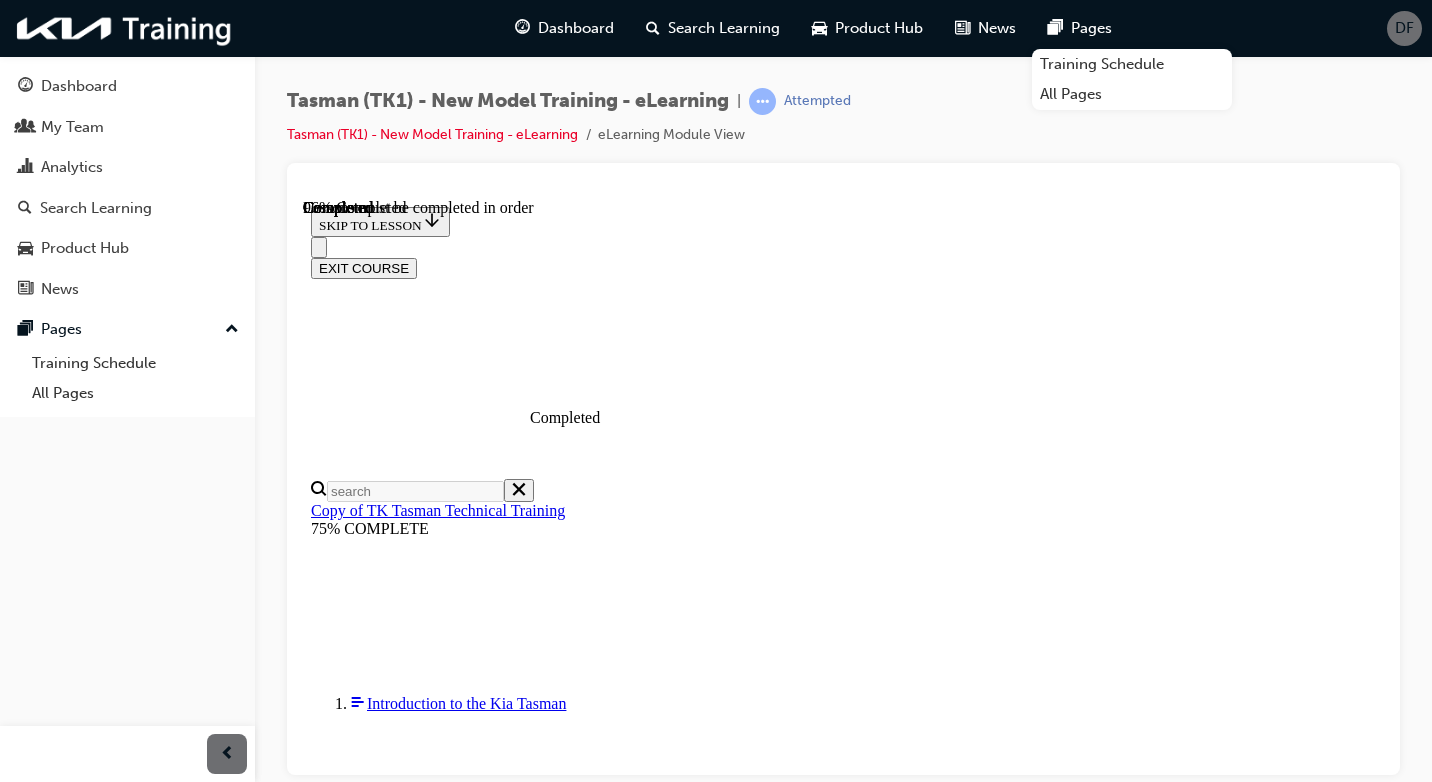 click at bounding box center [359, 34639] 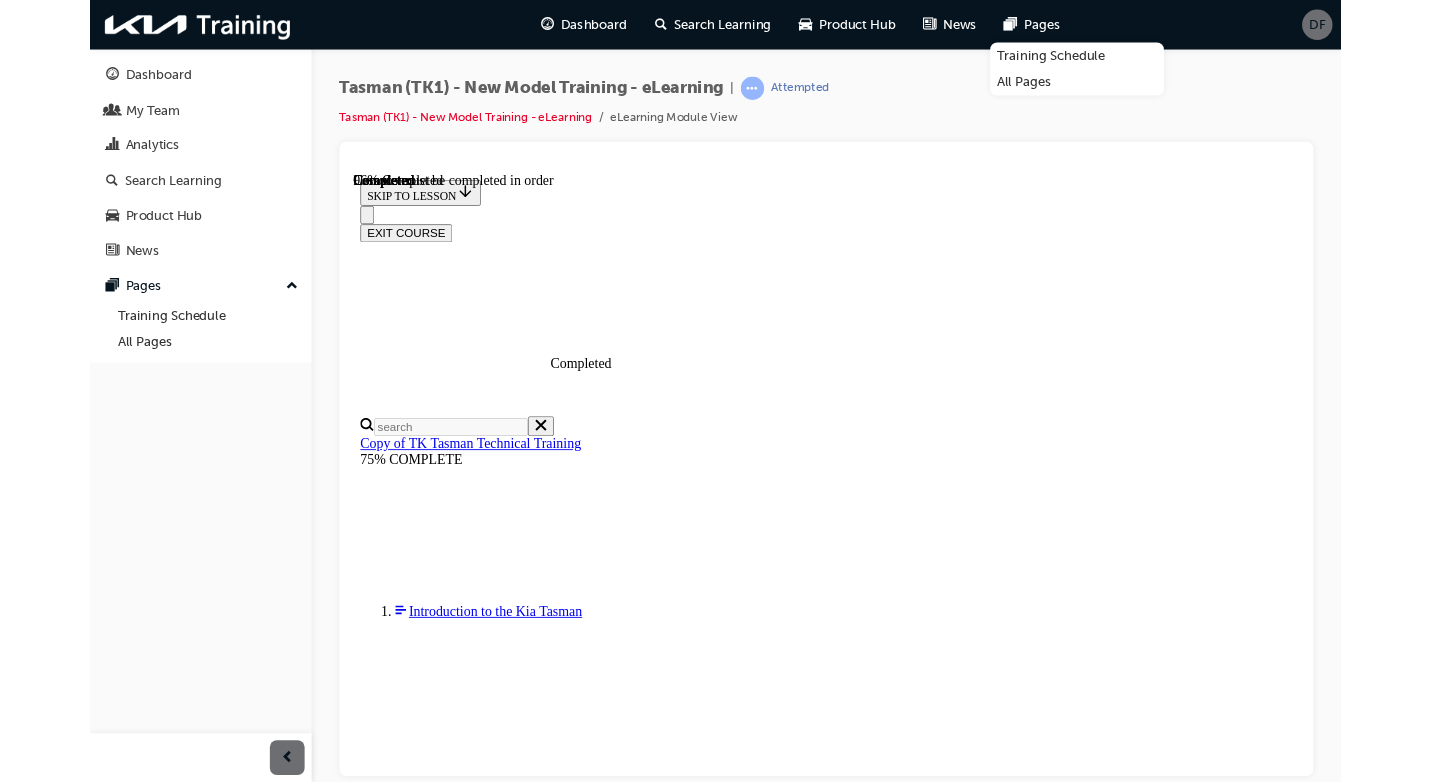 scroll, scrollTop: 10904, scrollLeft: 0, axis: vertical 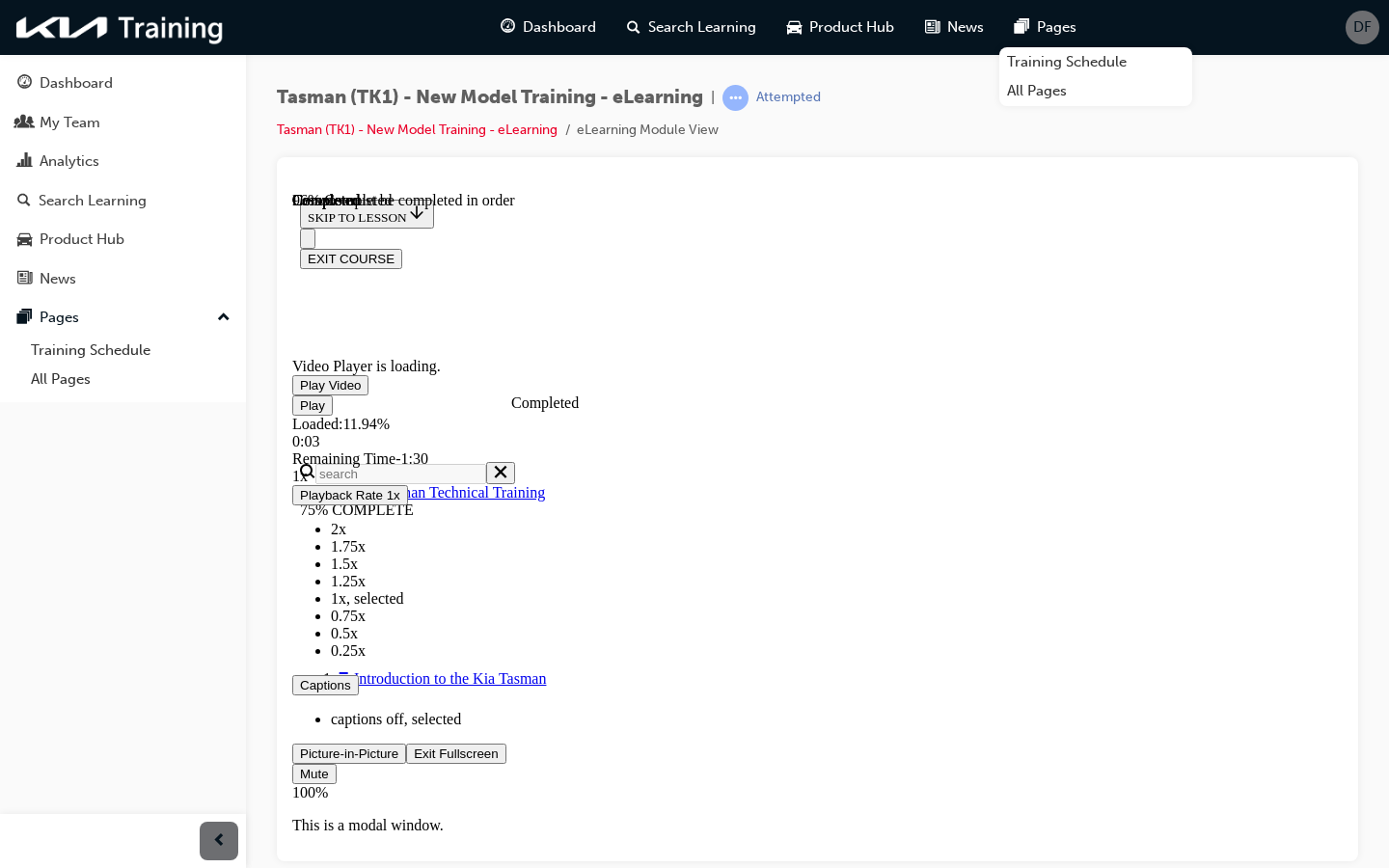 click at bounding box center [300, 384] 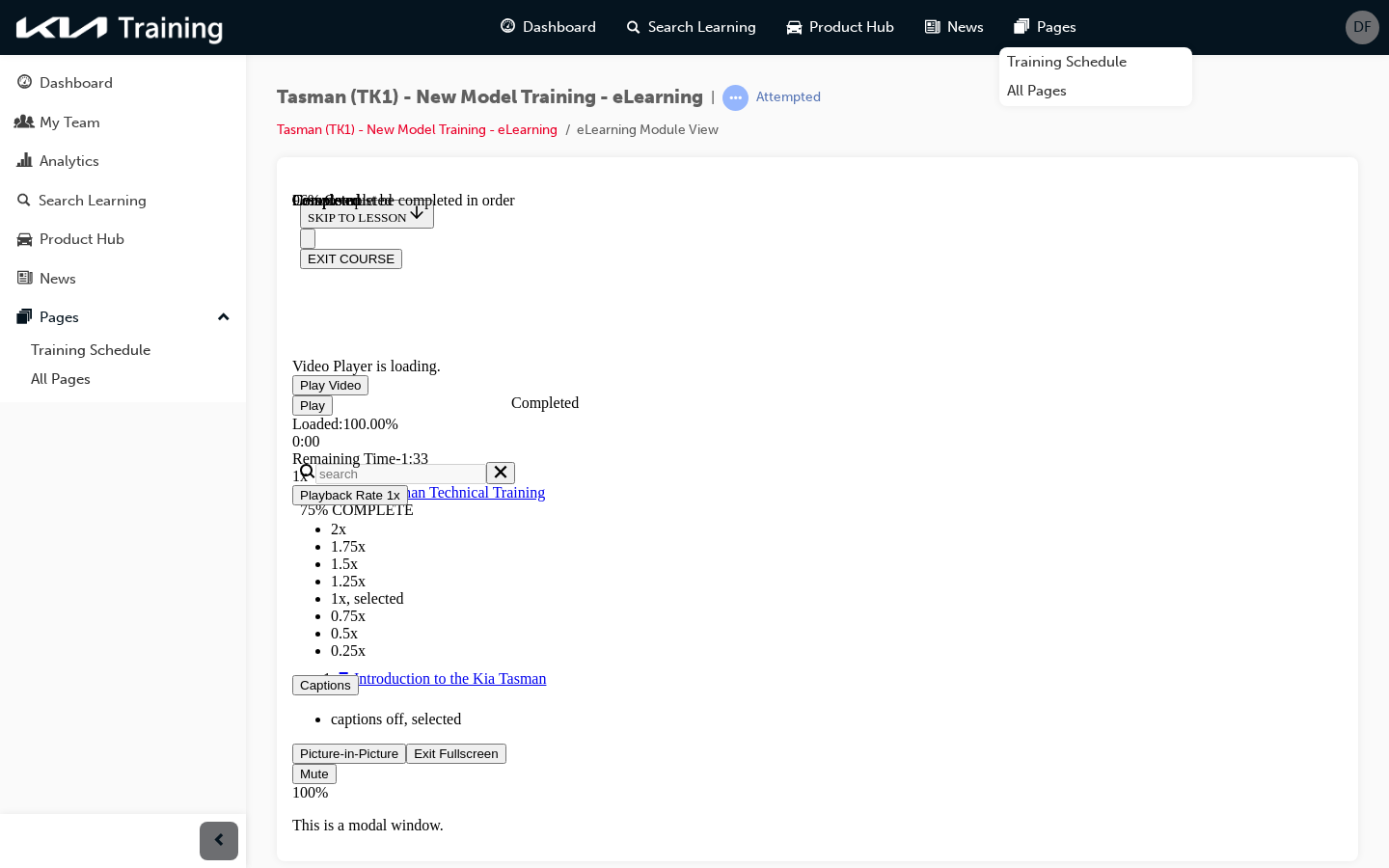 click at bounding box center [414, 752] 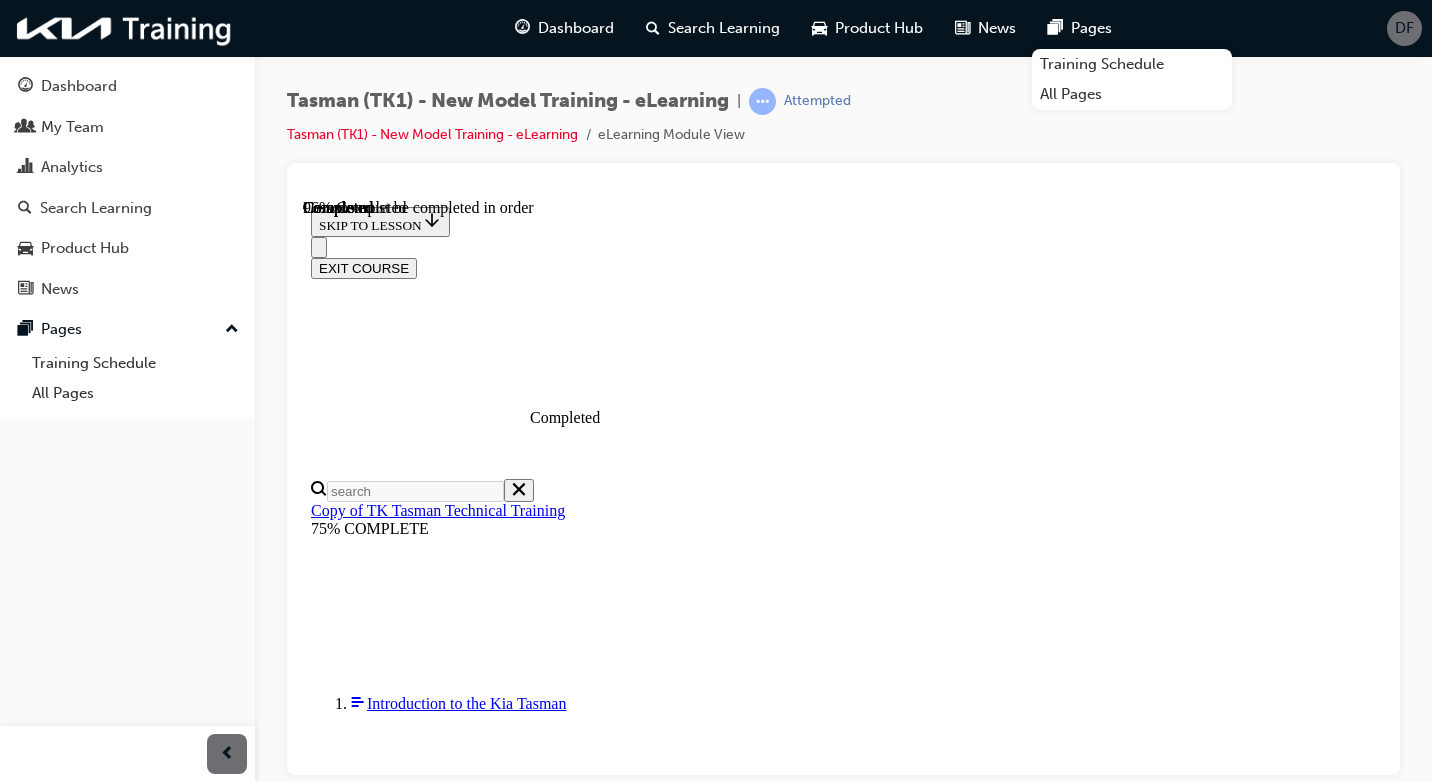 click at bounding box center [359, 34639] 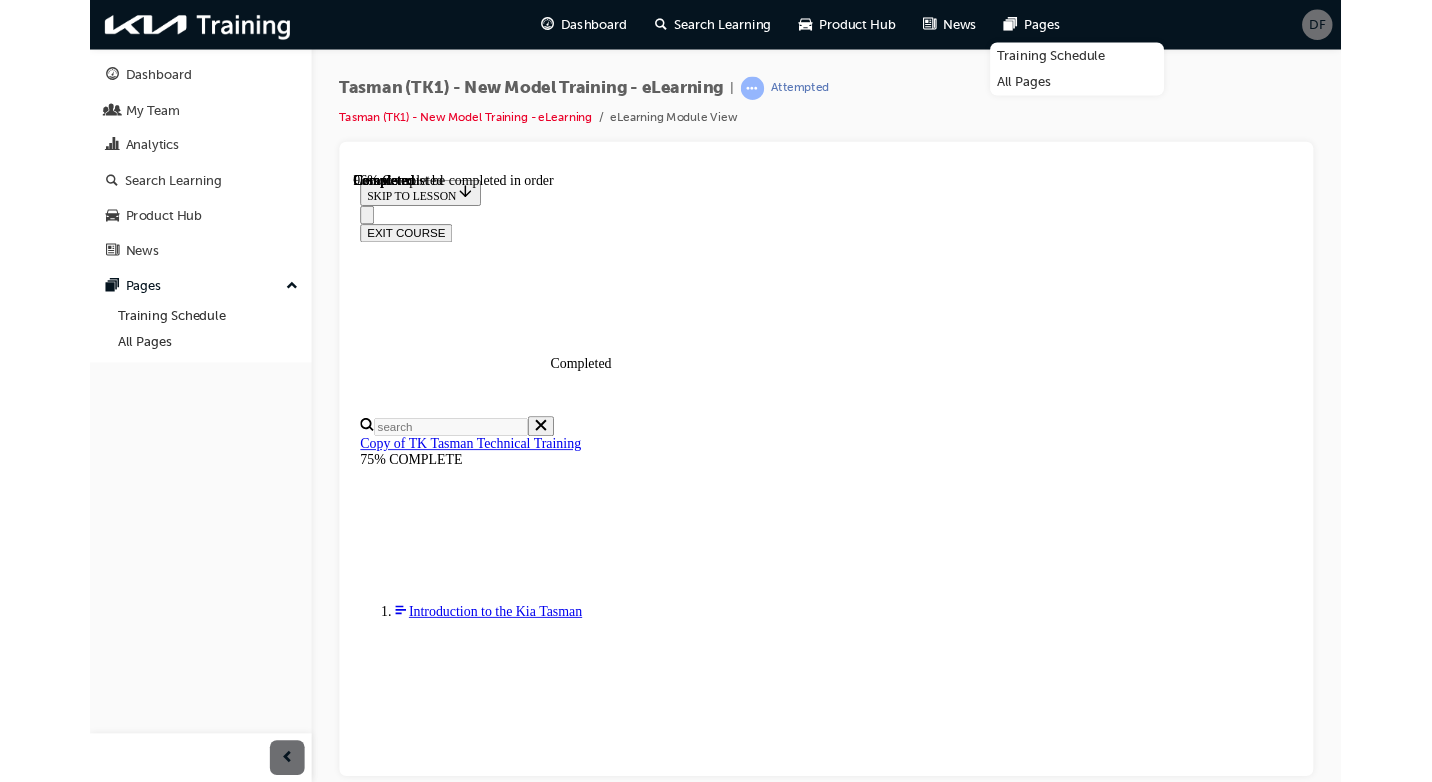 scroll, scrollTop: 10904, scrollLeft: 0, axis: vertical 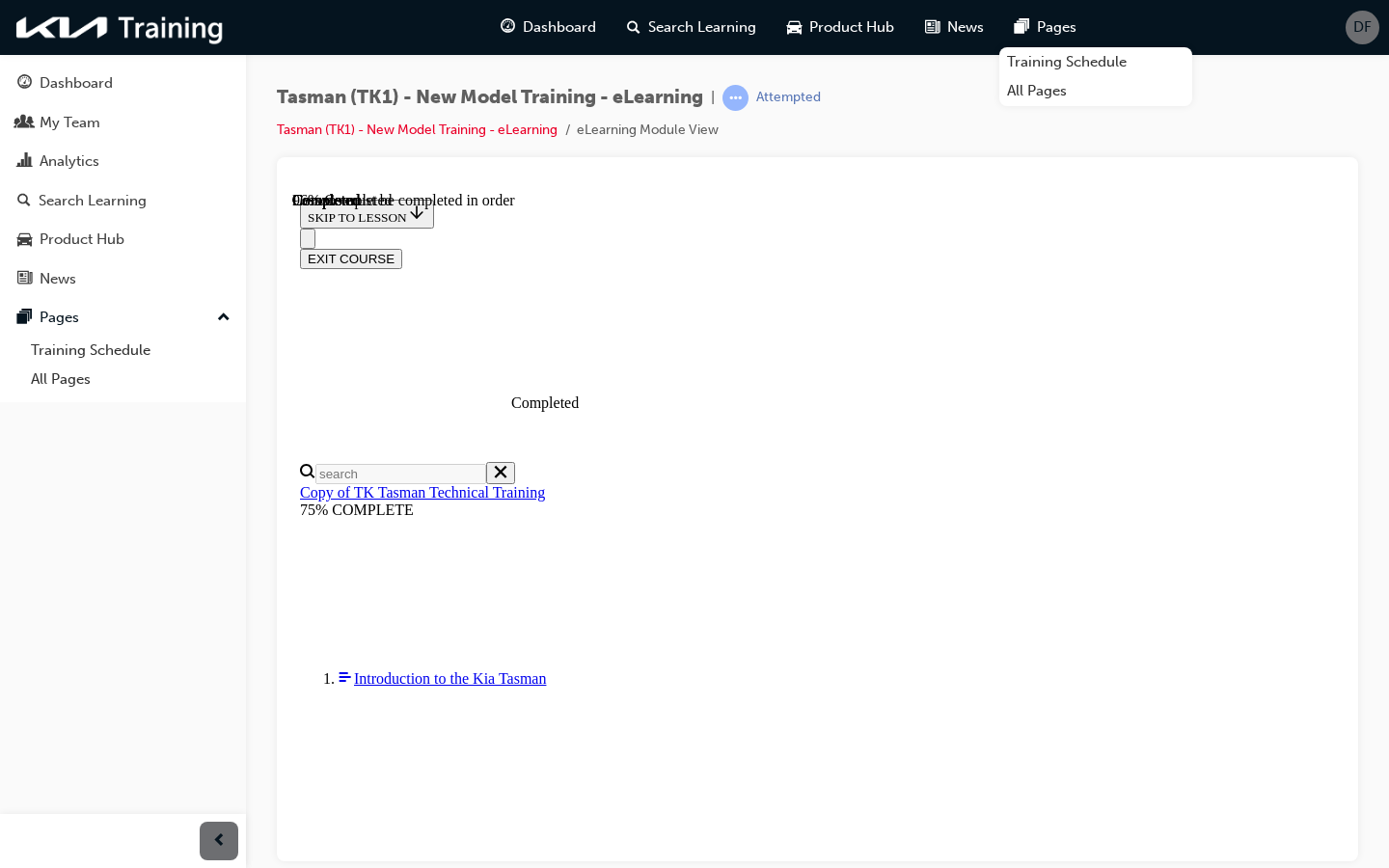 click on "Loaded : 100.00% [TIME] [TIME]" at bounding box center (1265, 35101) 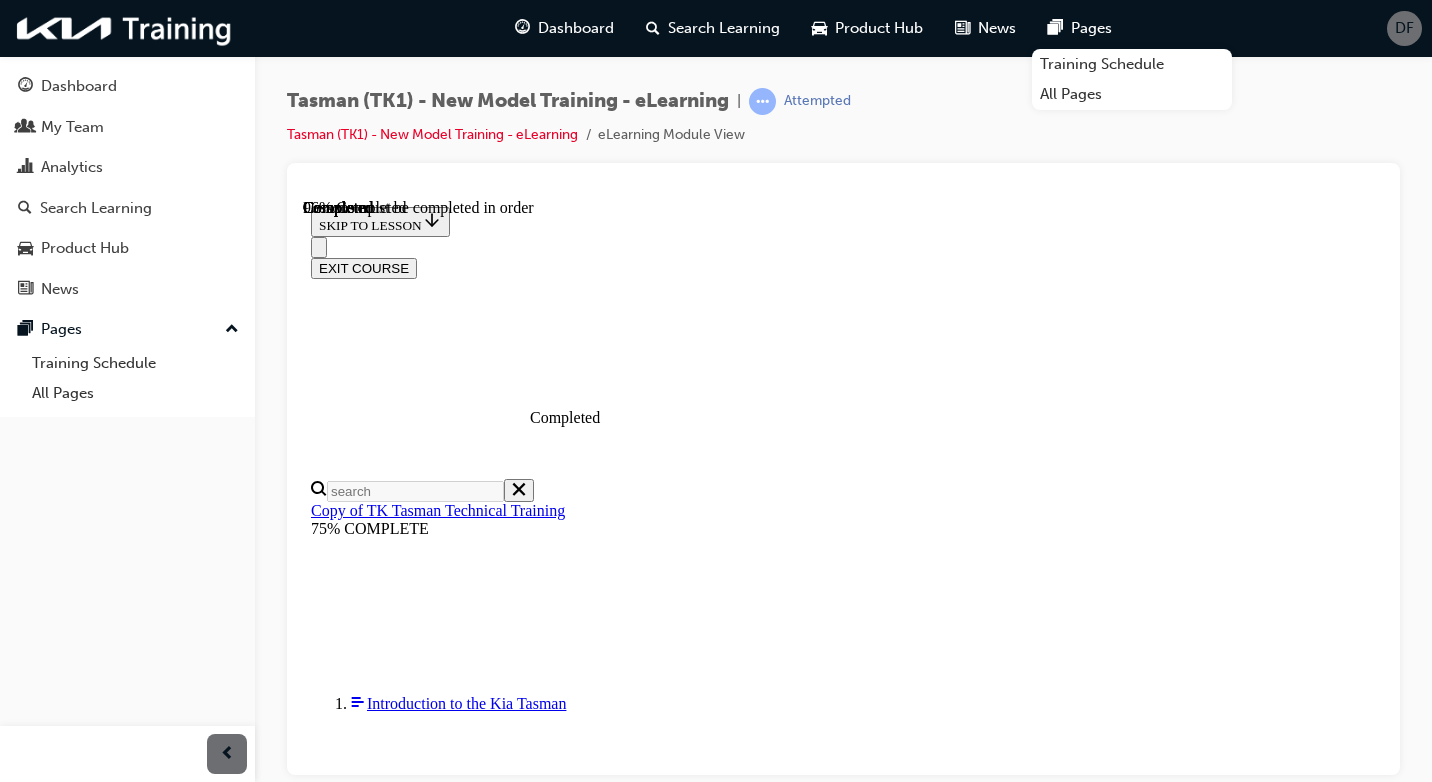 scroll, scrollTop: 12280, scrollLeft: 0, axis: vertical 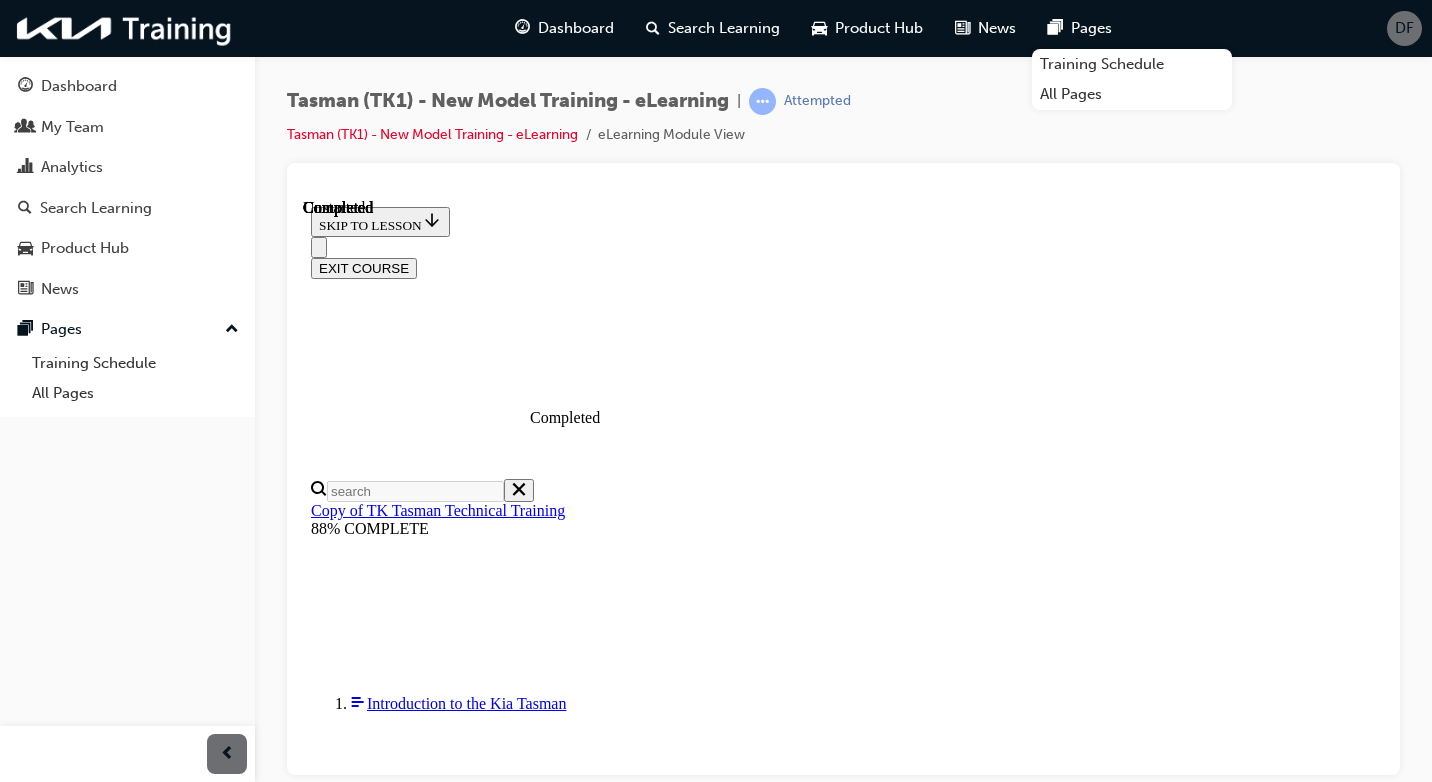 click on "START QUIZ" at bounding box center [356, 10275] 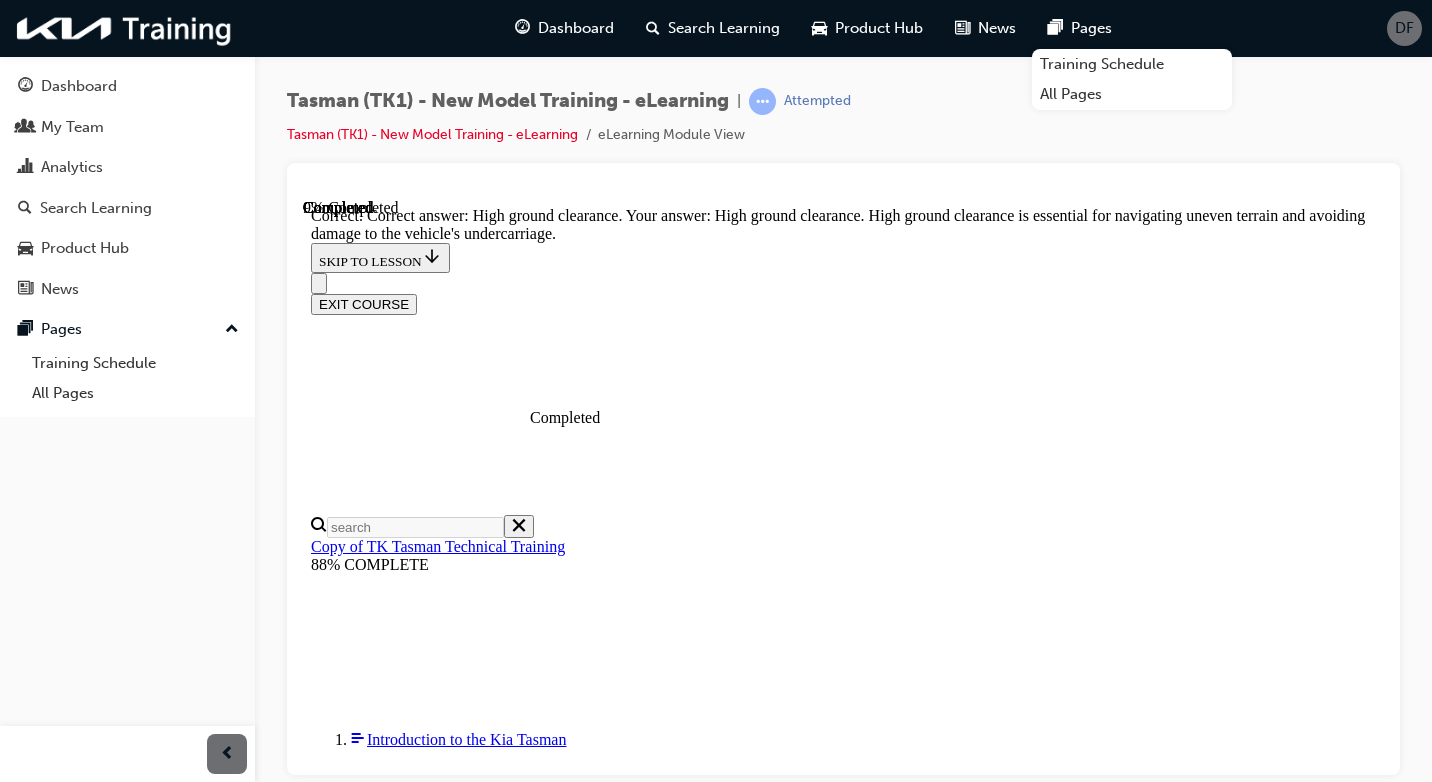 scroll, scrollTop: 585, scrollLeft: 0, axis: vertical 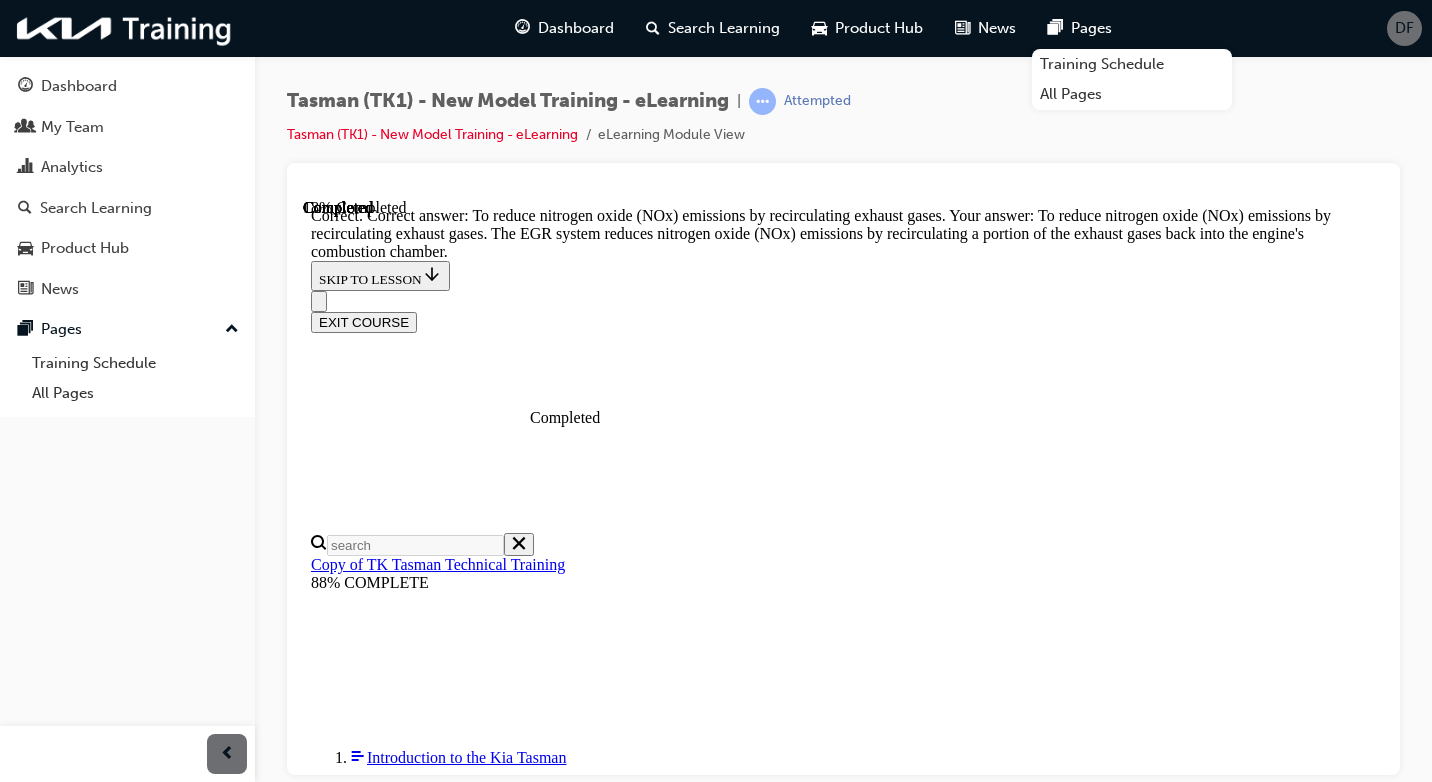 click on "NEXT" at bounding box center [337, 26313] 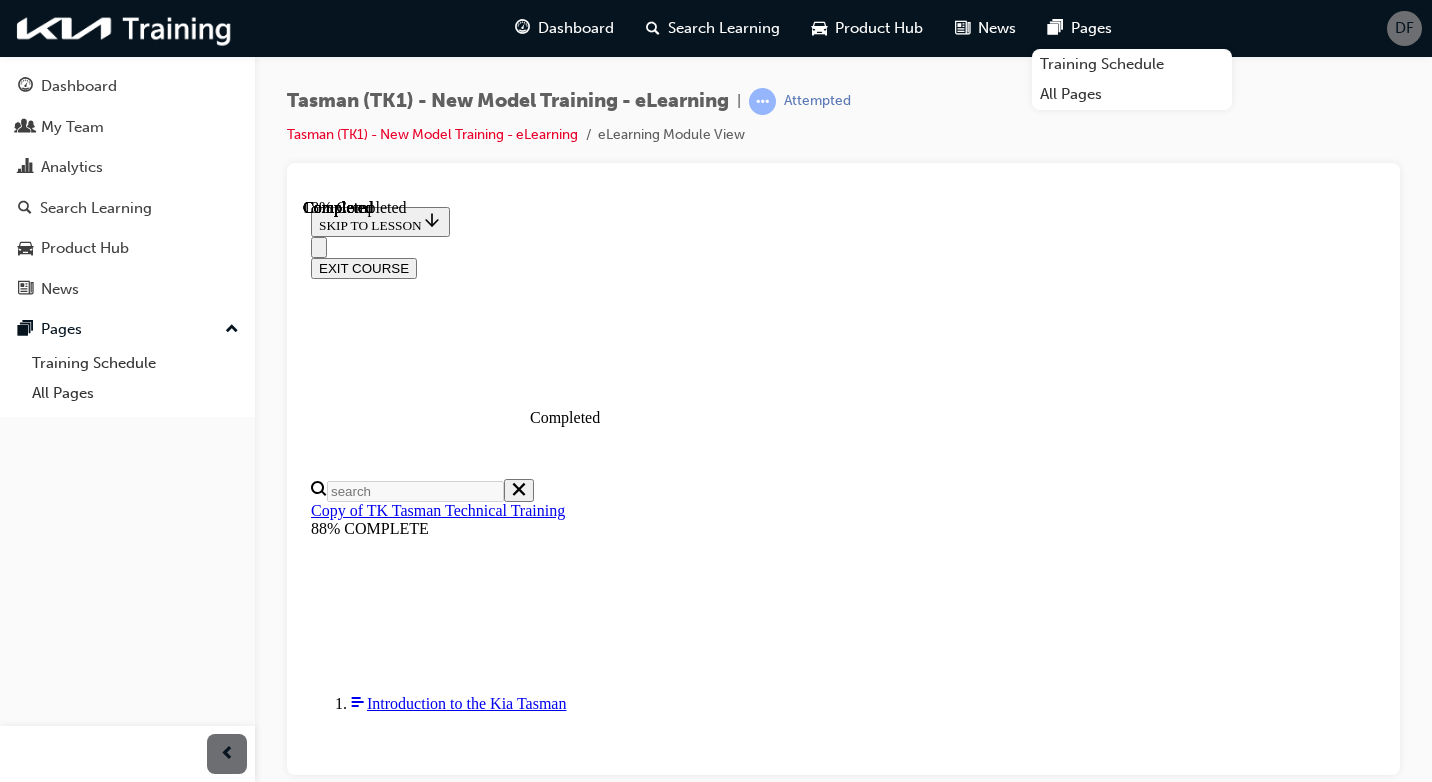 scroll, scrollTop: 300, scrollLeft: 0, axis: vertical 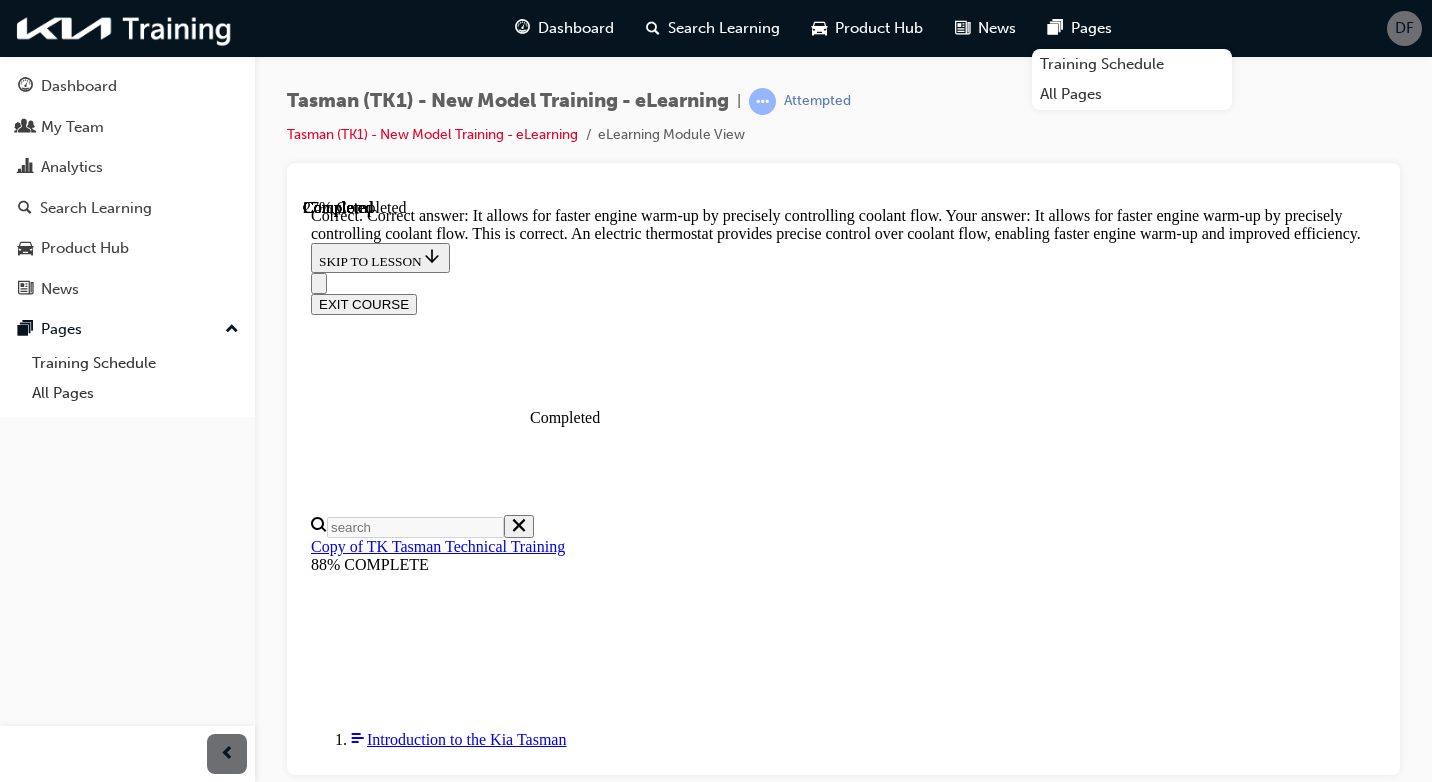 click on "NEXT" at bounding box center [337, 26295] 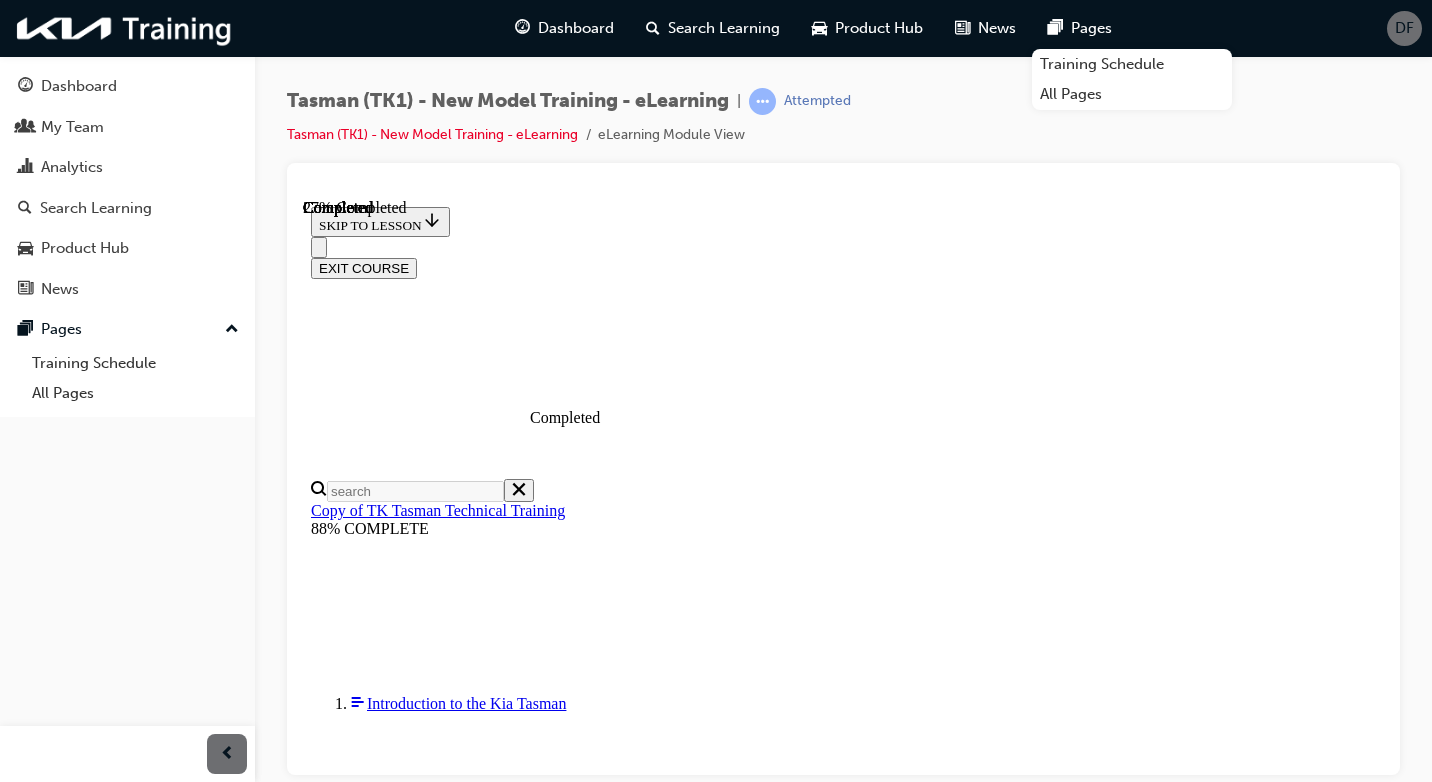scroll, scrollTop: 300, scrollLeft: 0, axis: vertical 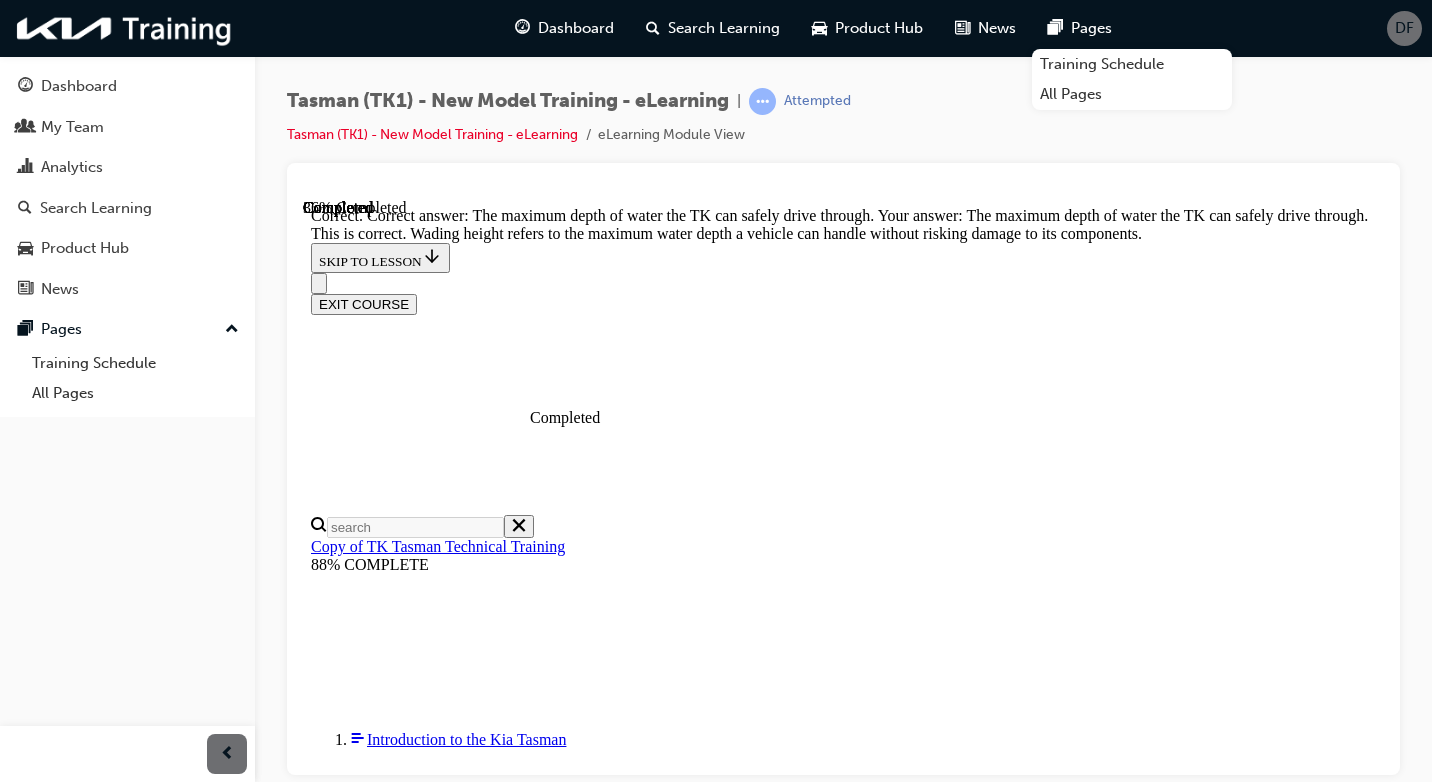 click on "NEXT" at bounding box center (337, 26295) 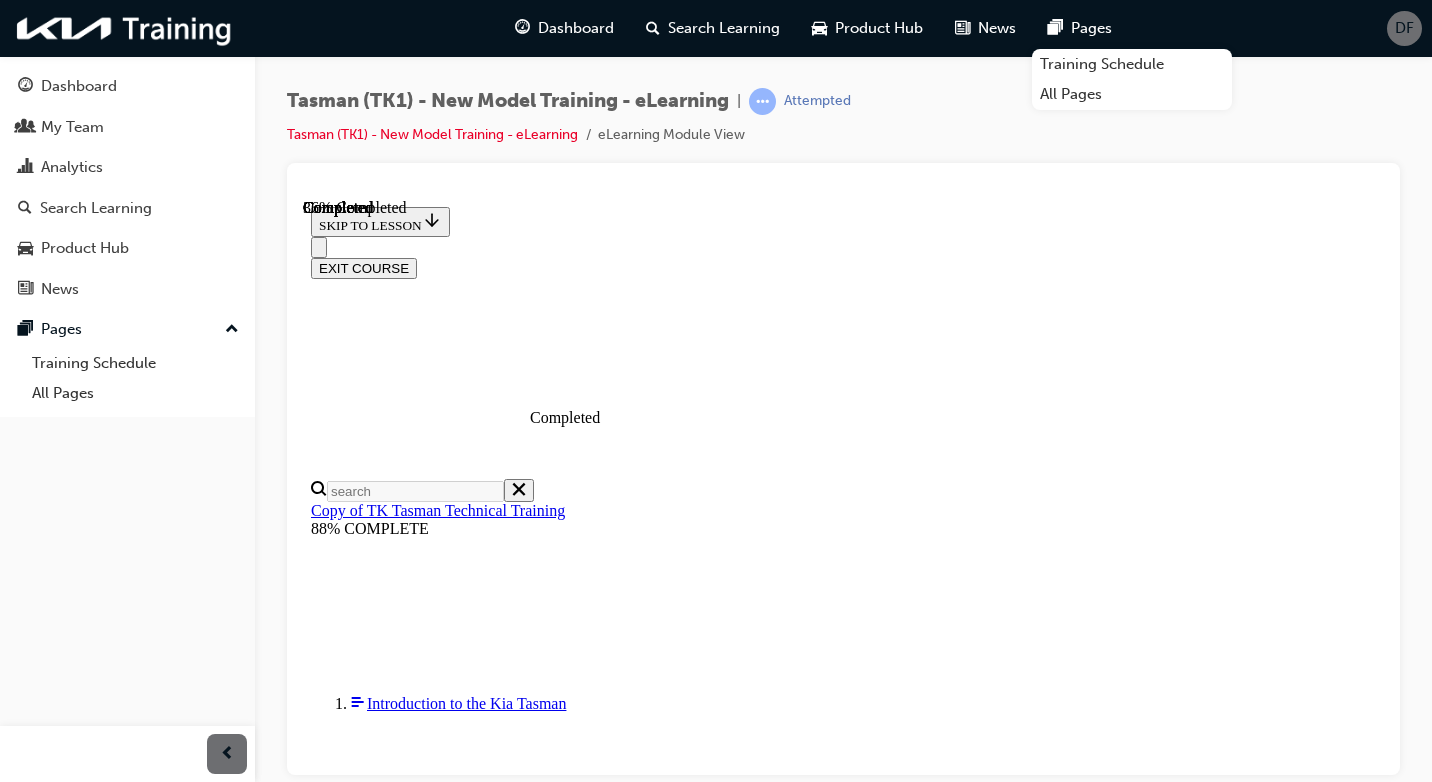 scroll, scrollTop: 200, scrollLeft: 0, axis: vertical 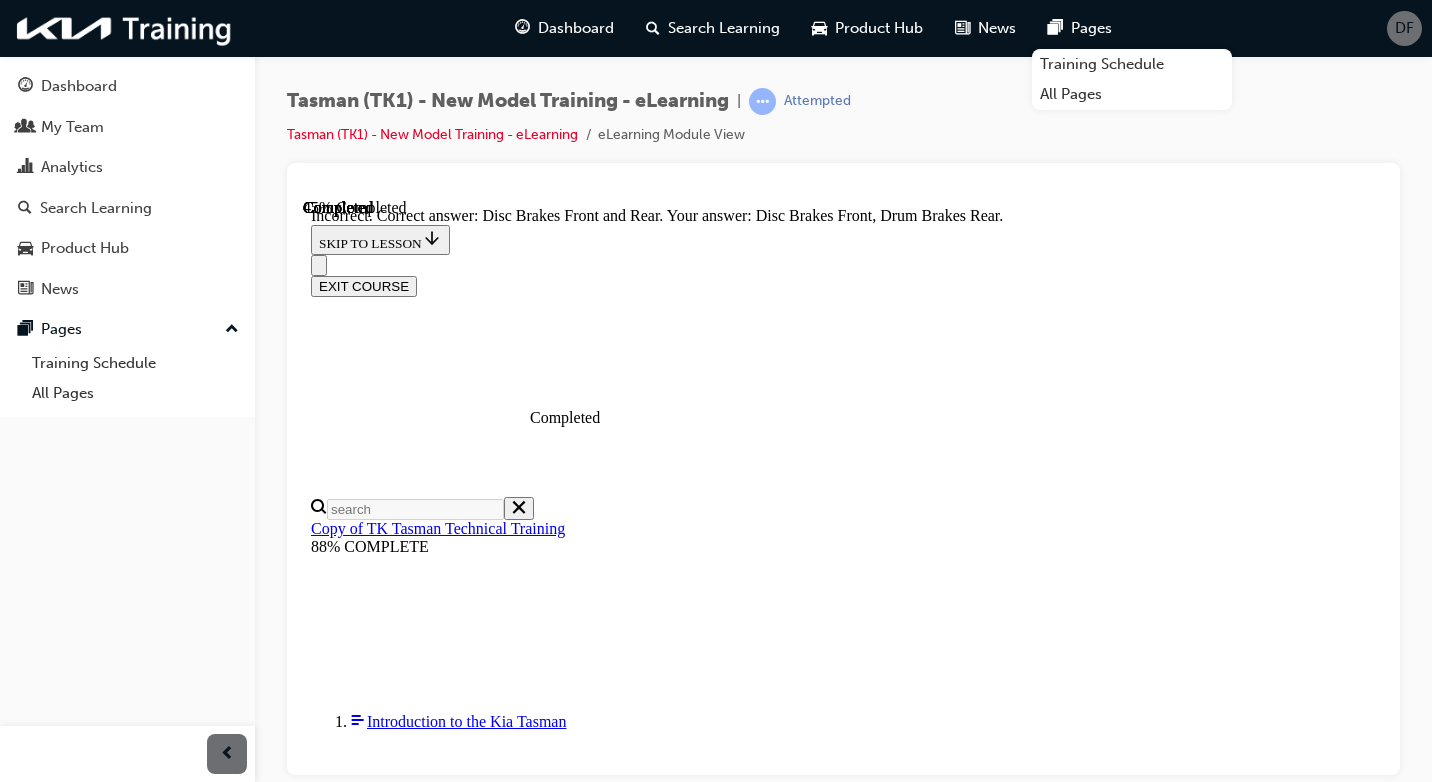 click on "Disc Brakes Front and Rear" at bounding box center [843, 24203] 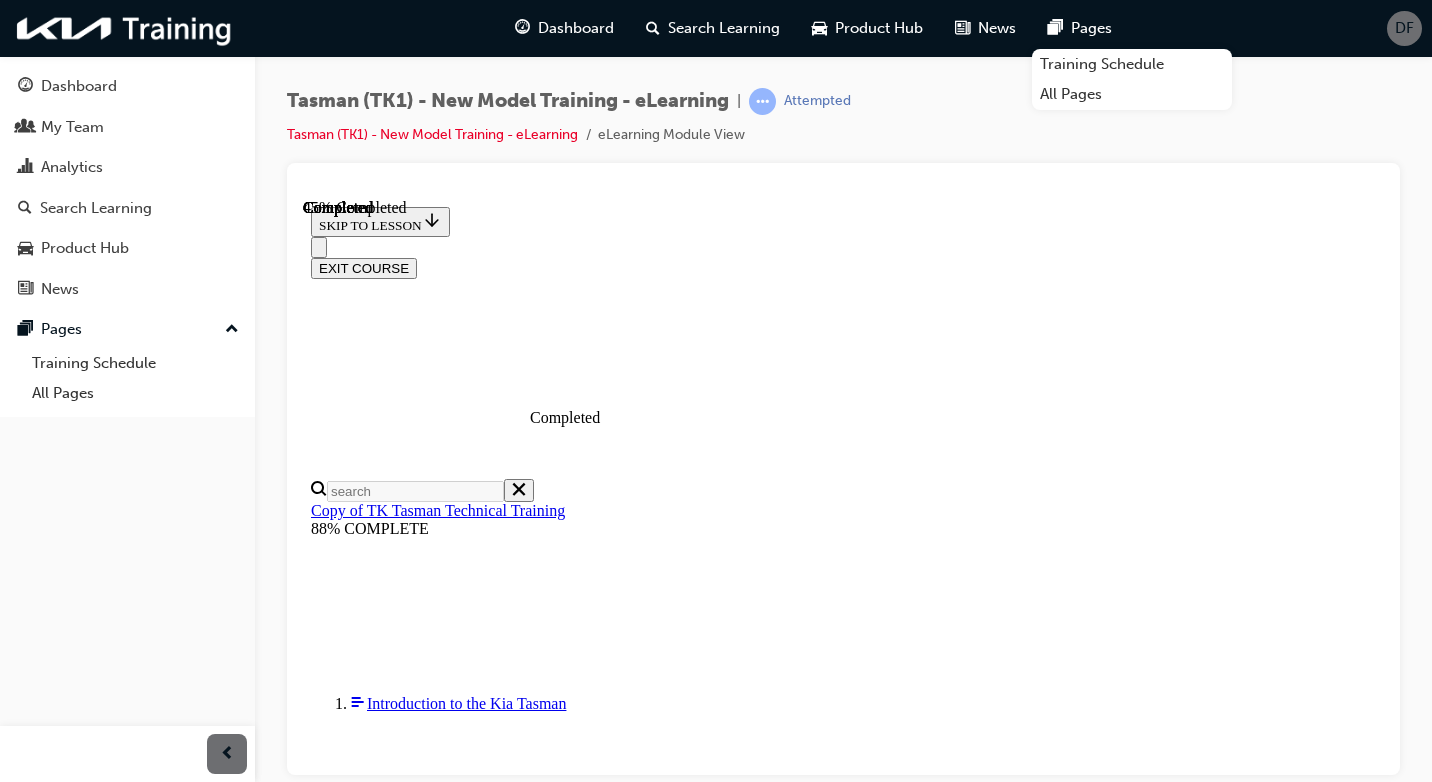 scroll, scrollTop: 300, scrollLeft: 0, axis: vertical 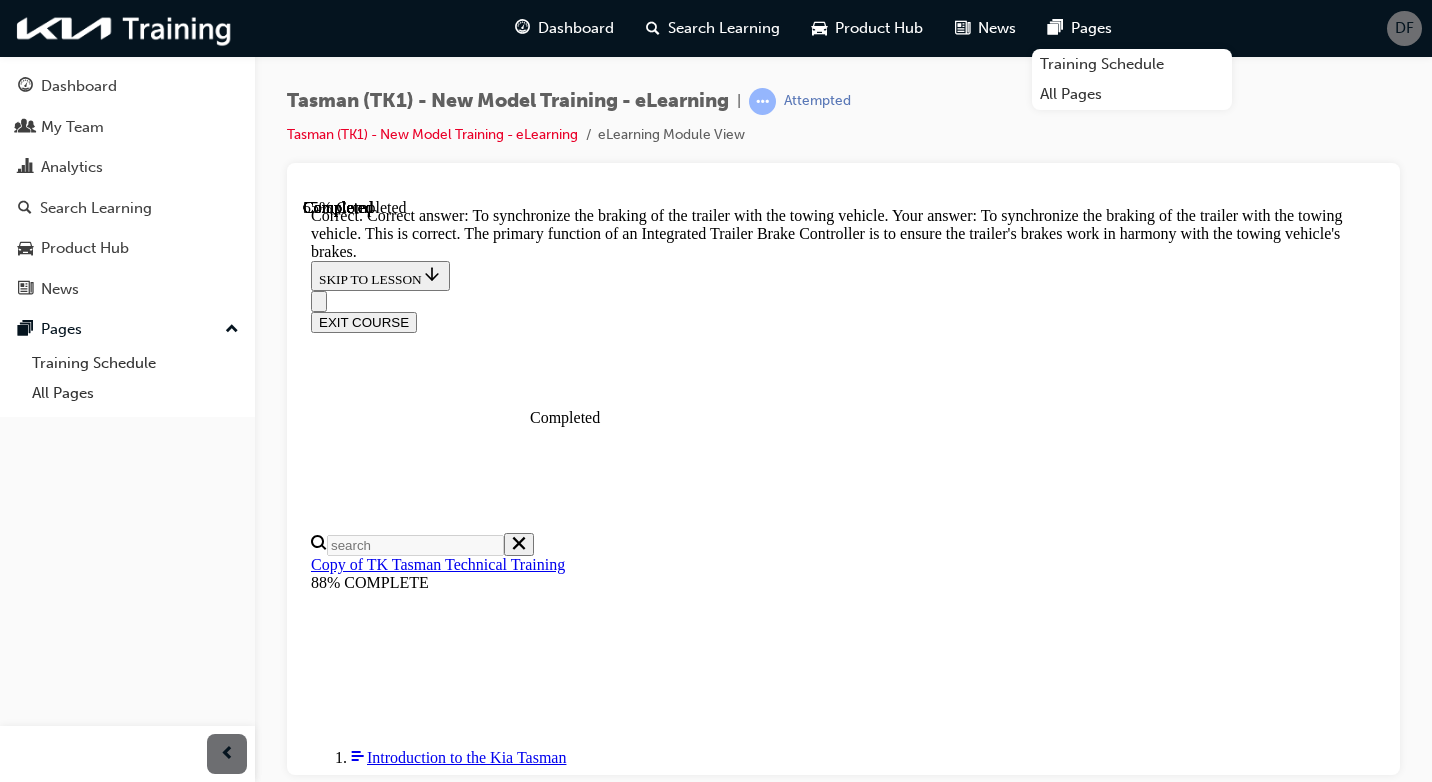 click on "NEXT" at bounding box center [337, 26305] 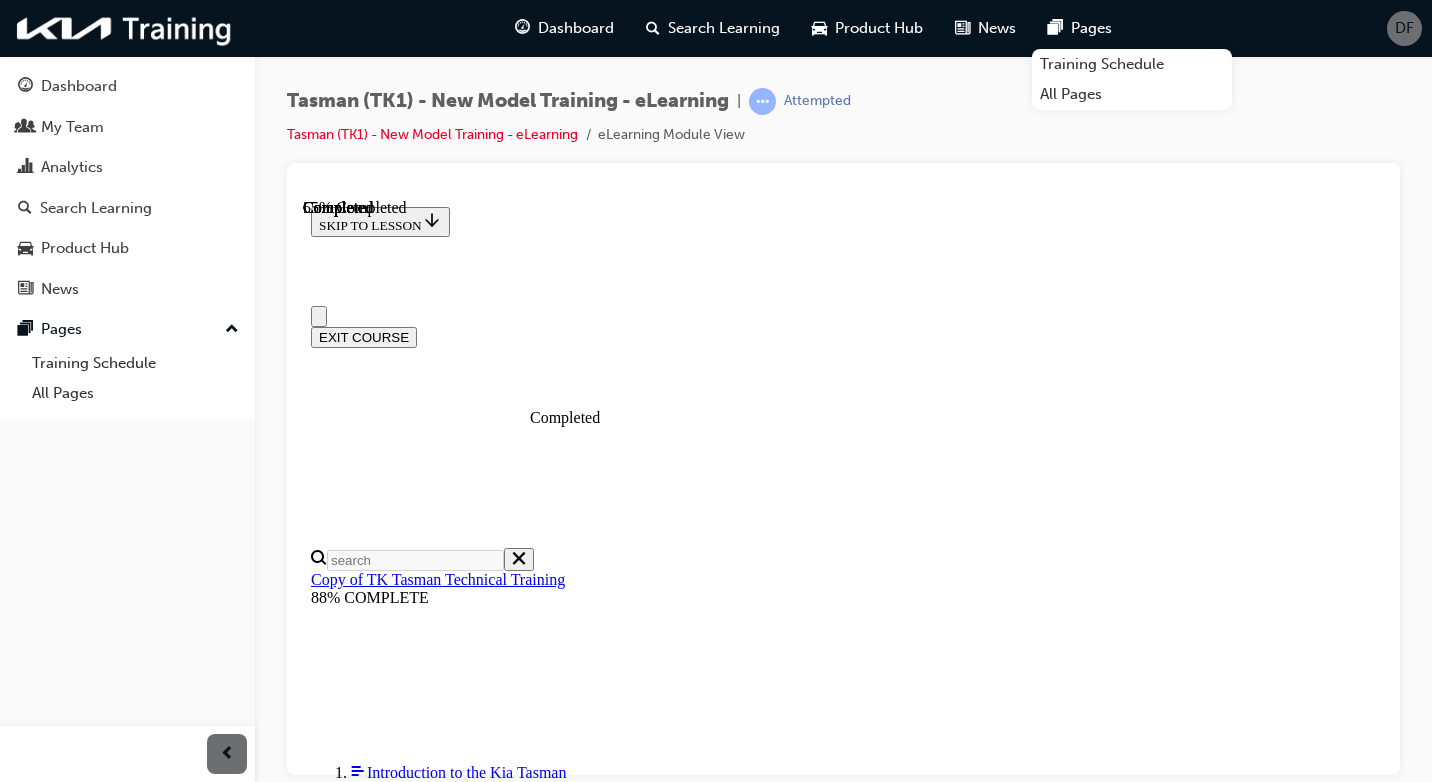 scroll, scrollTop: 200, scrollLeft: 0, axis: vertical 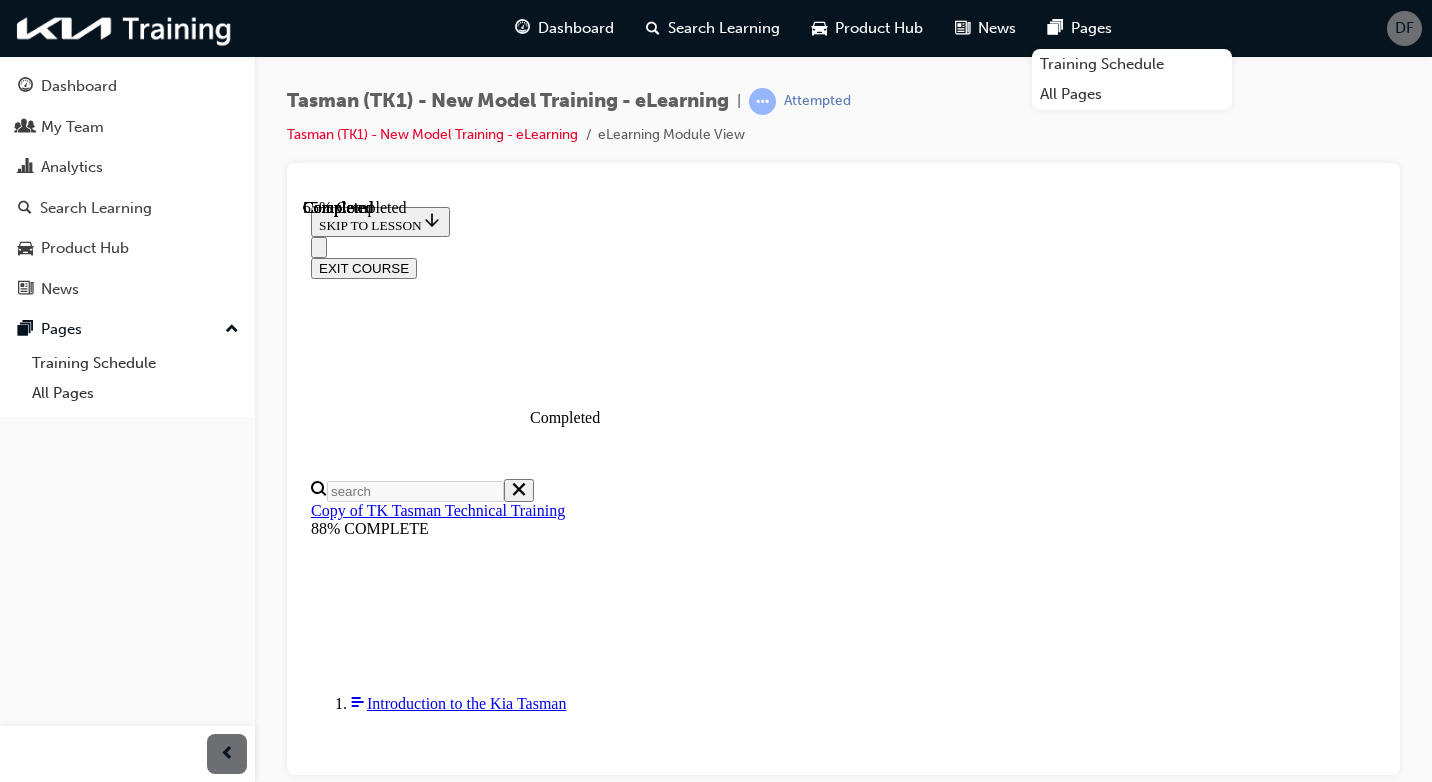 click at bounding box center [863, 18729] 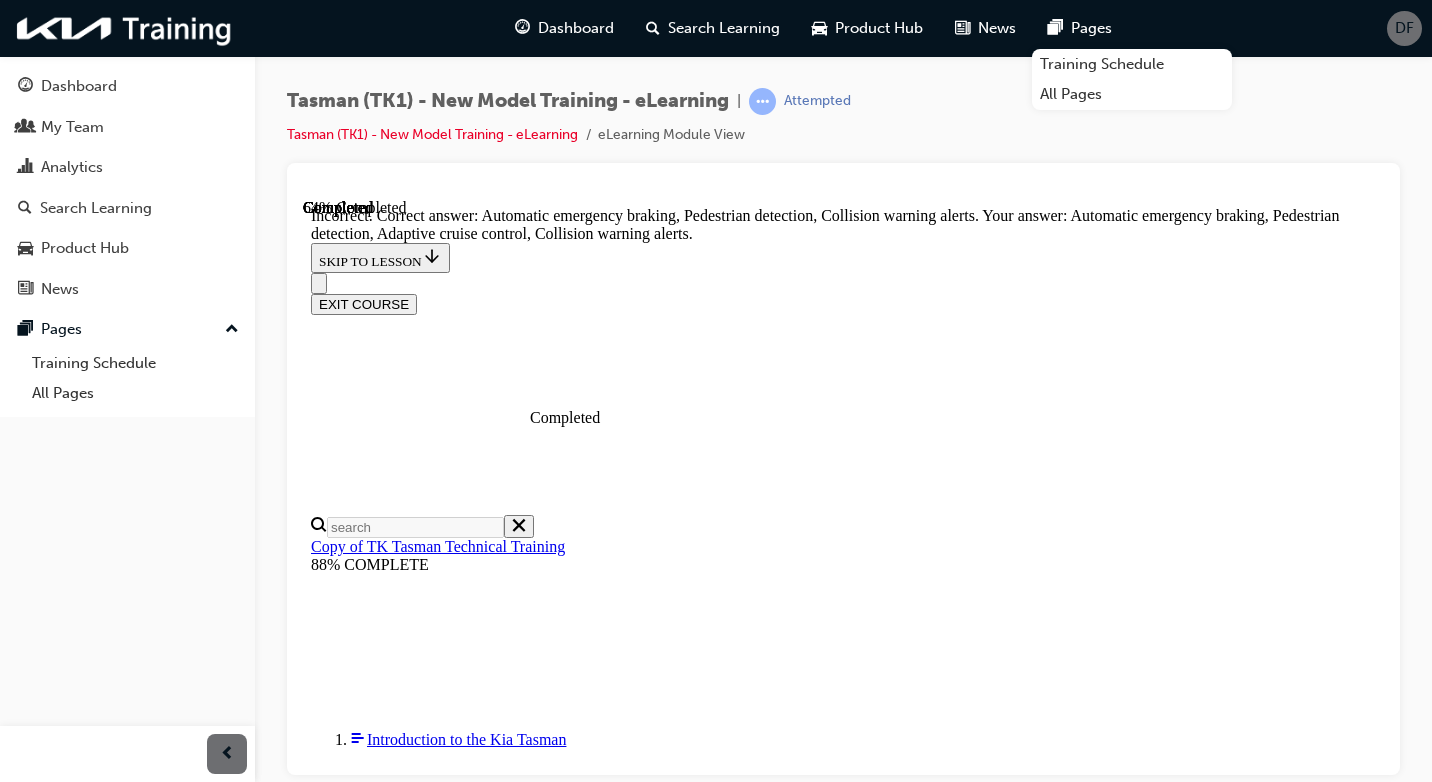 scroll, scrollTop: 506, scrollLeft: 0, axis: vertical 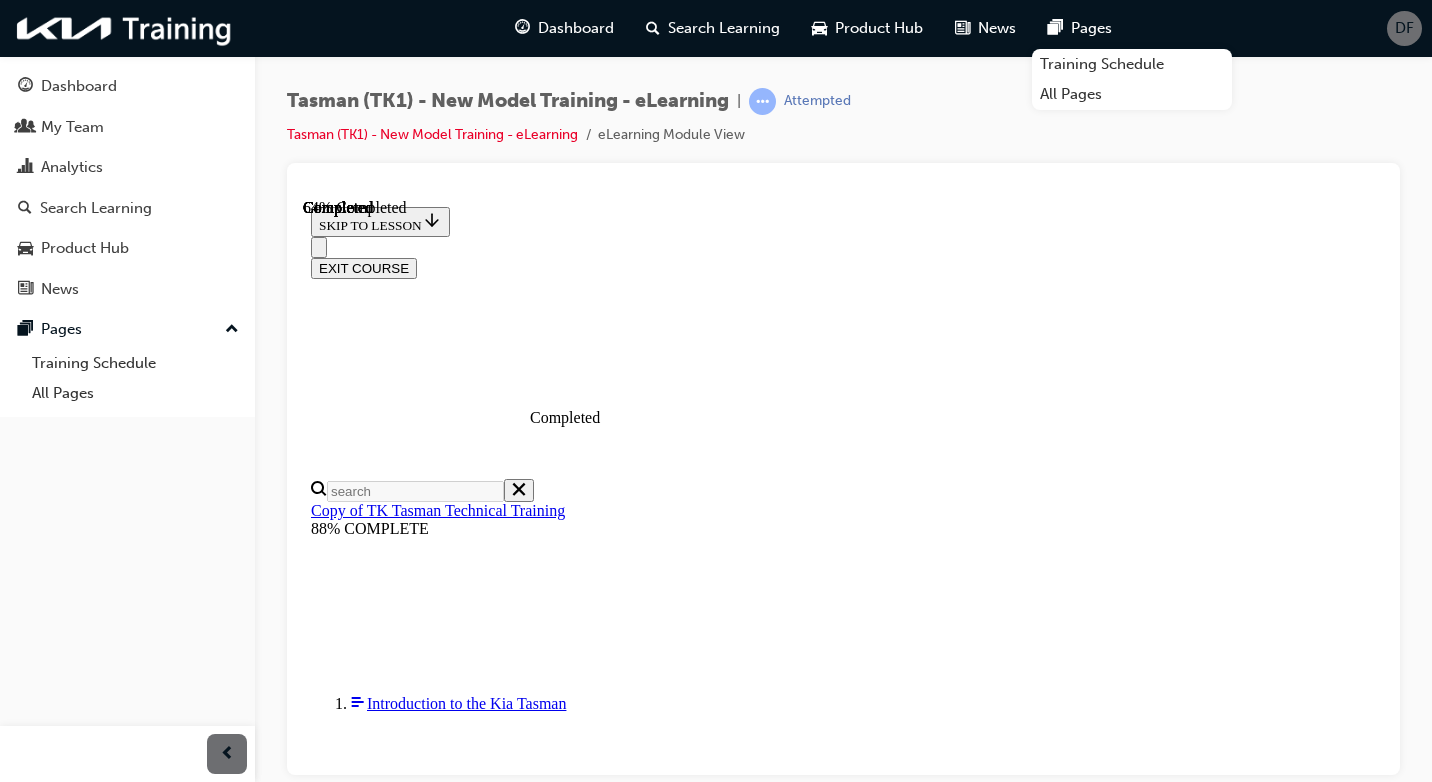 click at bounding box center [843, 19579] 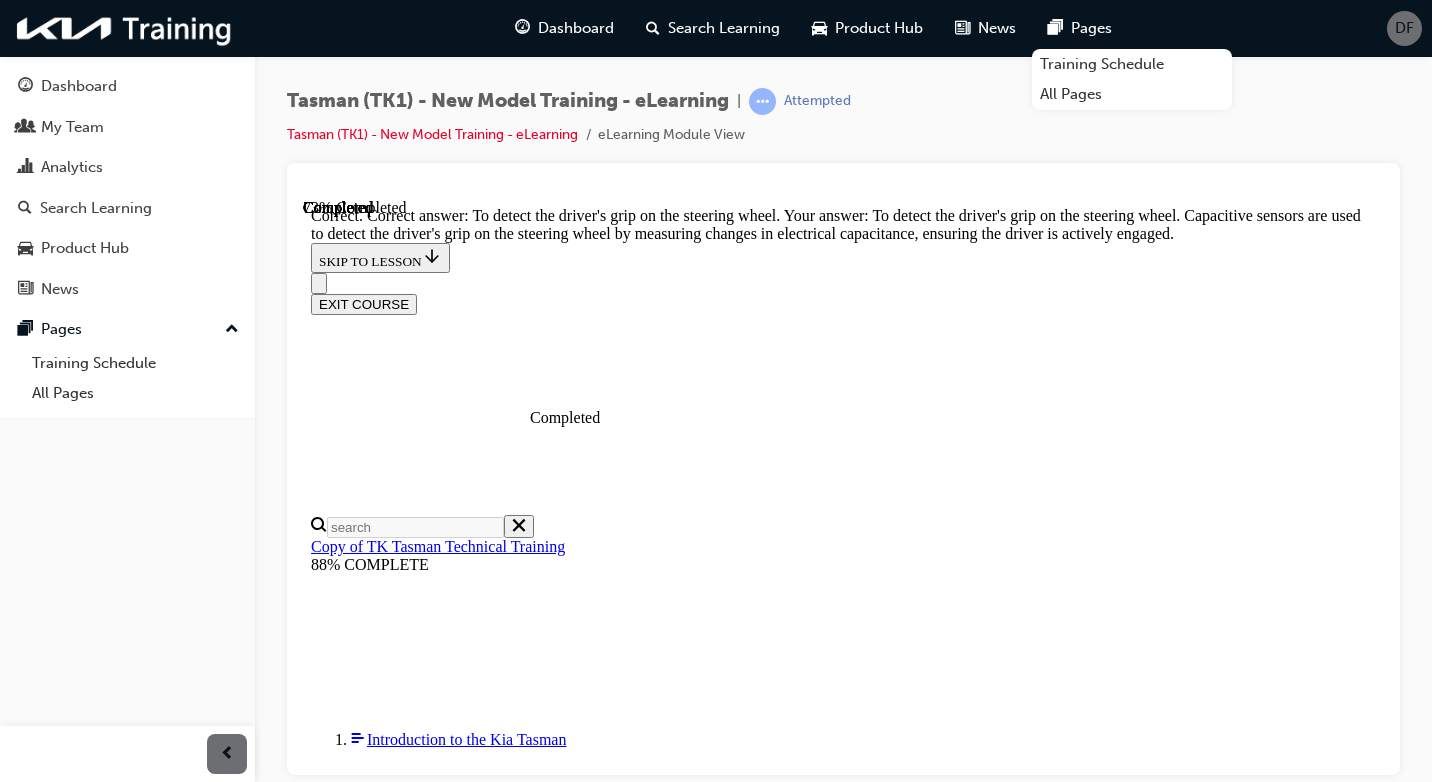 scroll, scrollTop: 609, scrollLeft: 0, axis: vertical 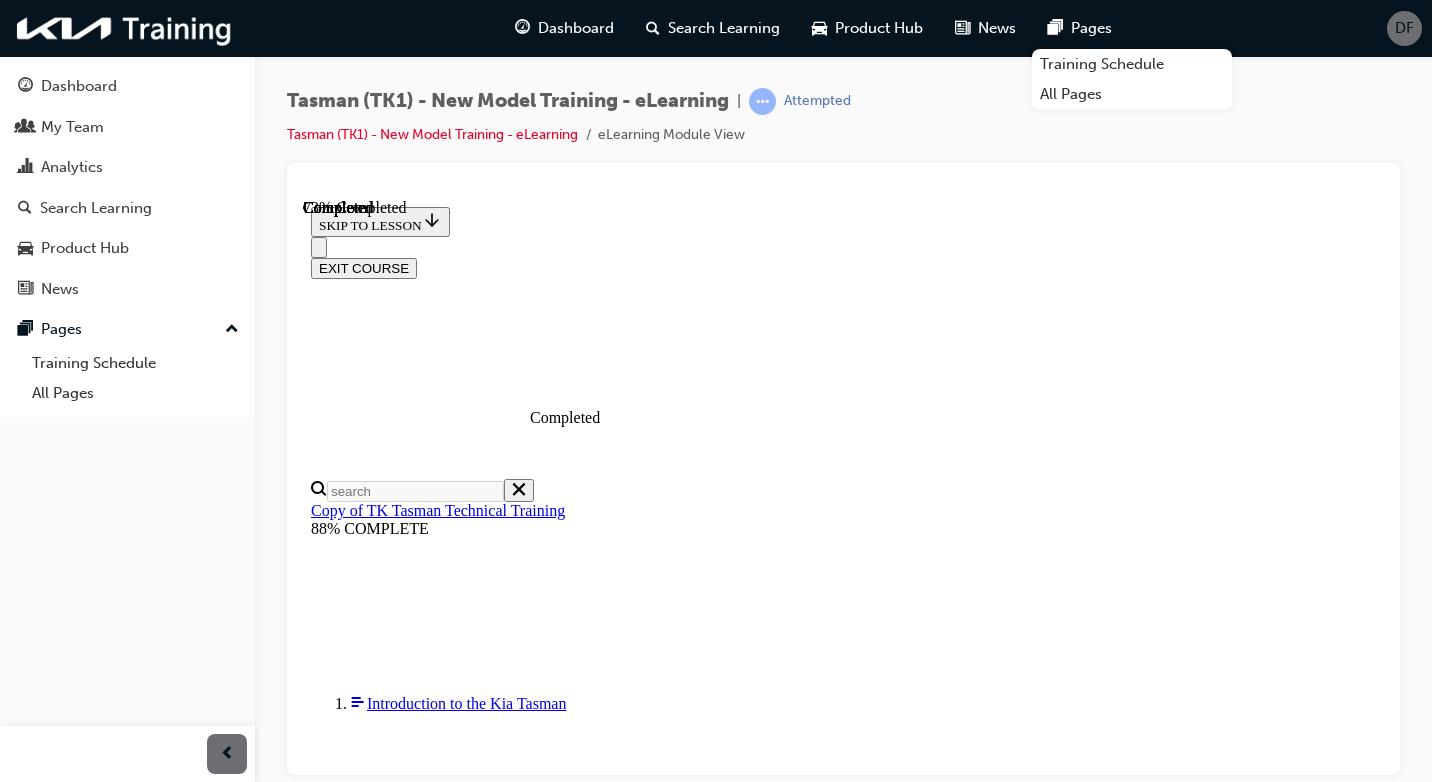 click on "To provide maximum torque for off-road or steep incline conditions" at bounding box center [843, 23158] 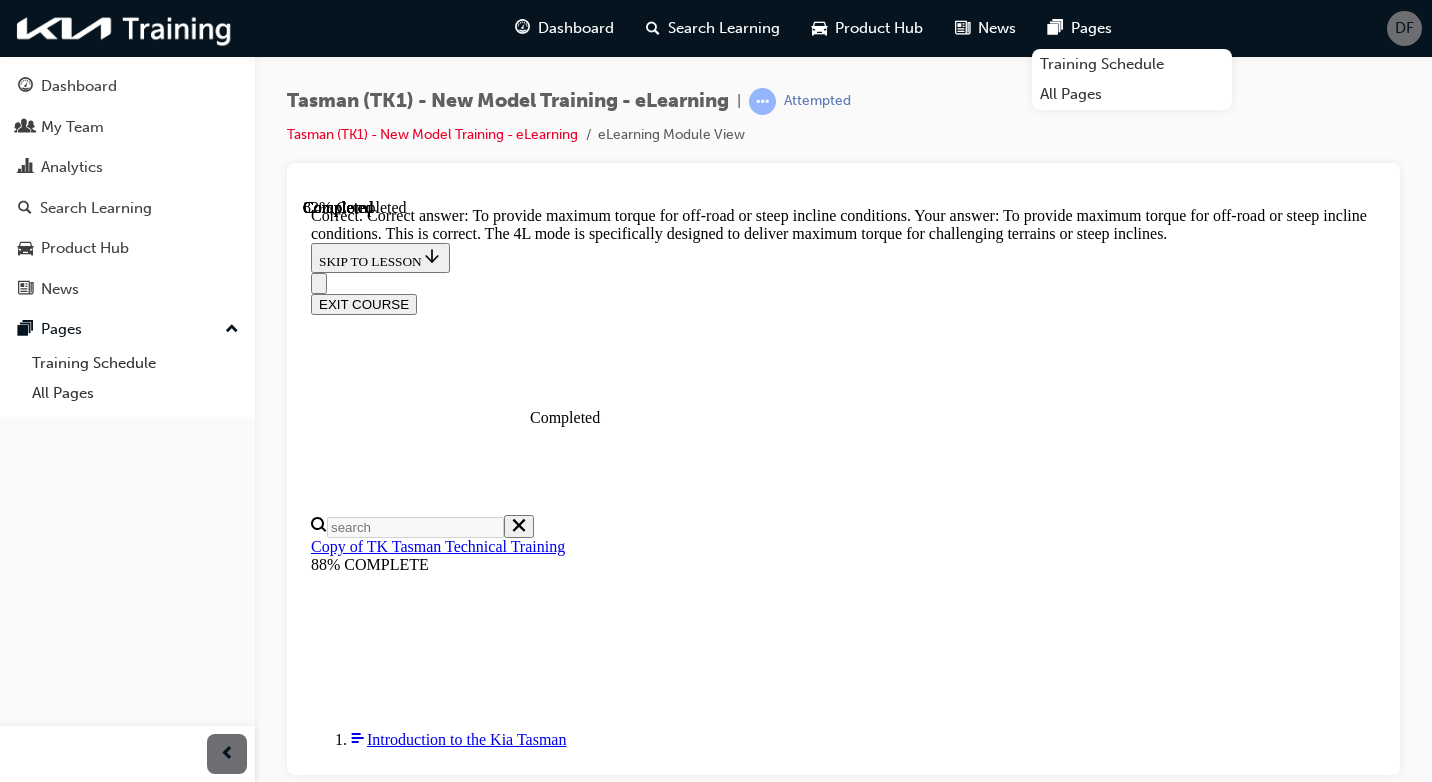 scroll, scrollTop: 681, scrollLeft: 0, axis: vertical 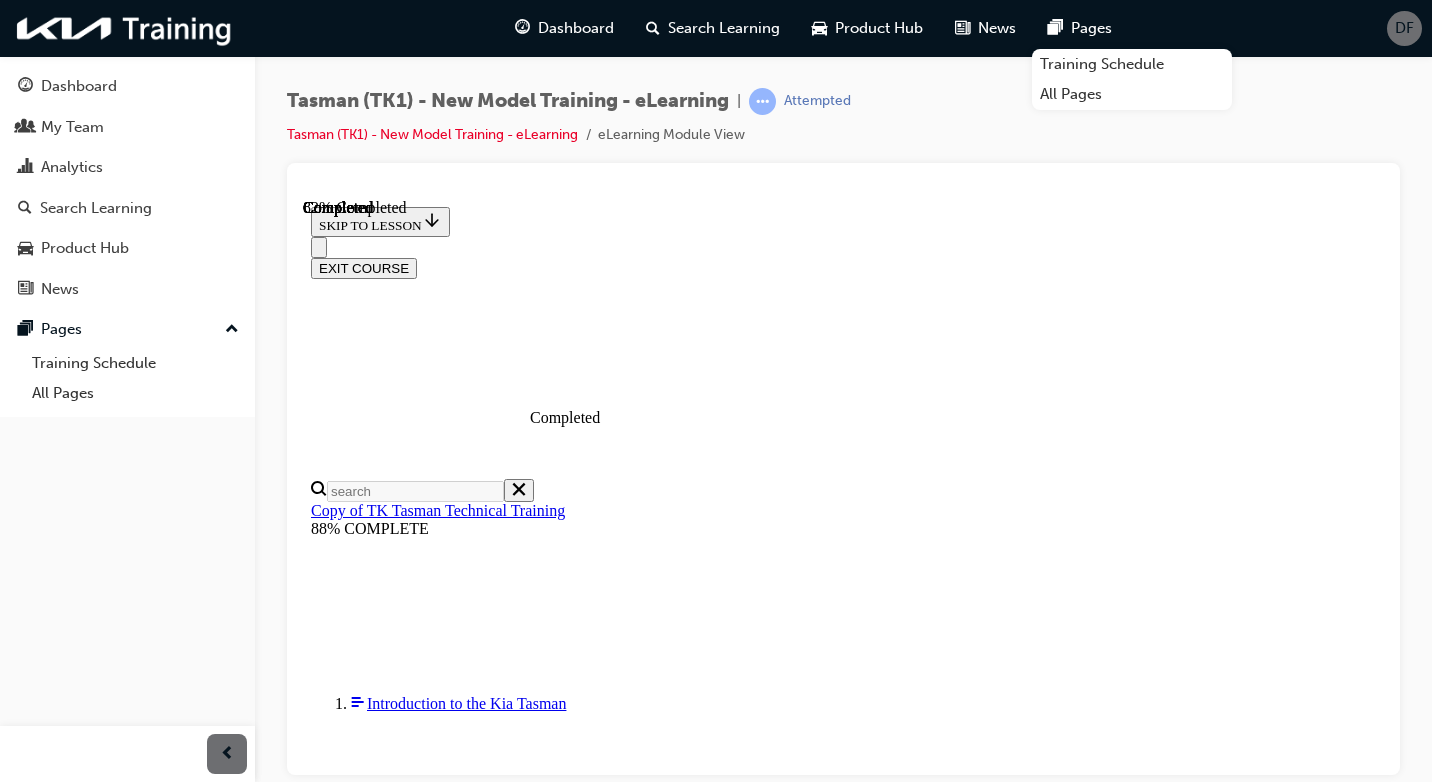 drag, startPoint x: 1162, startPoint y: 640, endPoint x: 1077, endPoint y: 588, distance: 99.64437 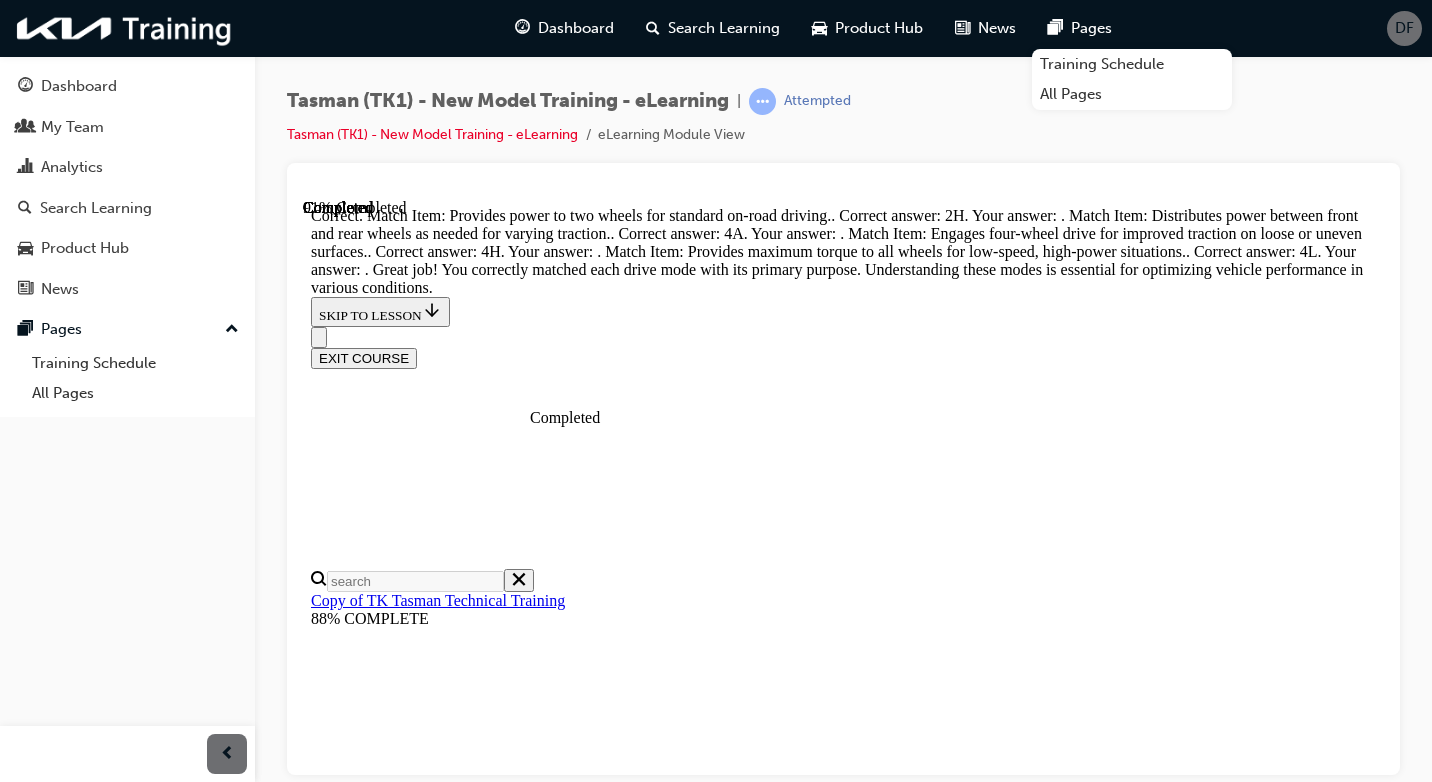 scroll, scrollTop: 1030, scrollLeft: 0, axis: vertical 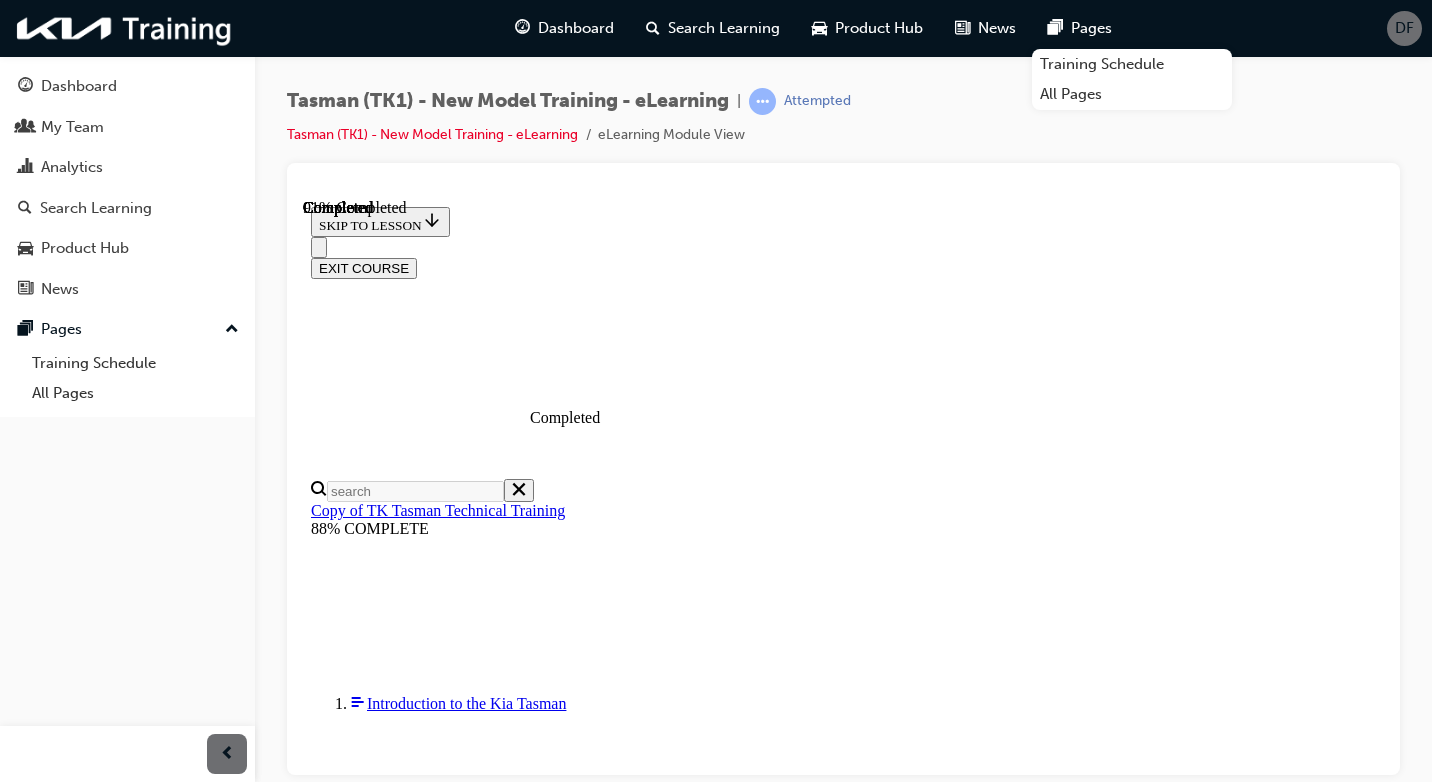 click on "Provides enhanced visibility of the terrain directly beneath the vehicle." at bounding box center (564, 13318) 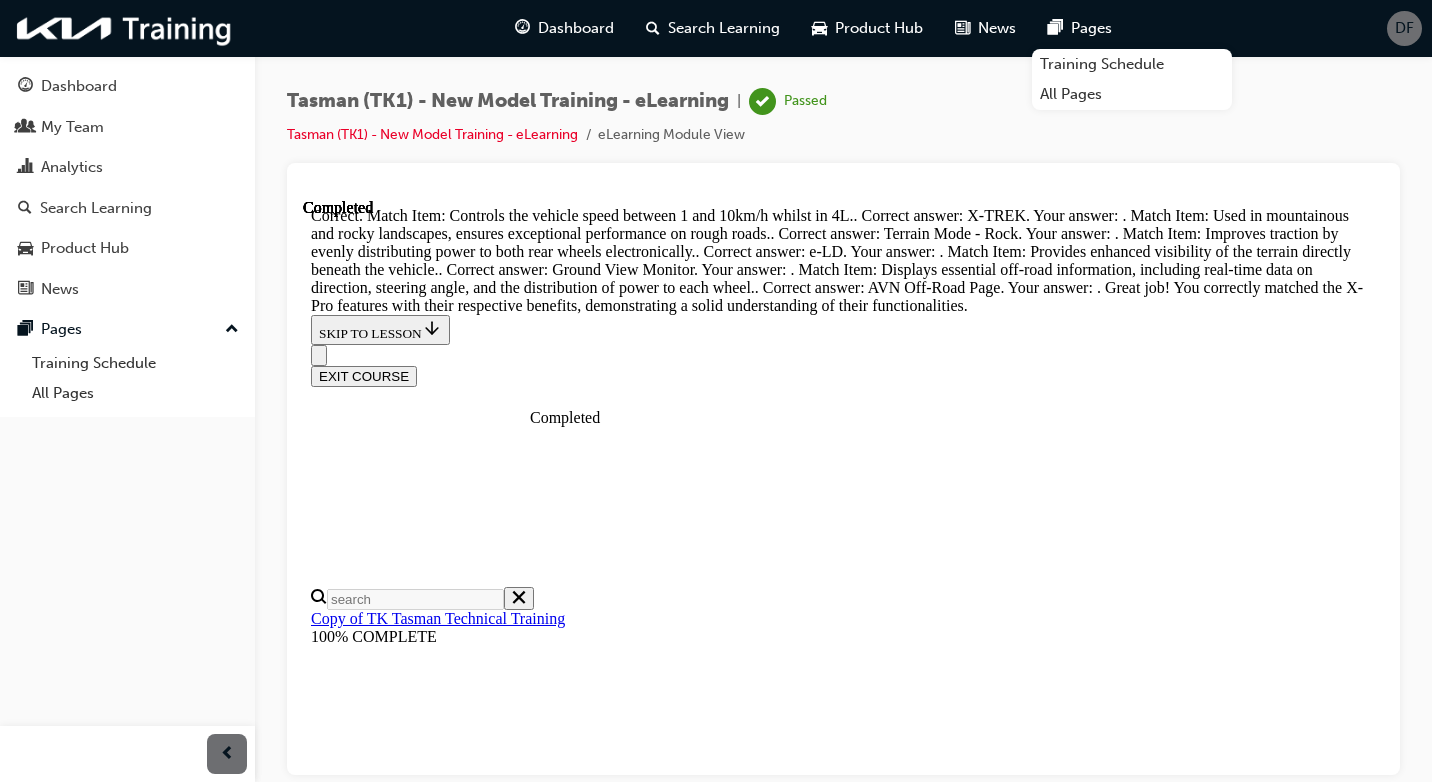 scroll, scrollTop: 1727, scrollLeft: 0, axis: vertical 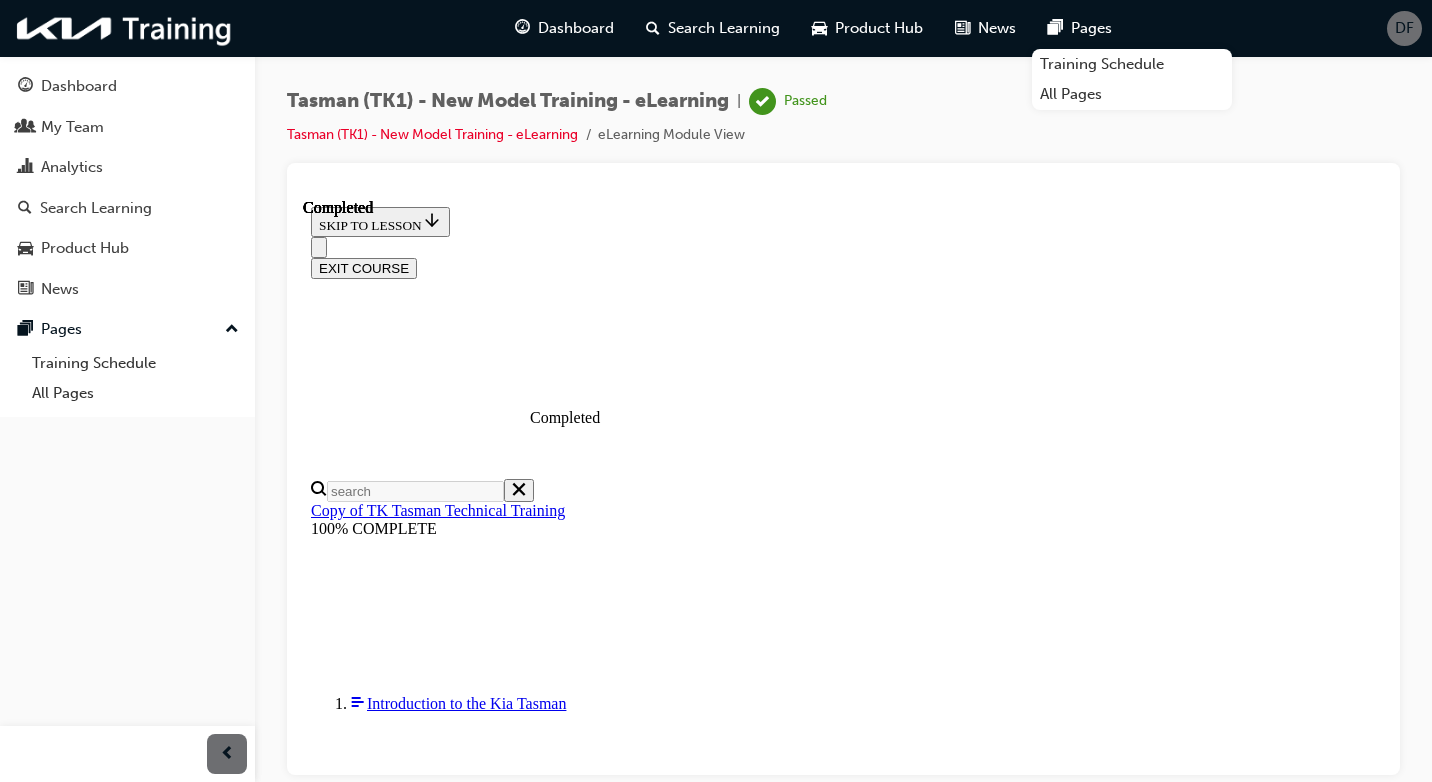 click on "TAKE AGAIN" at bounding box center (359, 12634) 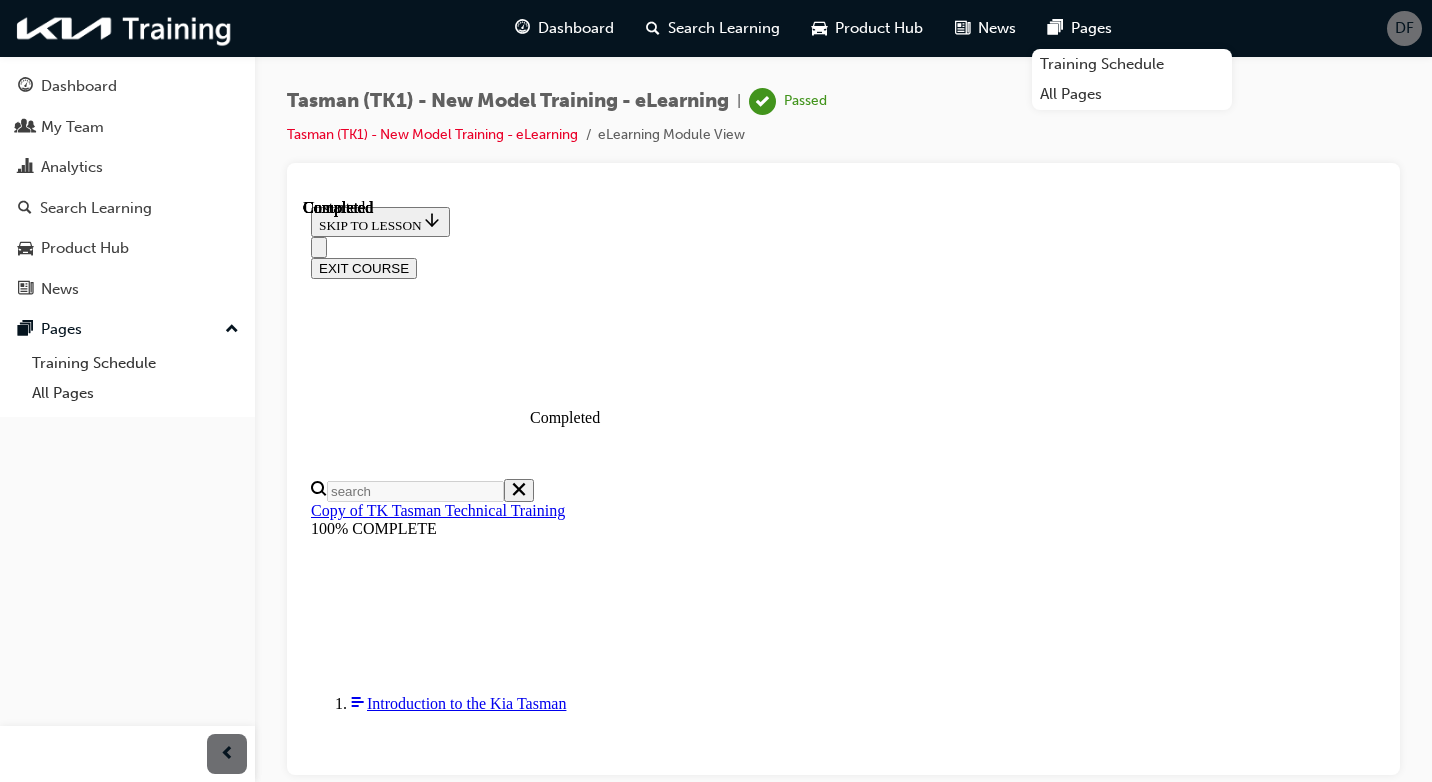 scroll, scrollTop: 69, scrollLeft: 0, axis: vertical 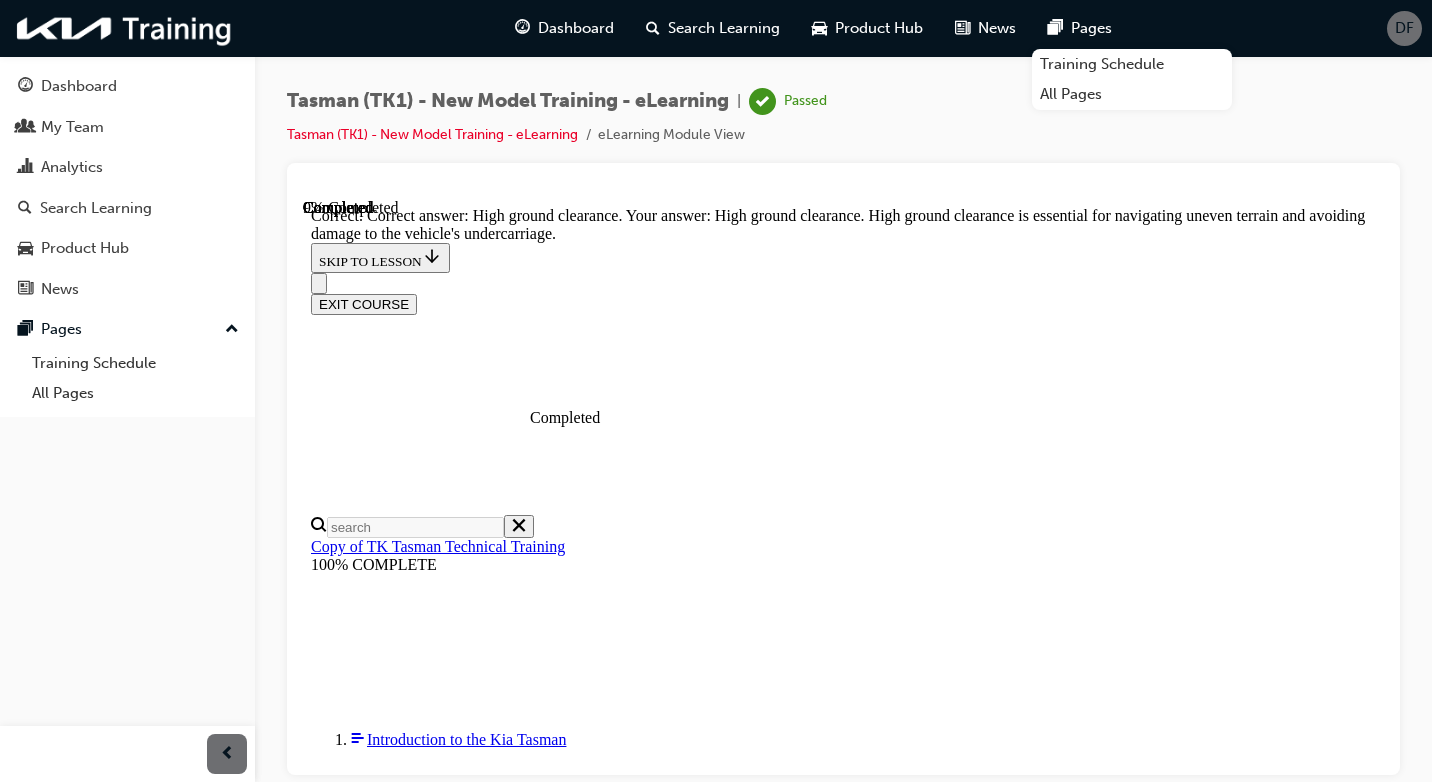 click on "NEXT" at bounding box center [337, 18357] 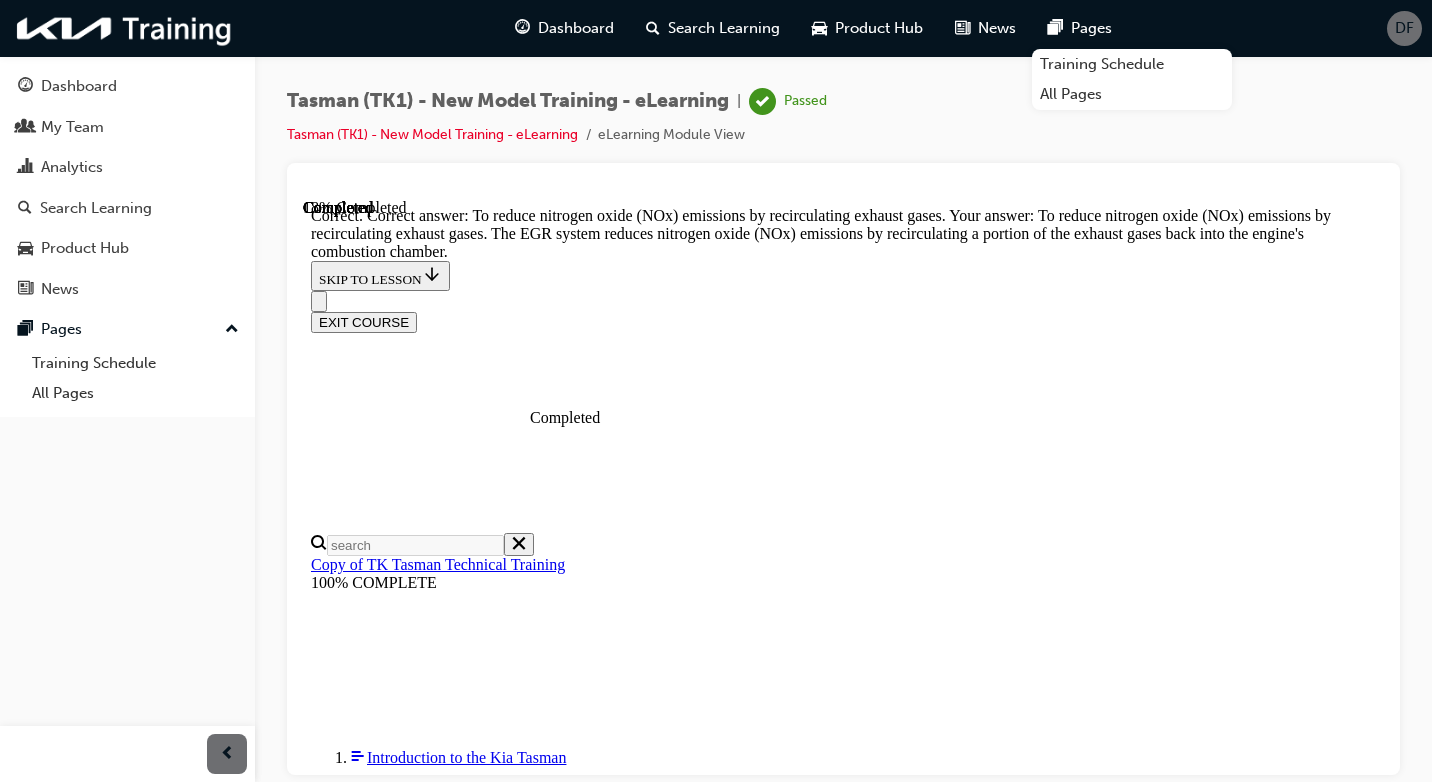 scroll, scrollTop: 681, scrollLeft: 0, axis: vertical 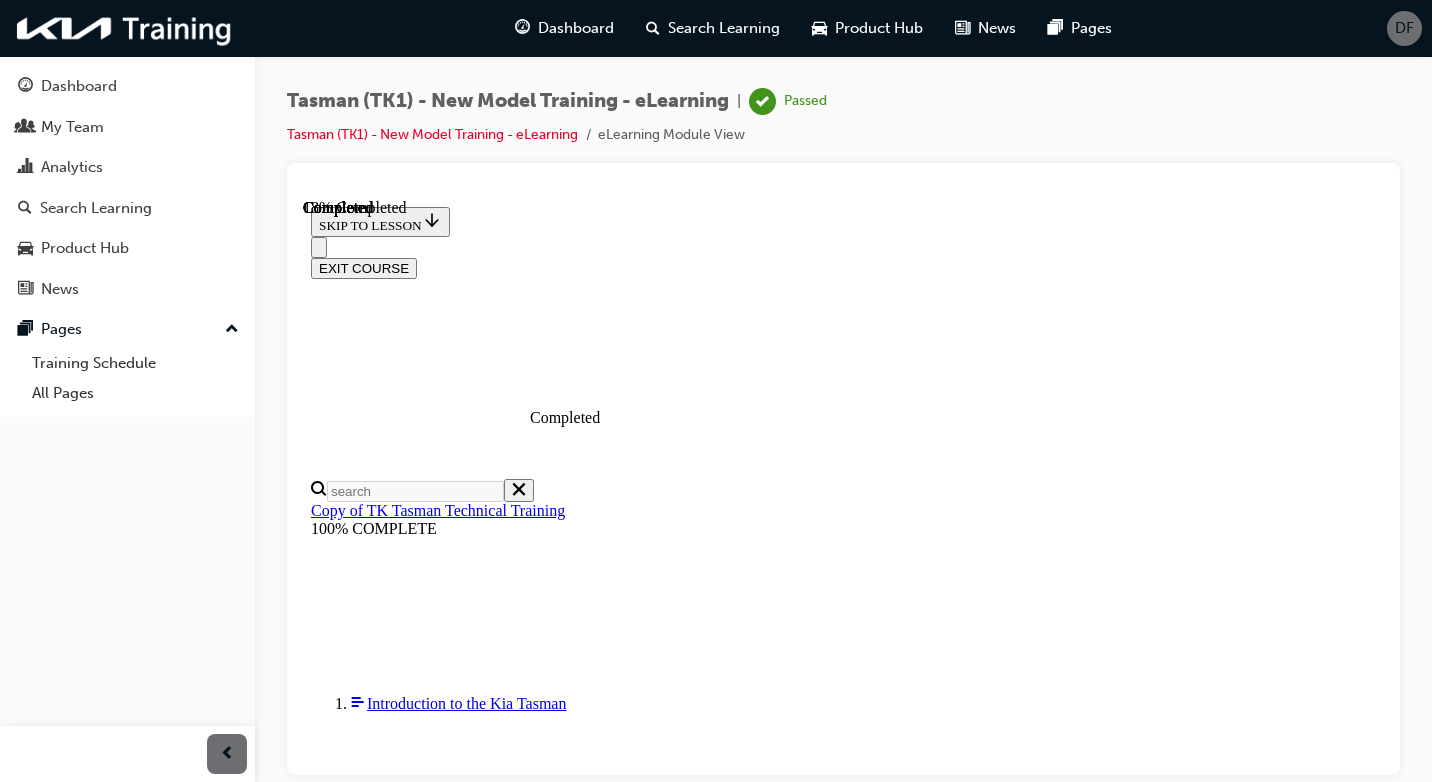 click at bounding box center [843, 19279] 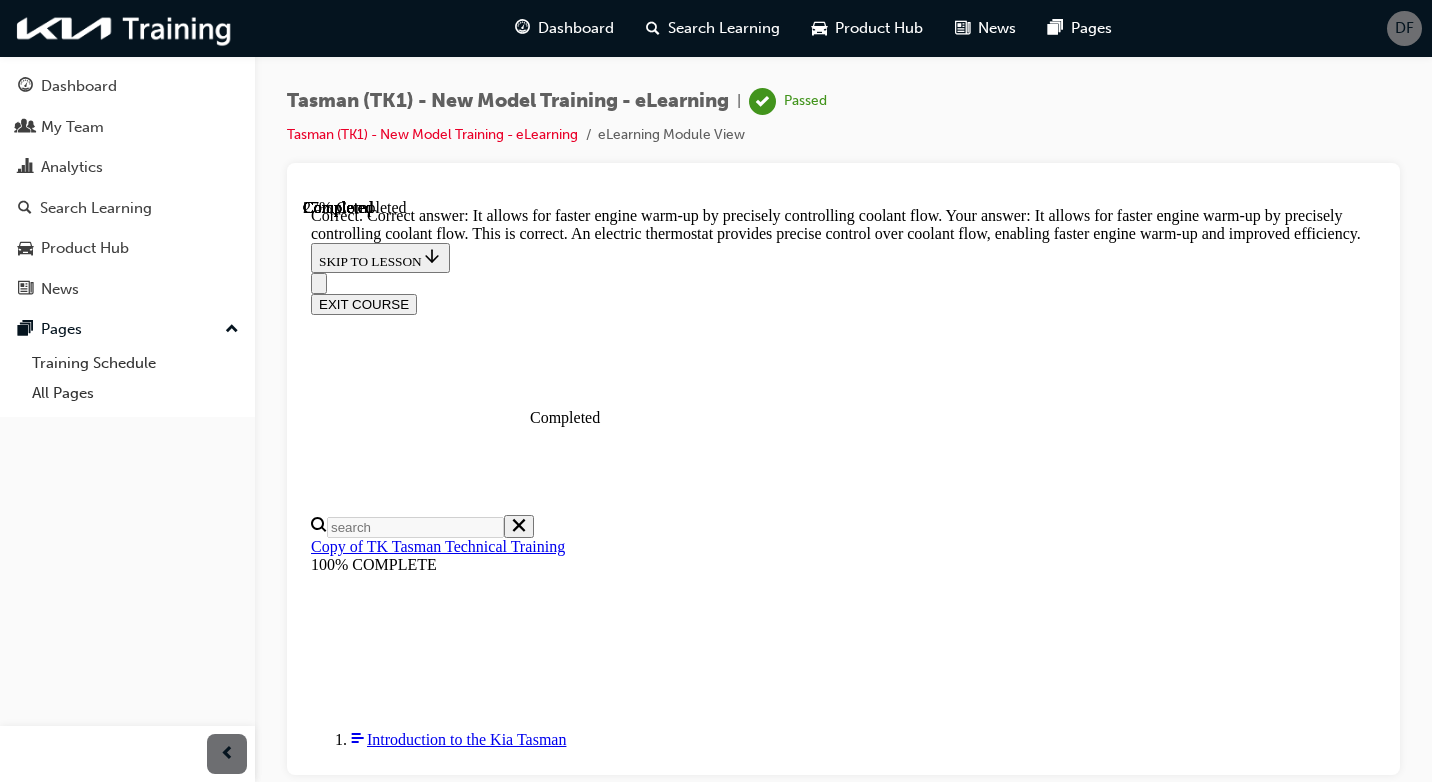 scroll, scrollTop: 681, scrollLeft: 0, axis: vertical 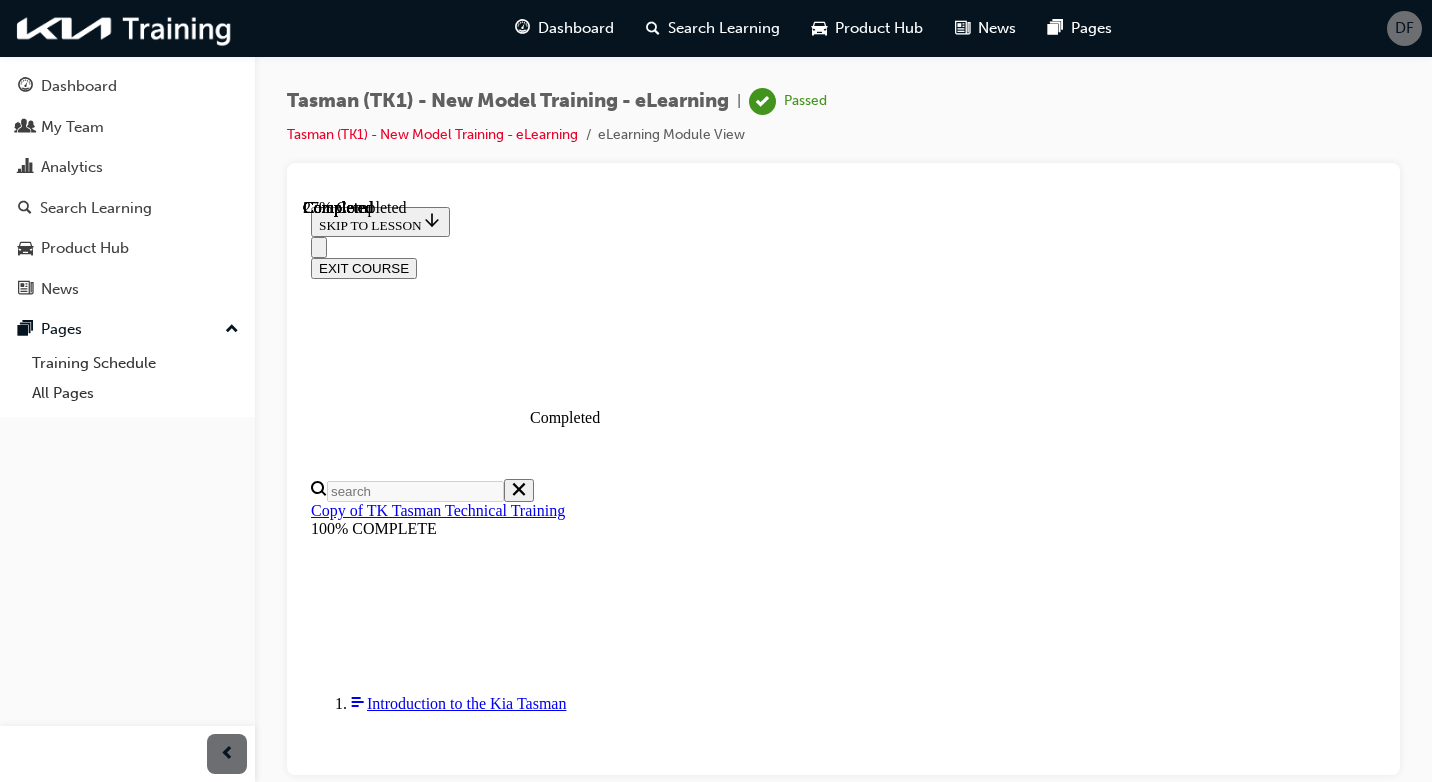 click at bounding box center (843, 19279) 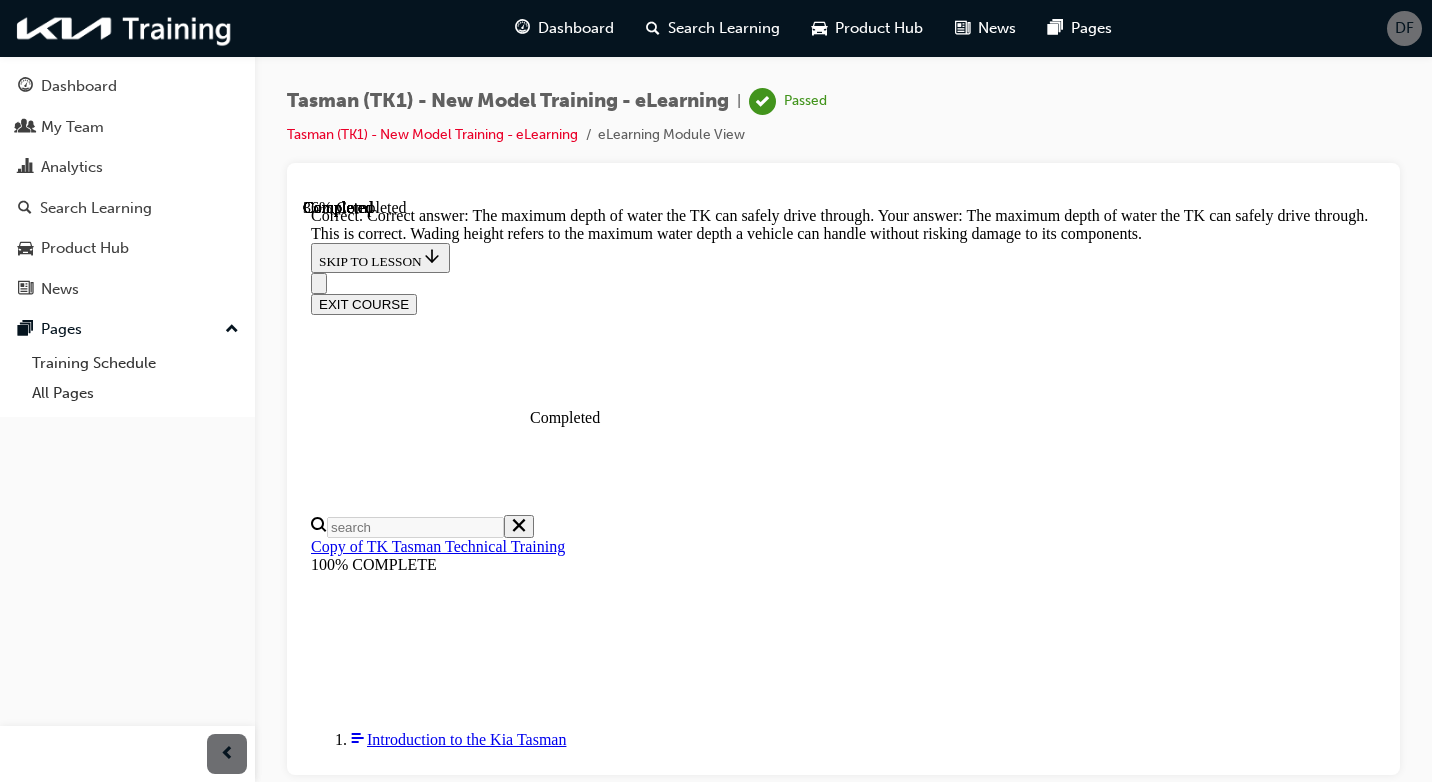 scroll, scrollTop: 659, scrollLeft: 0, axis: vertical 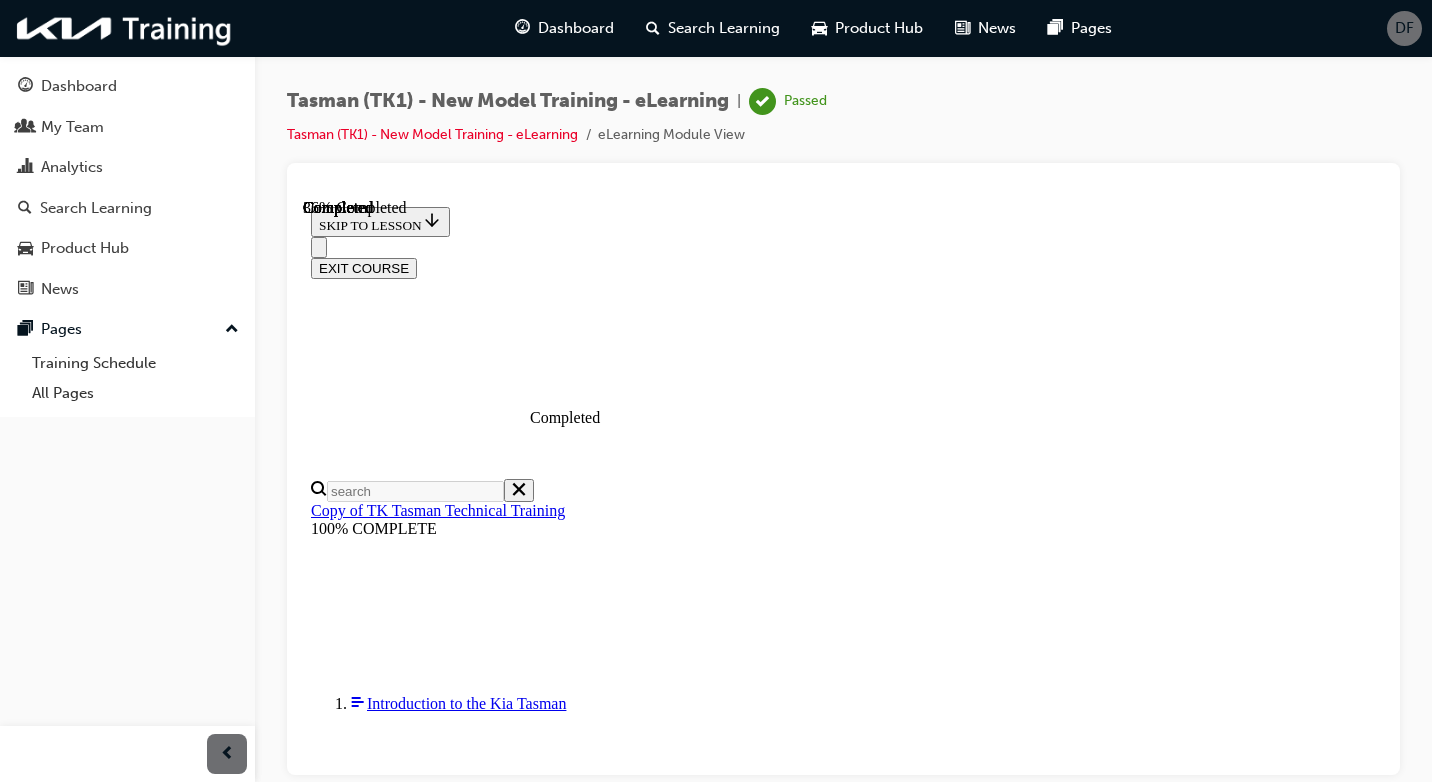 click on "Disc Brakes Front and Rear" at bounding box center [843, 23200] 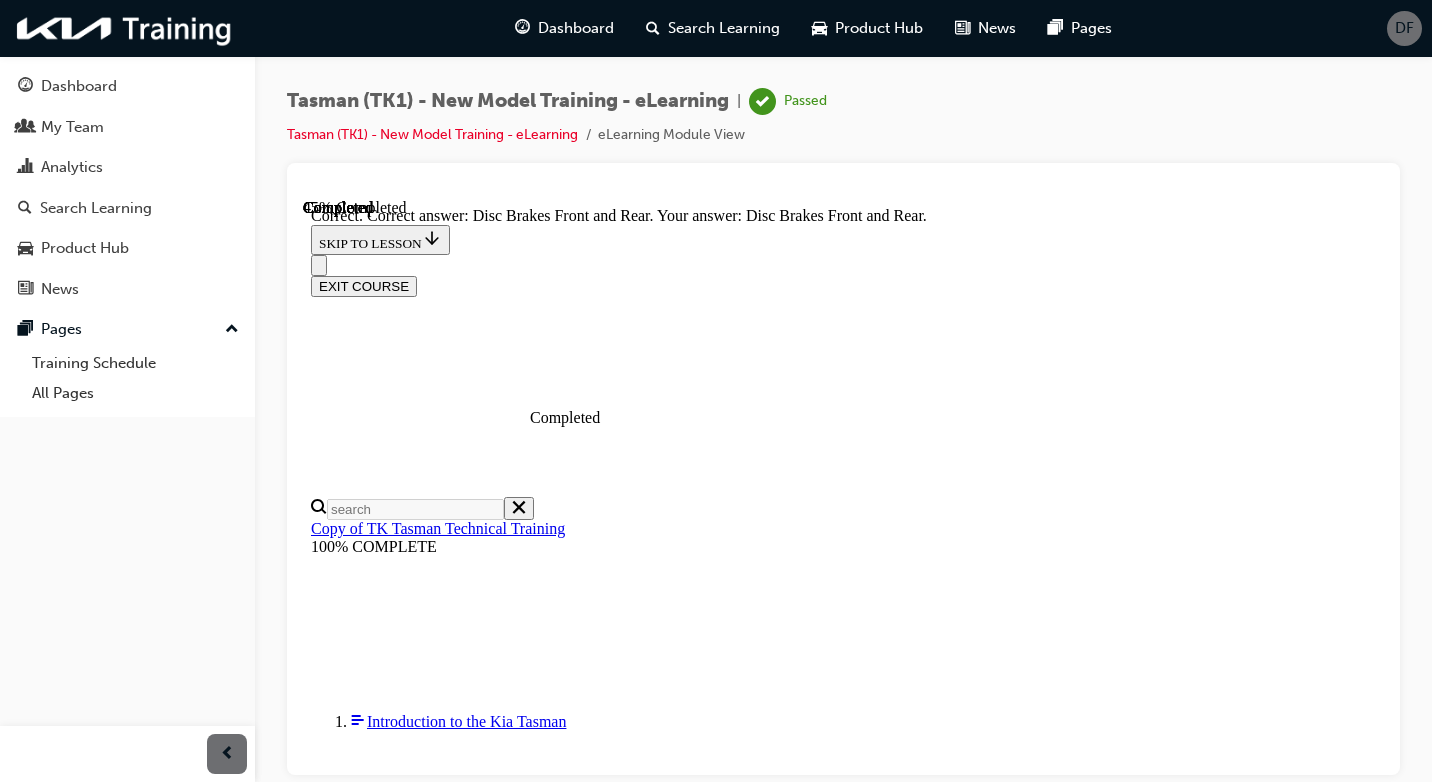 scroll, scrollTop: 476, scrollLeft: 0, axis: vertical 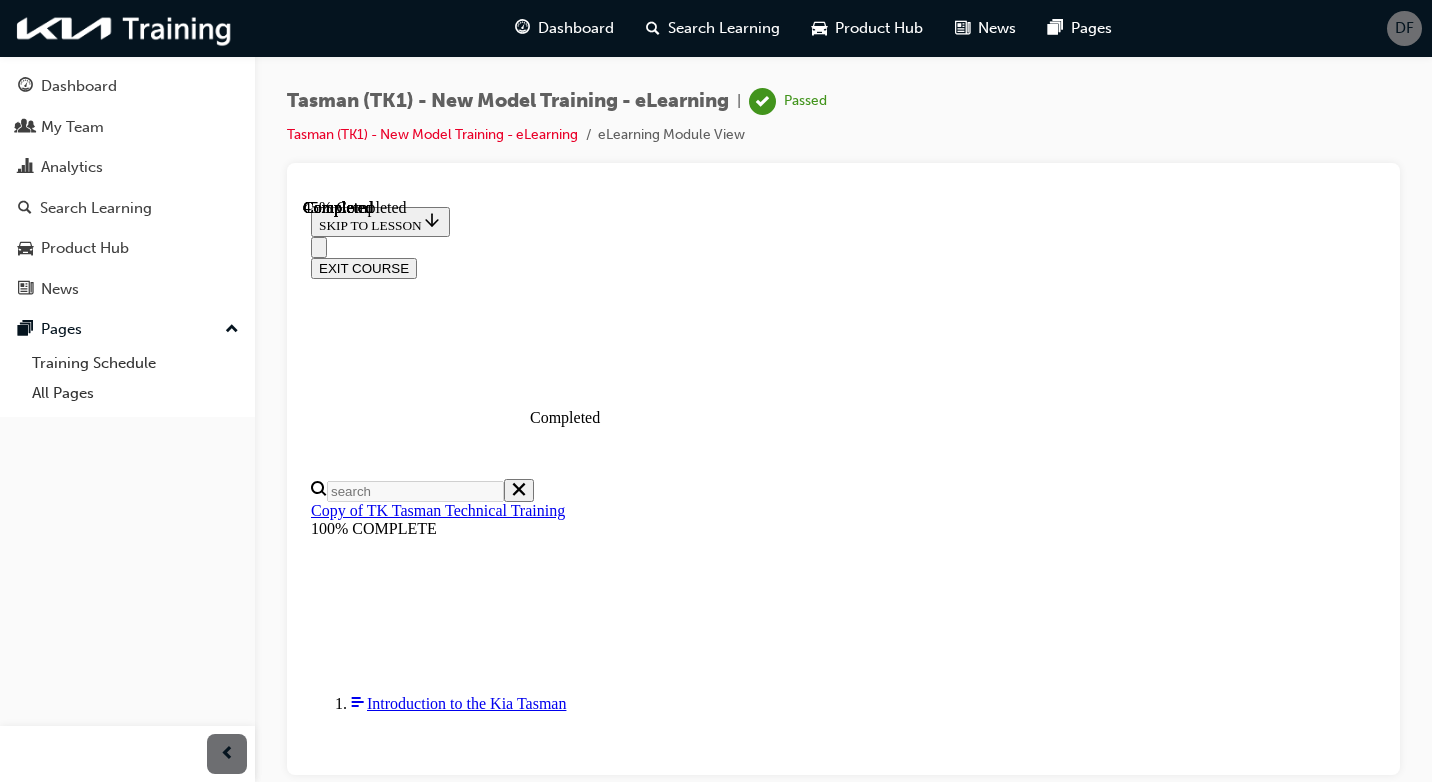 click at bounding box center [843, 21206] 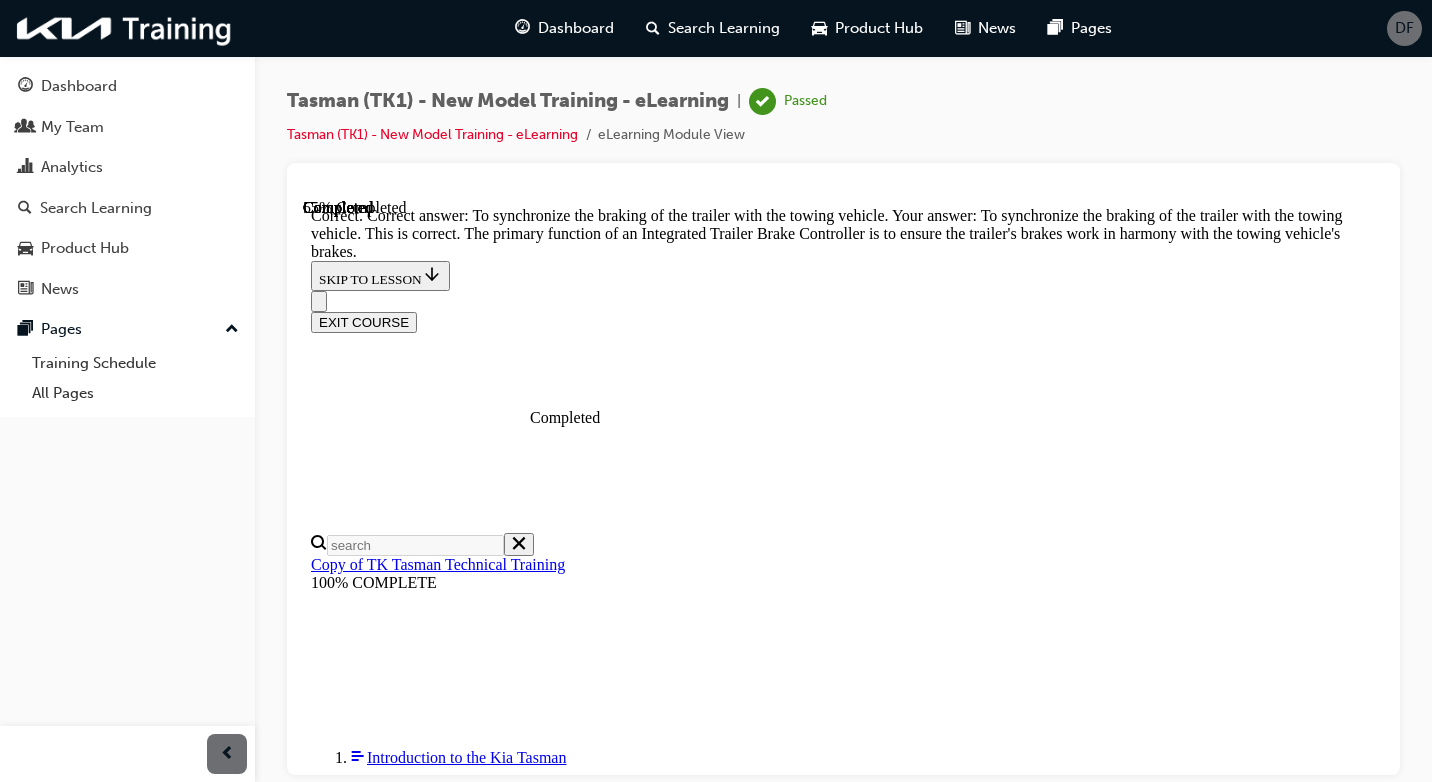scroll, scrollTop: 681, scrollLeft: 0, axis: vertical 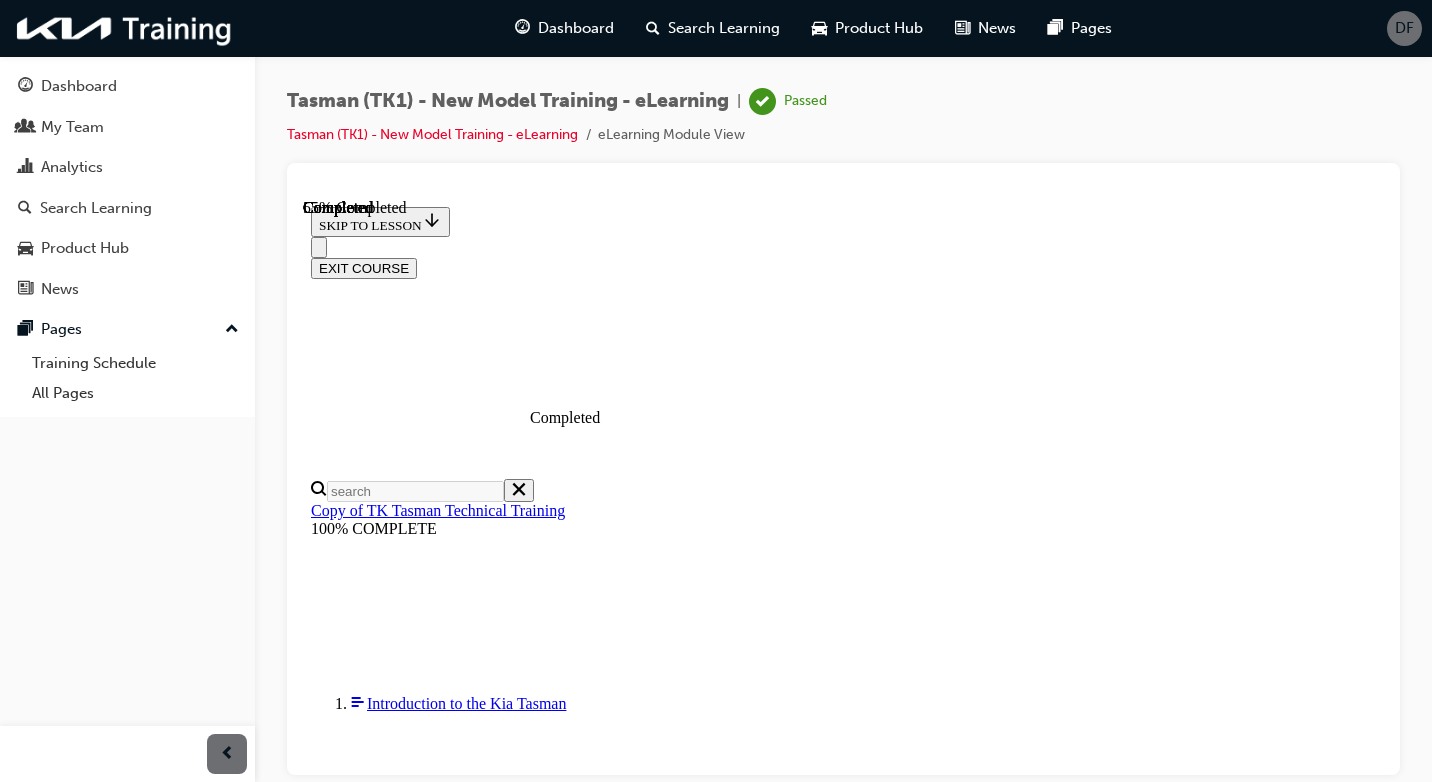 click at bounding box center (863, 18729) 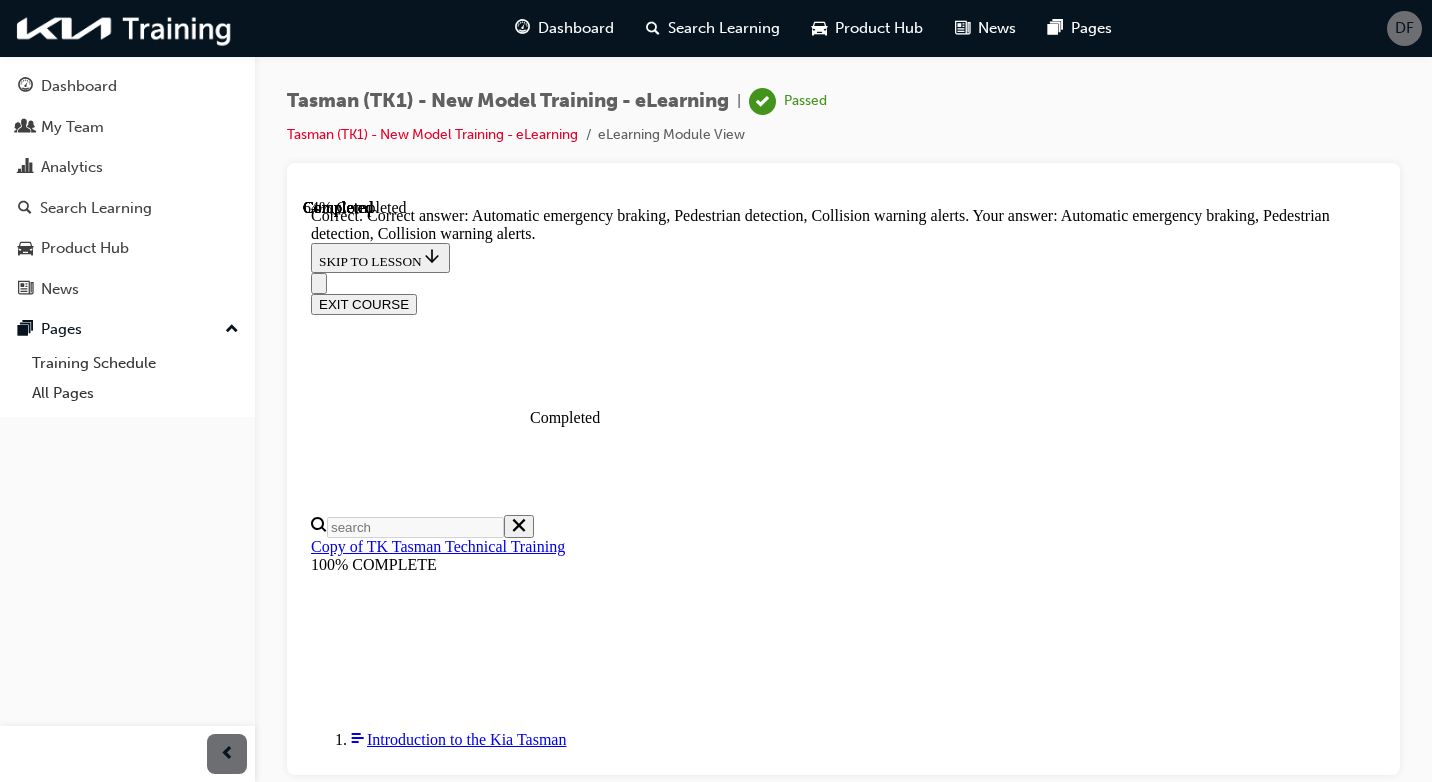 scroll, scrollTop: 506, scrollLeft: 0, axis: vertical 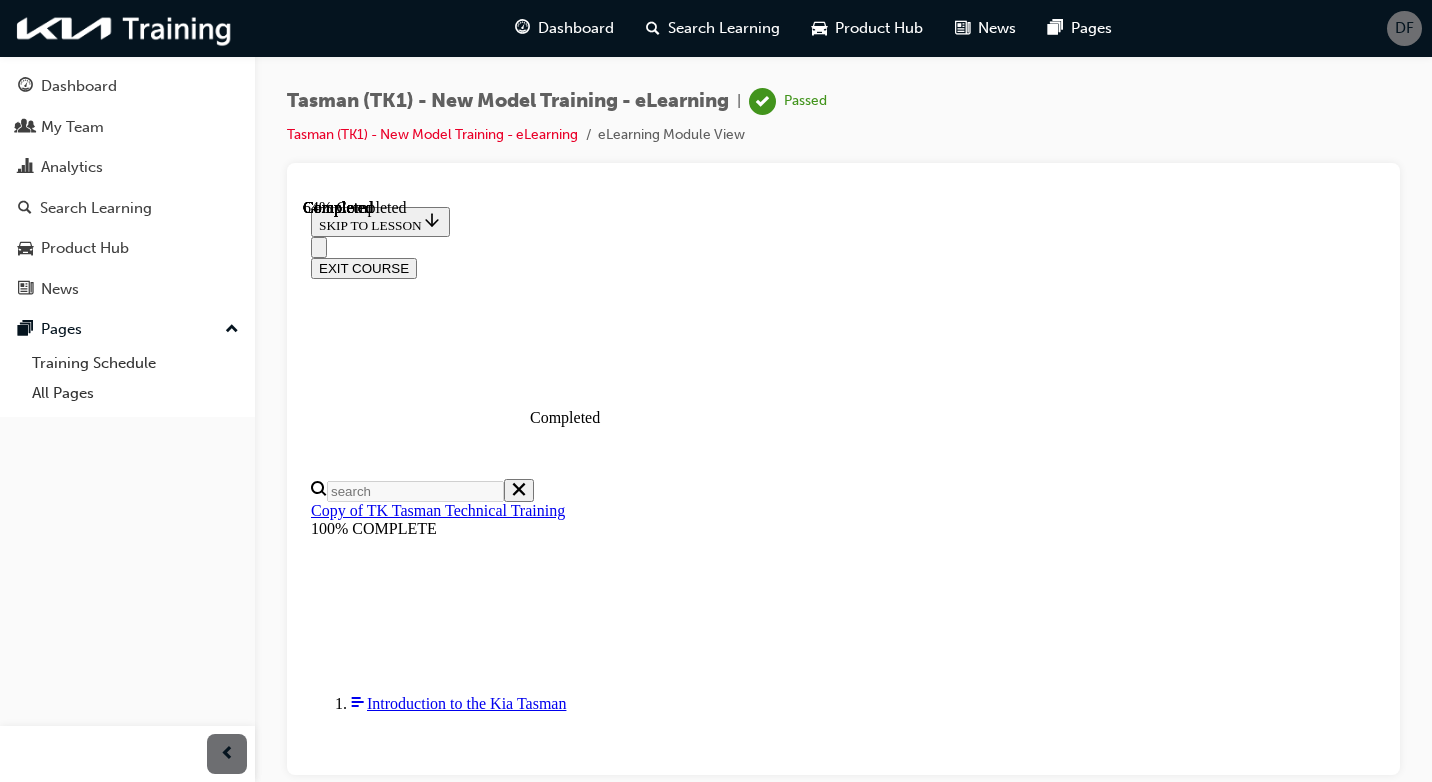 click at bounding box center [843, 19579] 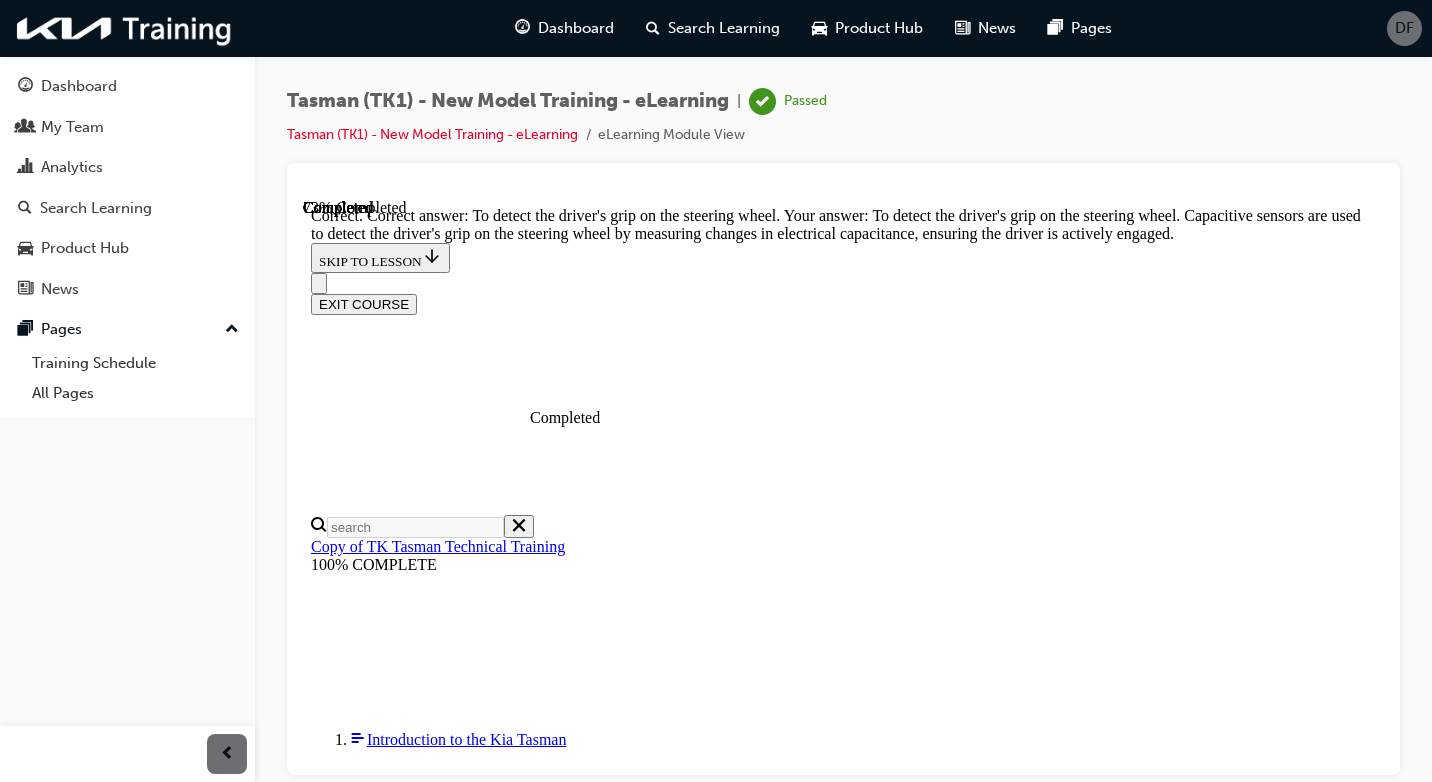 scroll, scrollTop: 609, scrollLeft: 0, axis: vertical 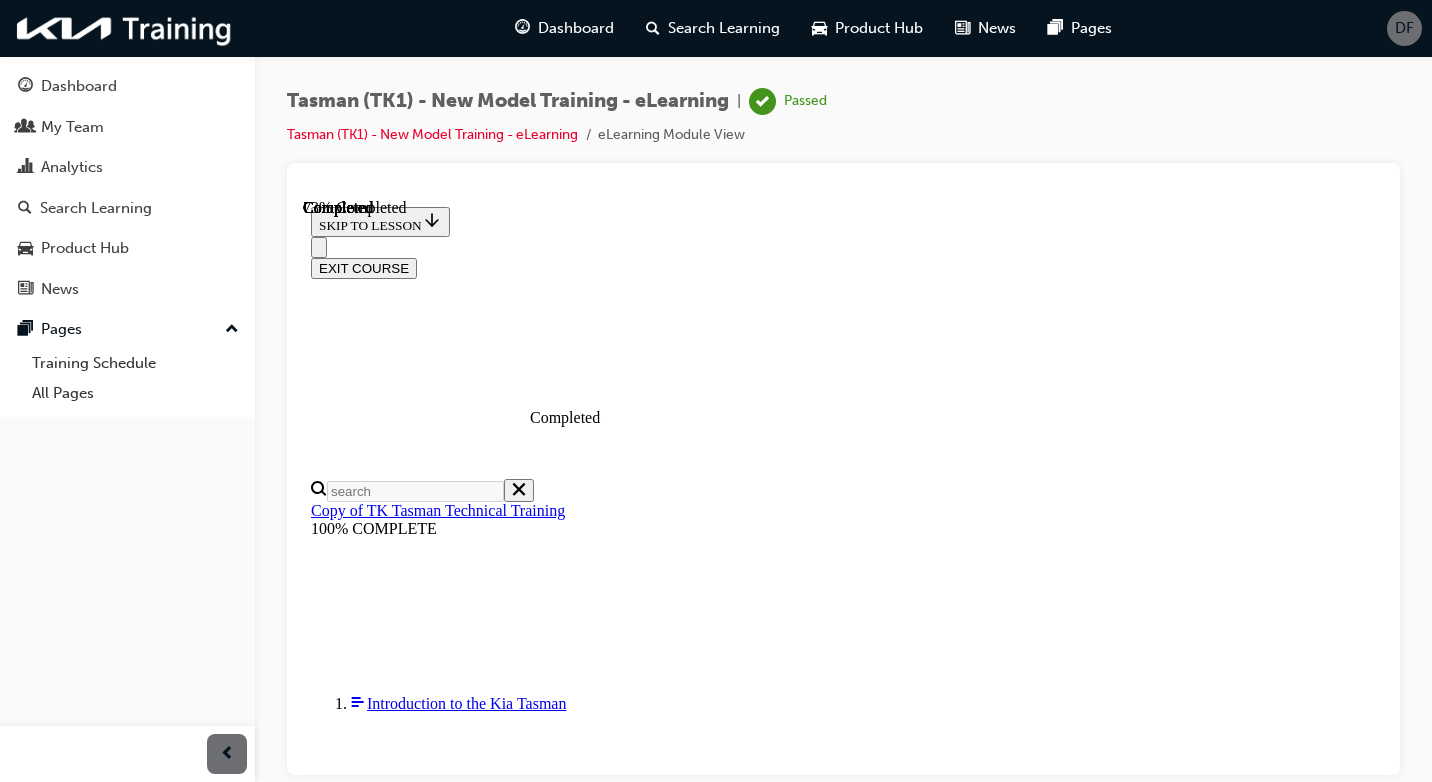 click at bounding box center [843, 23150] 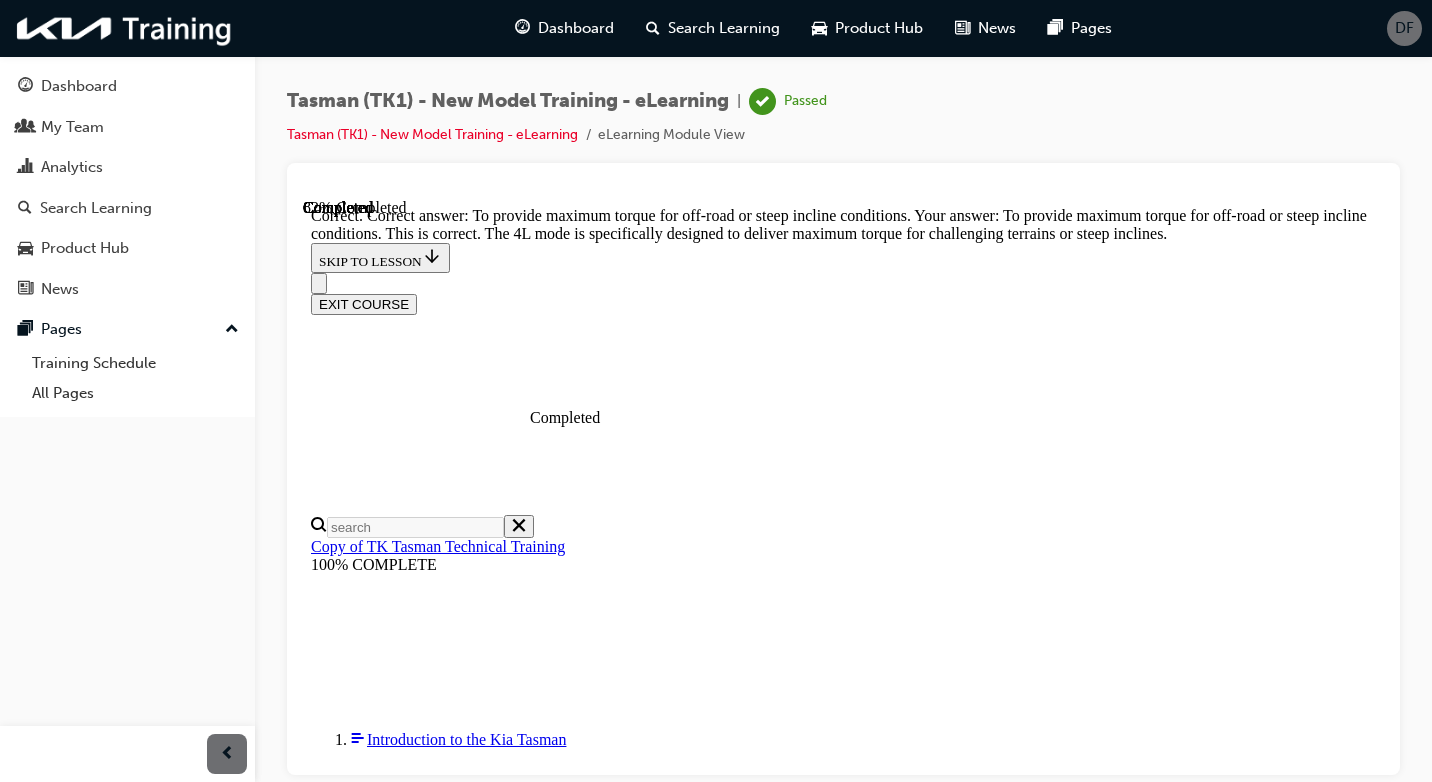 scroll, scrollTop: 681, scrollLeft: 0, axis: vertical 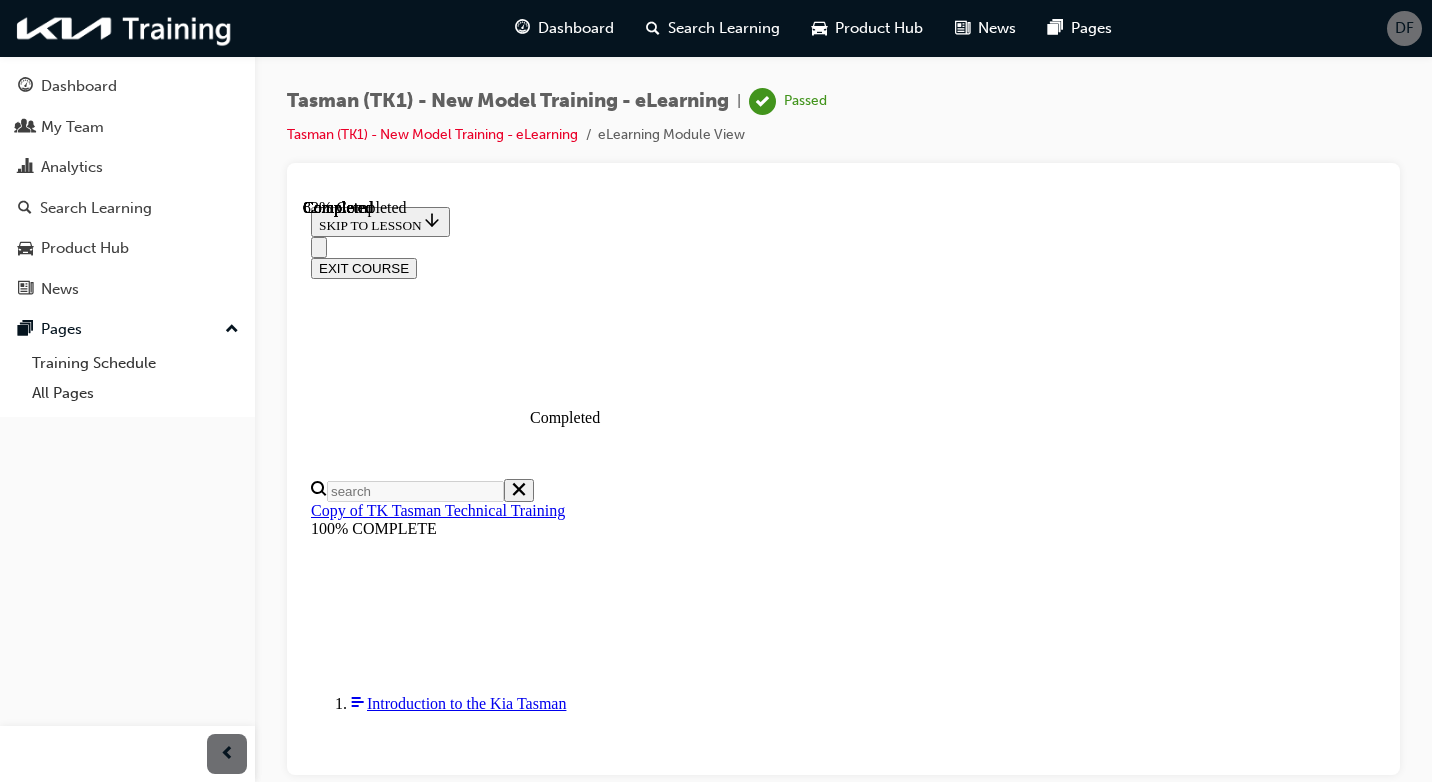 click on "Distributes power between front and rear wheels as needed for varying traction." at bounding box center (593, 19034) 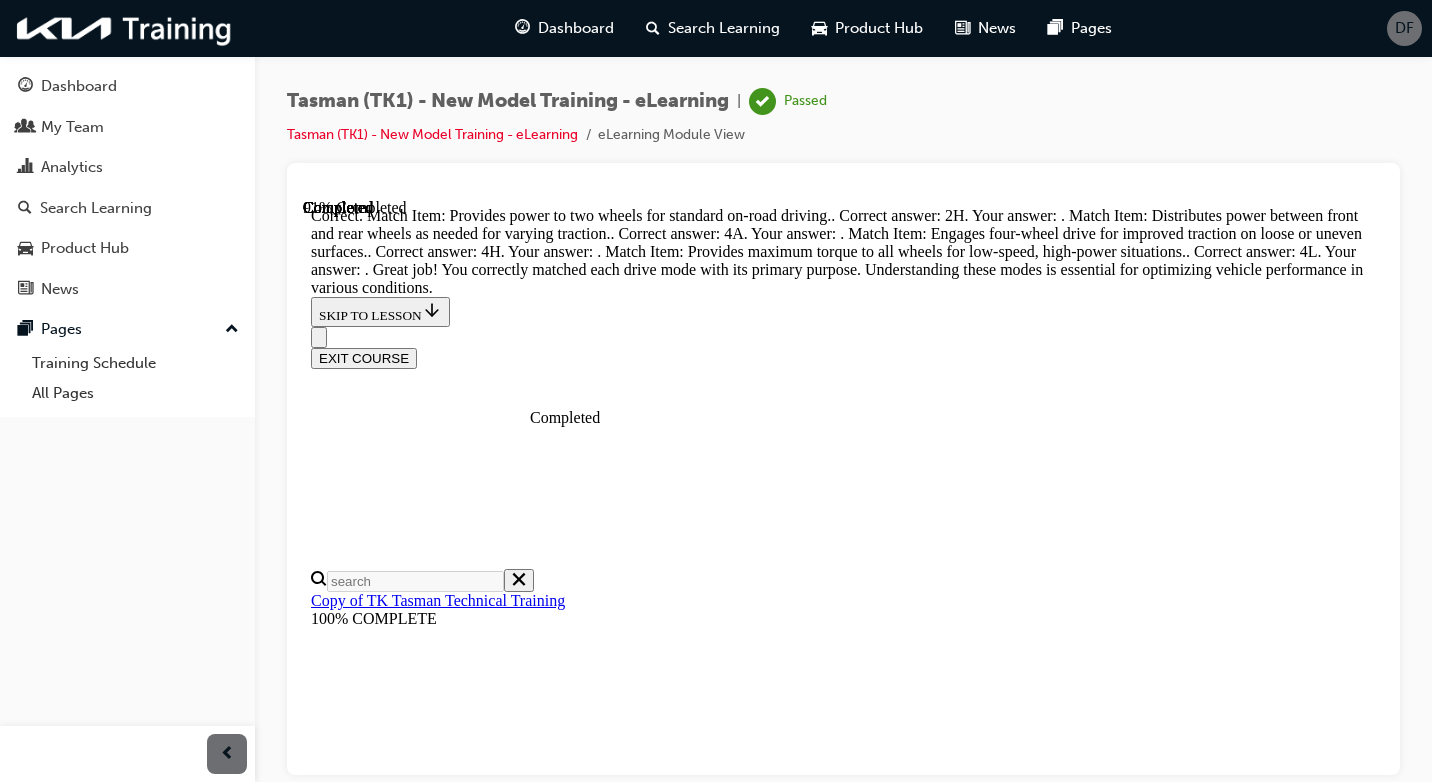 scroll, scrollTop: 1030, scrollLeft: 0, axis: vertical 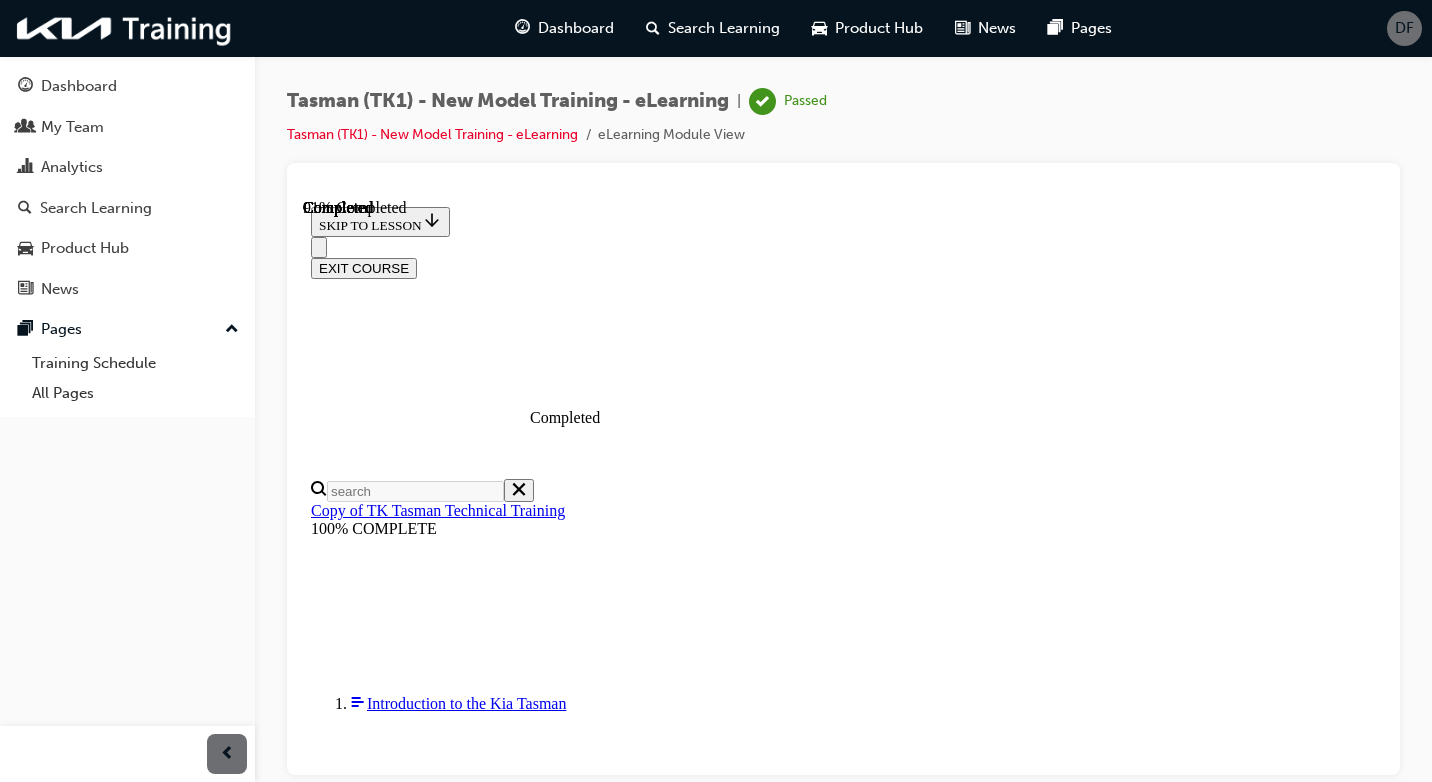 click on "Controls the vehicle speed between 1 and 10km/h whilst in 4L." at bounding box center [543, 12580] 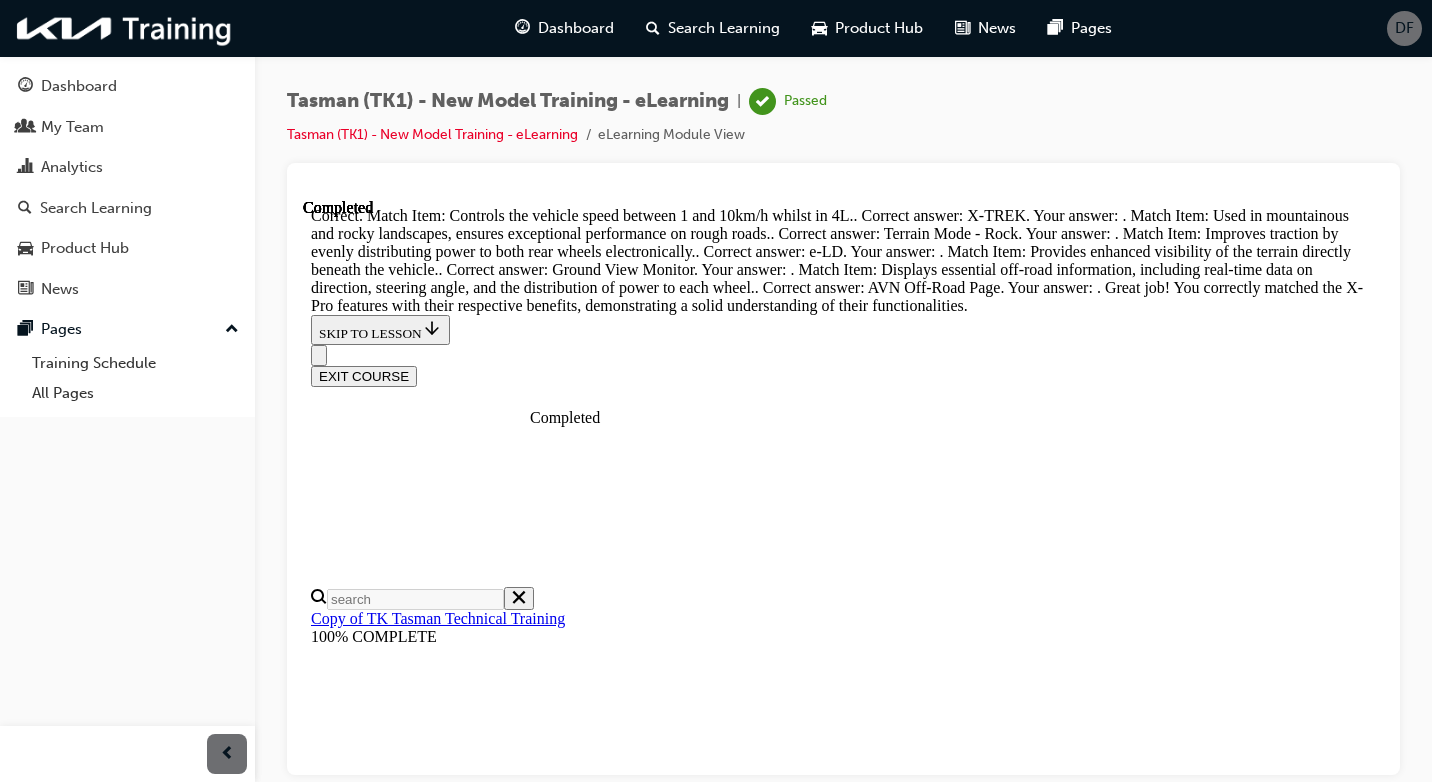 scroll, scrollTop: 1782, scrollLeft: 0, axis: vertical 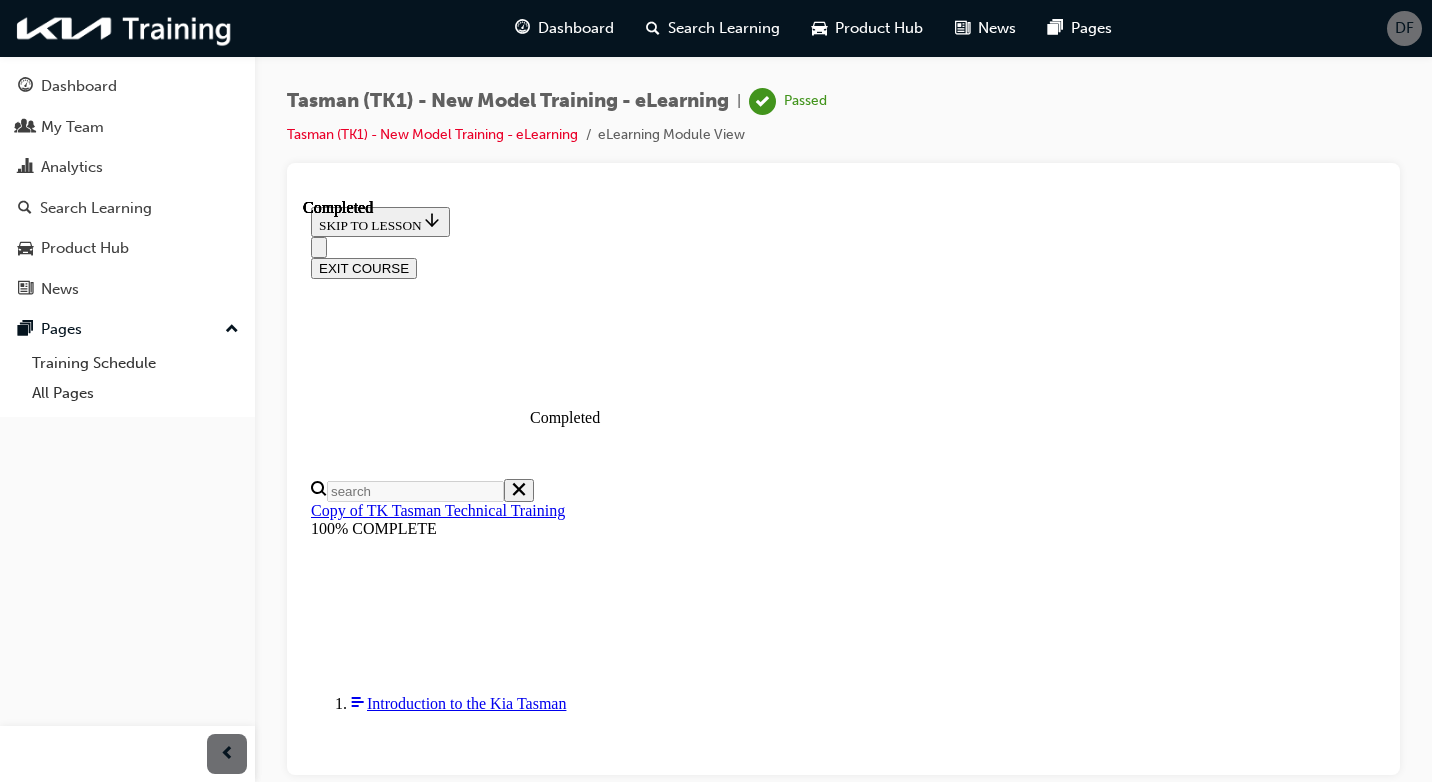click on "EXIT COURSE" at bounding box center (364, 267) 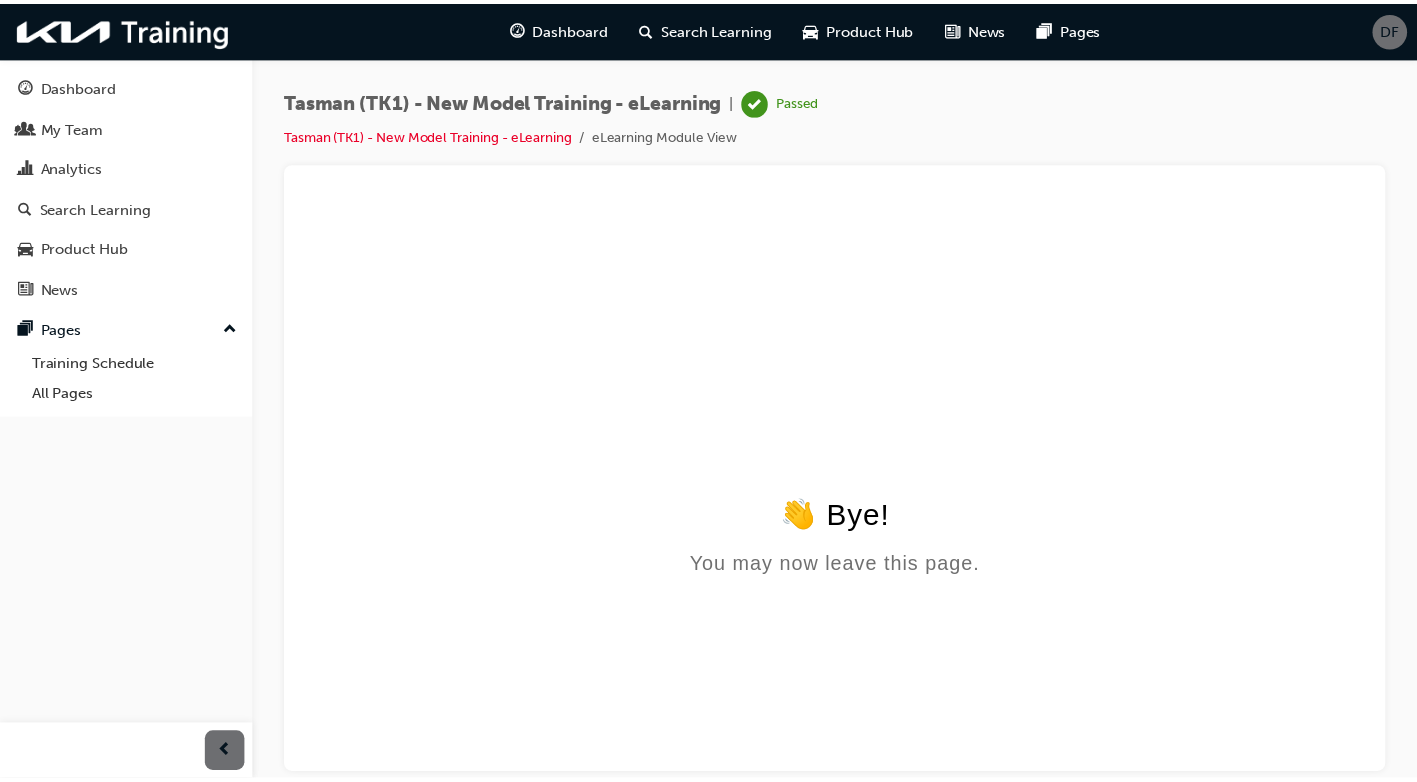 scroll, scrollTop: 0, scrollLeft: 0, axis: both 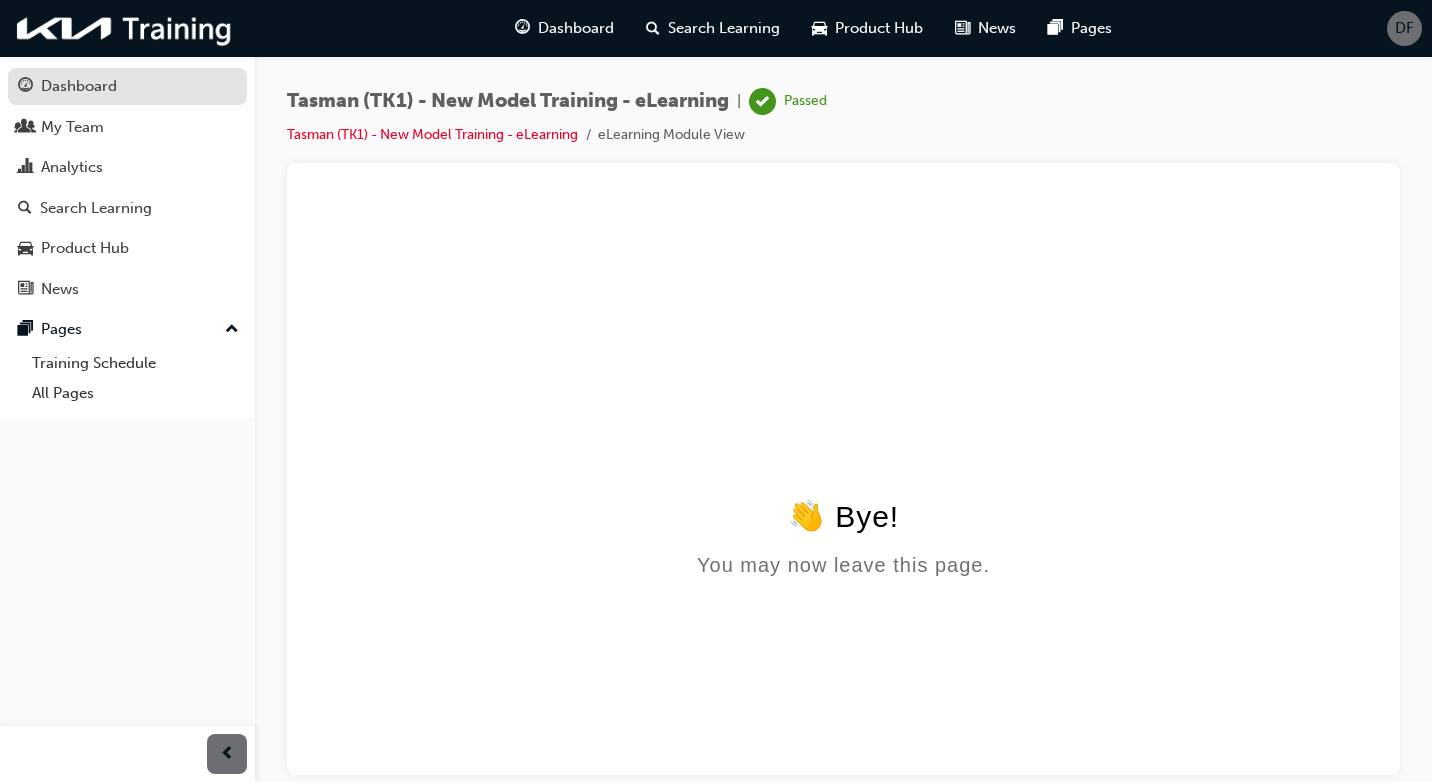 click on "Dashboard" at bounding box center (127, 86) 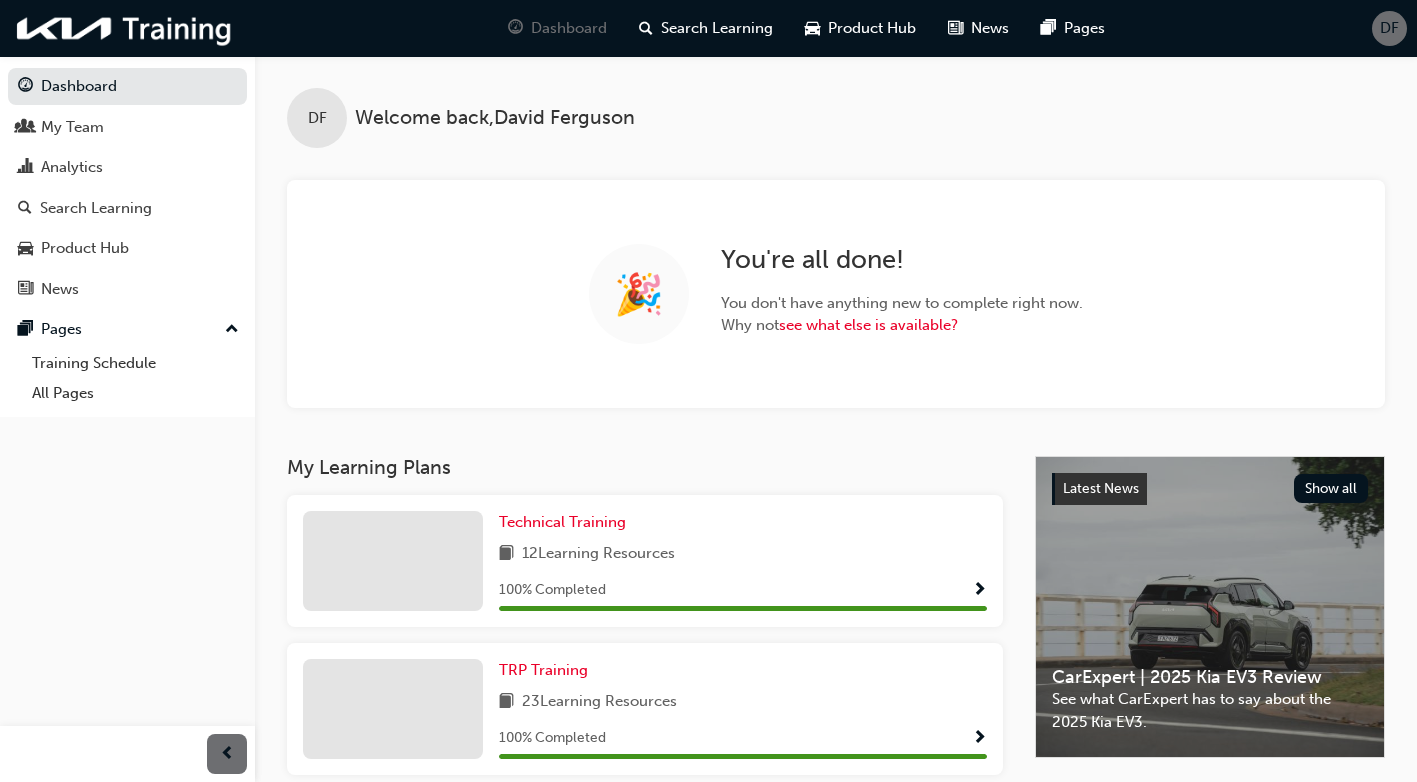 click on "DF Welcome back , [FIRST] [LAST] 🎉 You ' re all done! You don ' t have anything new to complete right now. Why not see what else is available?" at bounding box center (836, 256) 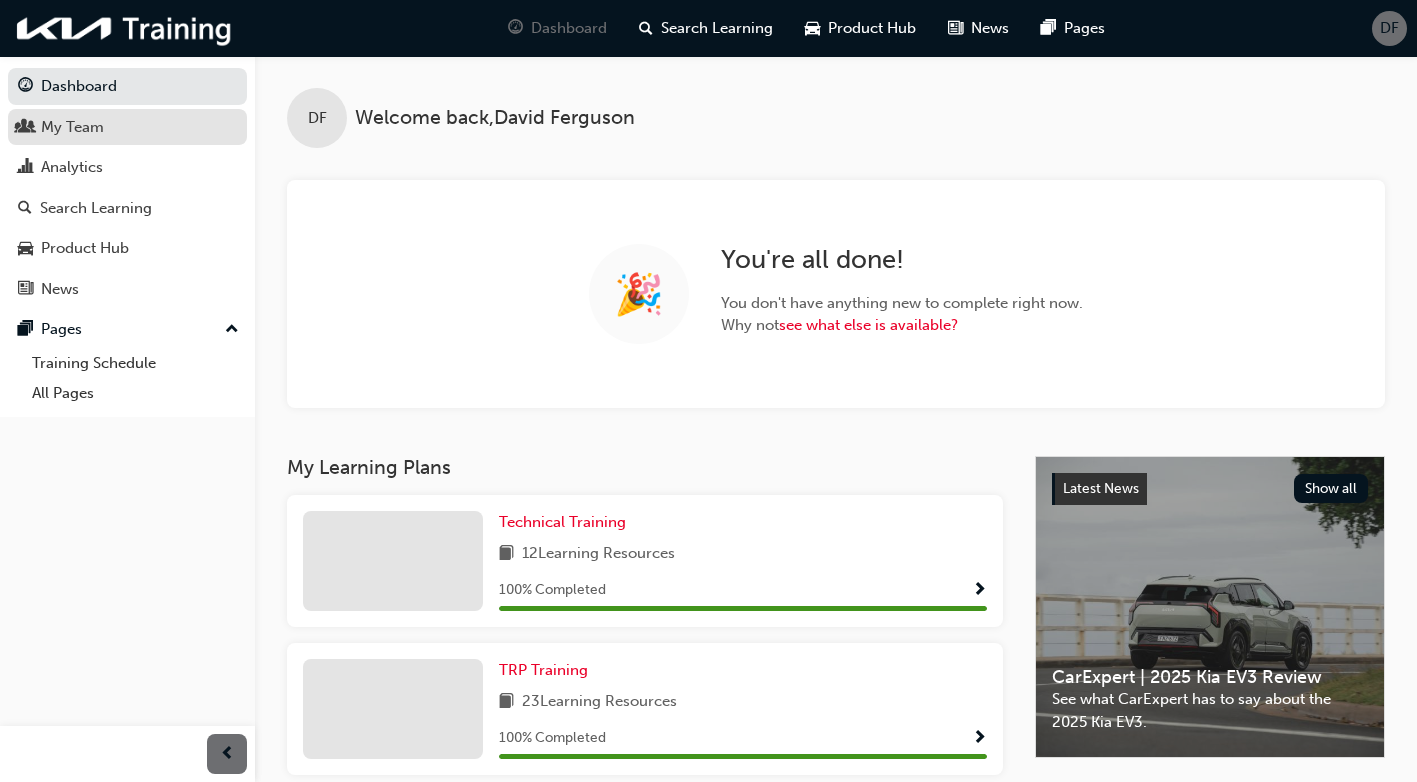 click on "My Team" at bounding box center (127, 127) 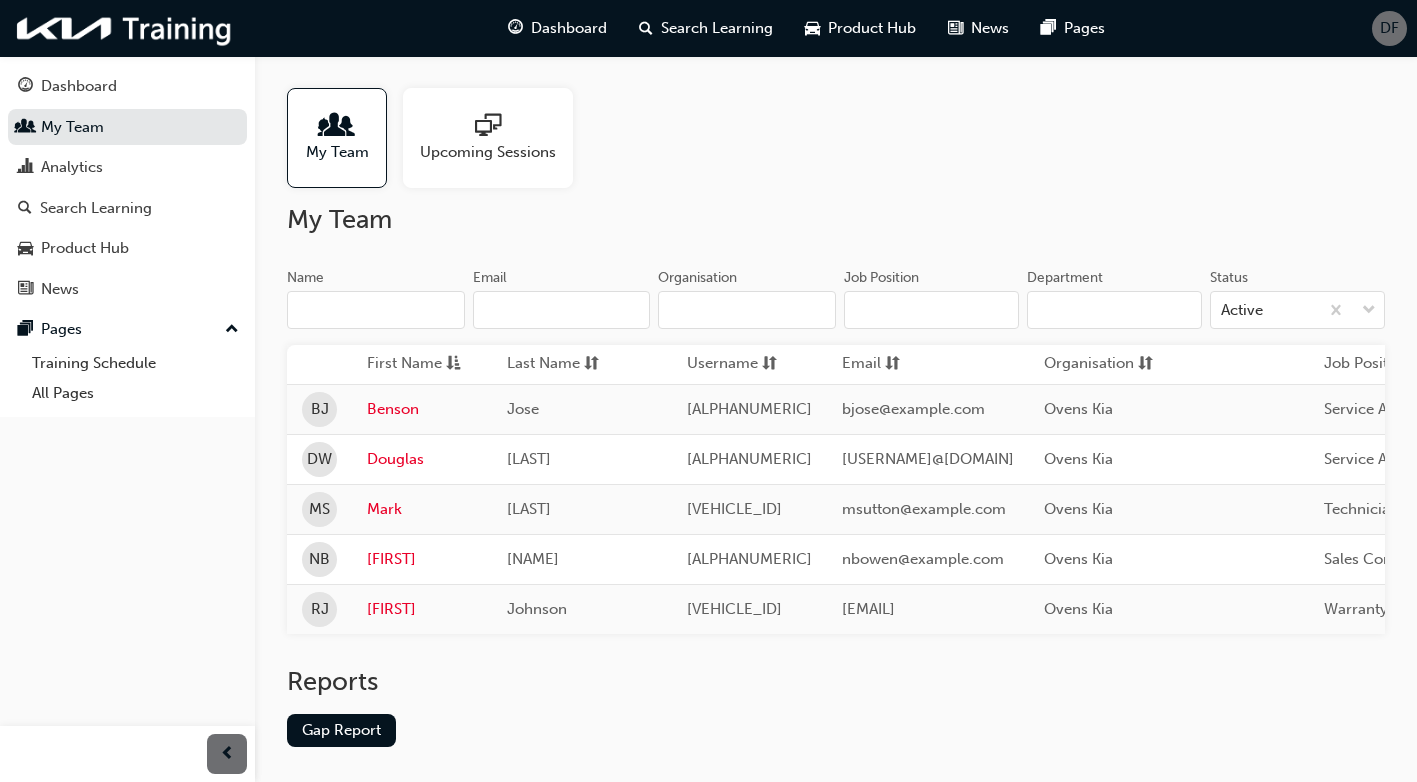 click on "Upcoming Sessions" at bounding box center [488, 152] 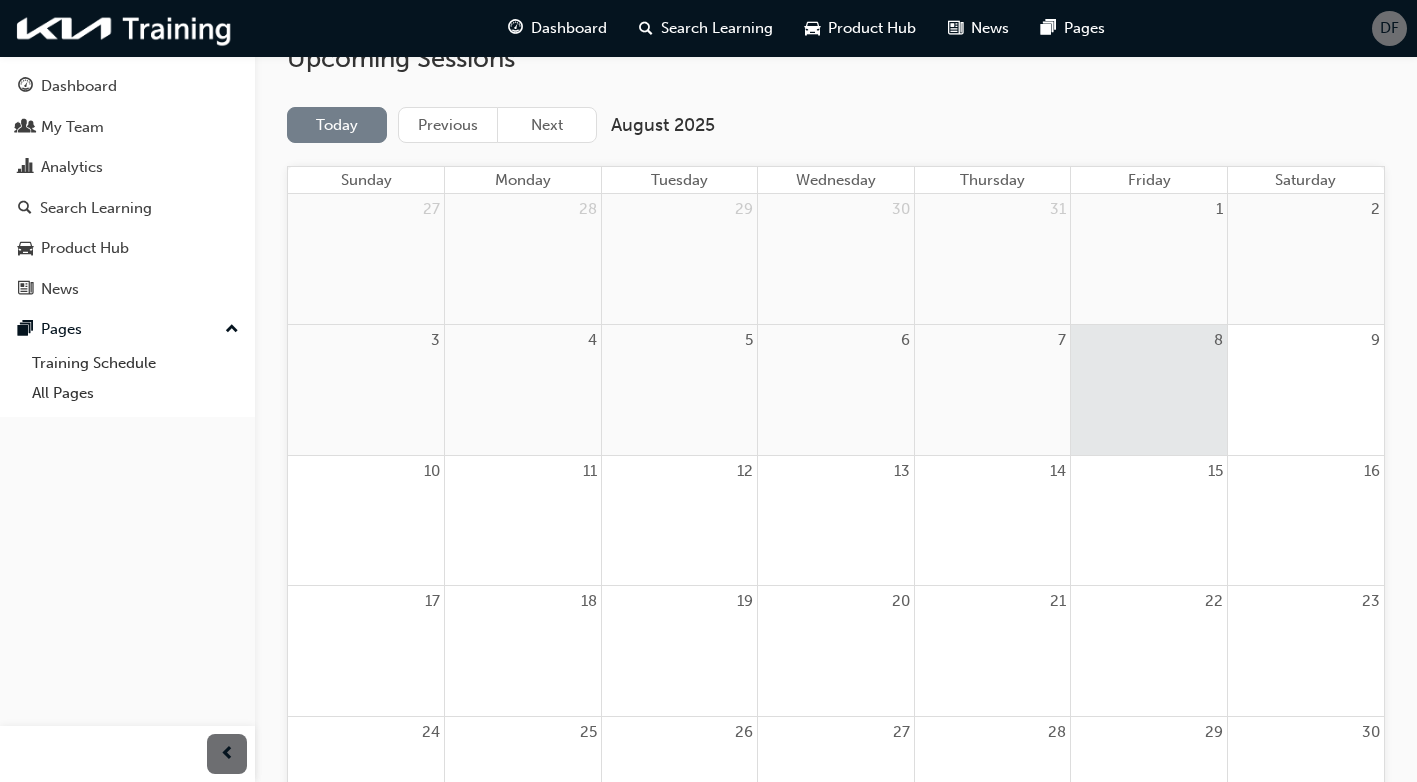 scroll, scrollTop: 0, scrollLeft: 0, axis: both 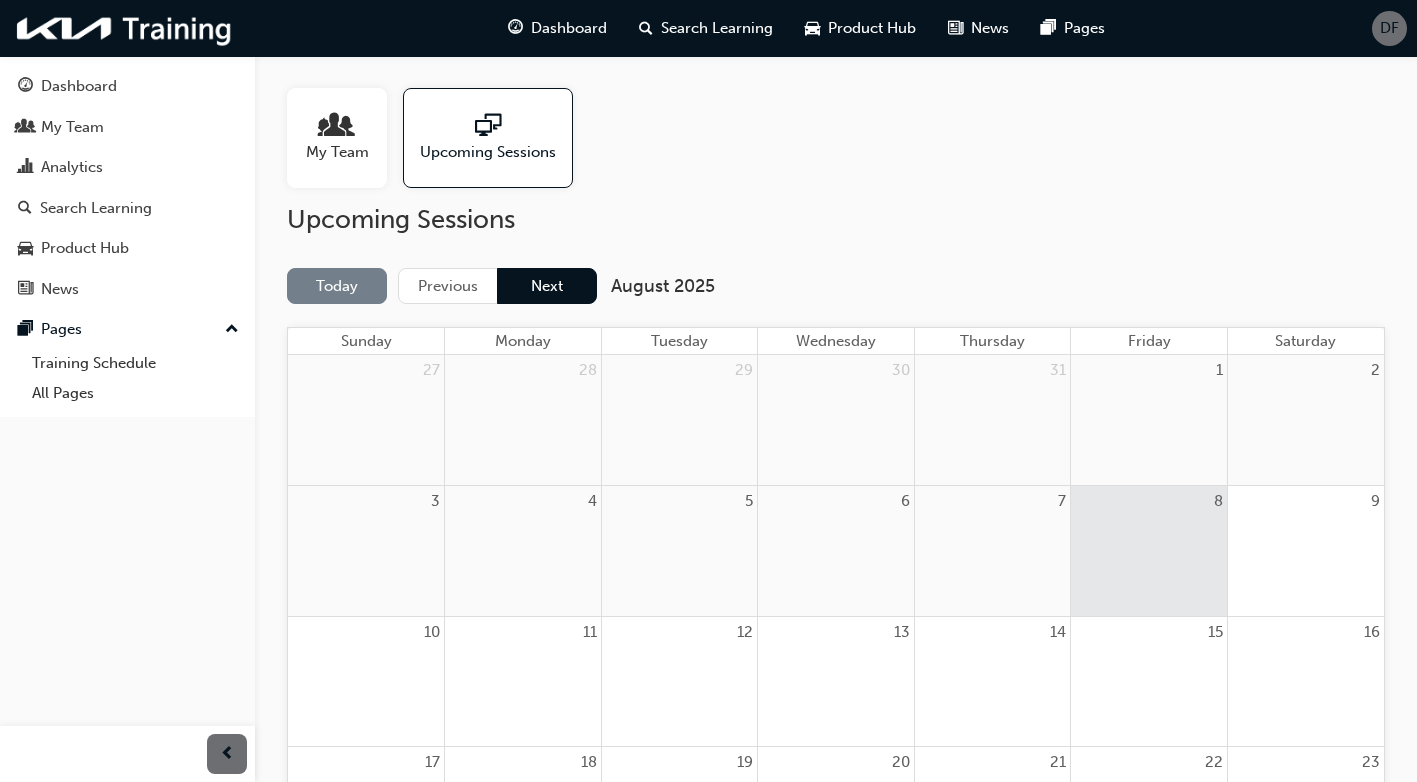 click on "Next" at bounding box center [547, 286] 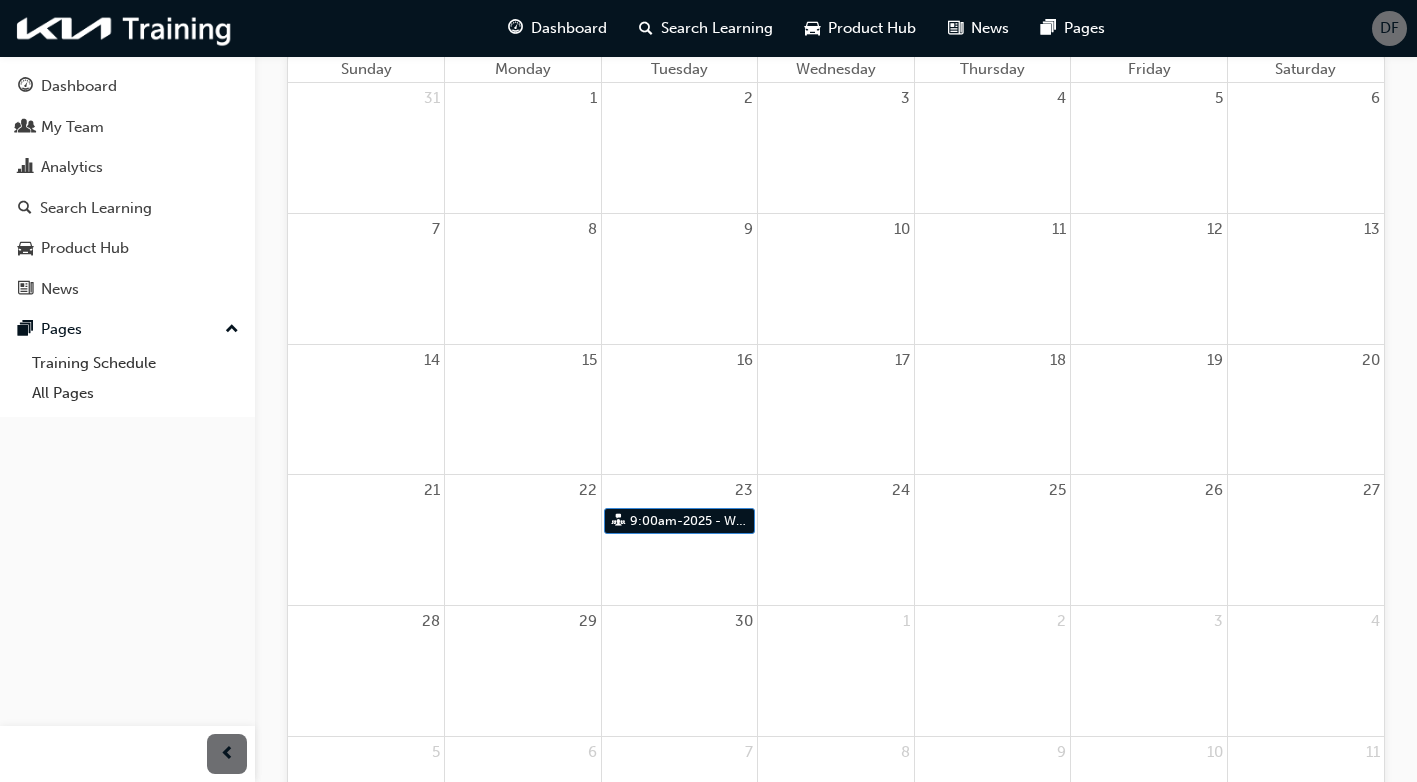 scroll, scrollTop: 400, scrollLeft: 0, axis: vertical 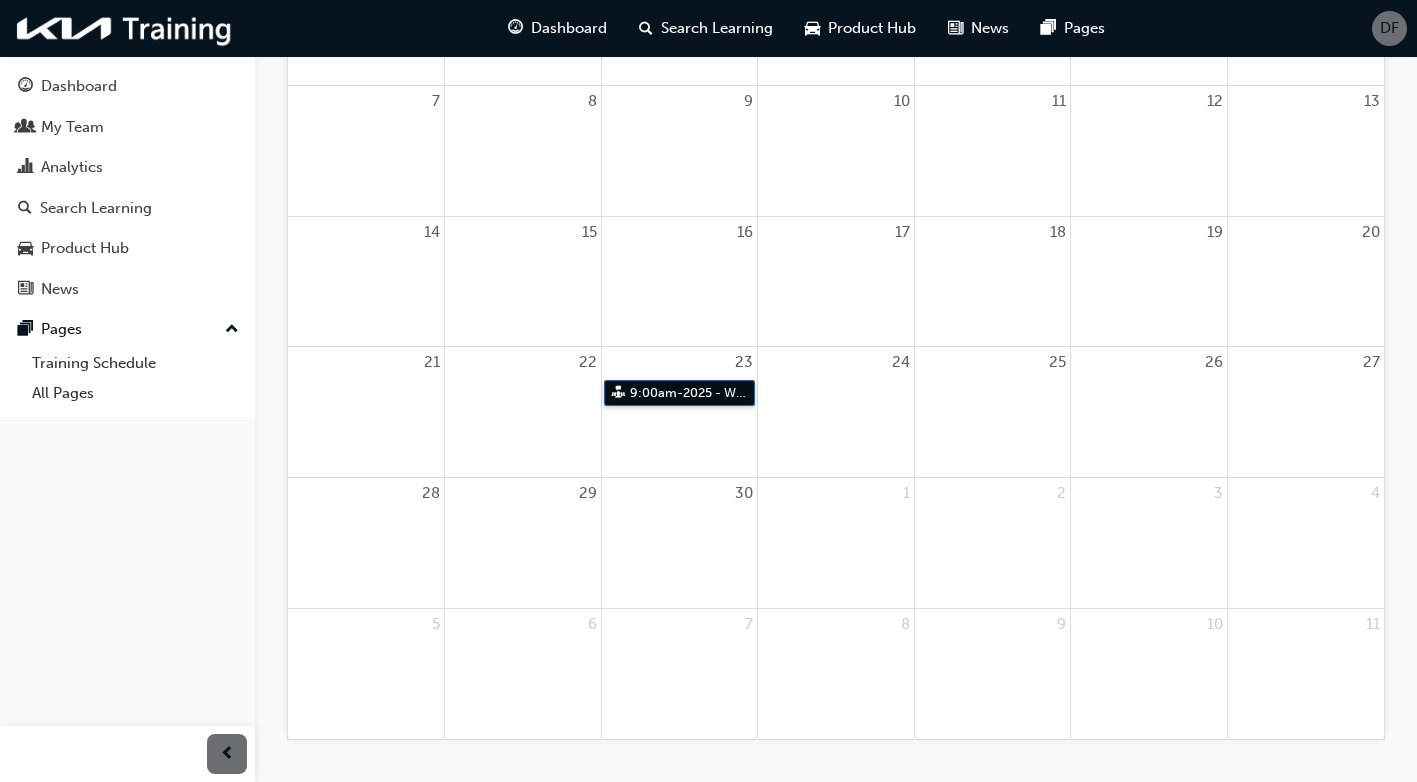 click on "[TIME] - [YEAR] - Warranty training" at bounding box center [680, 393] 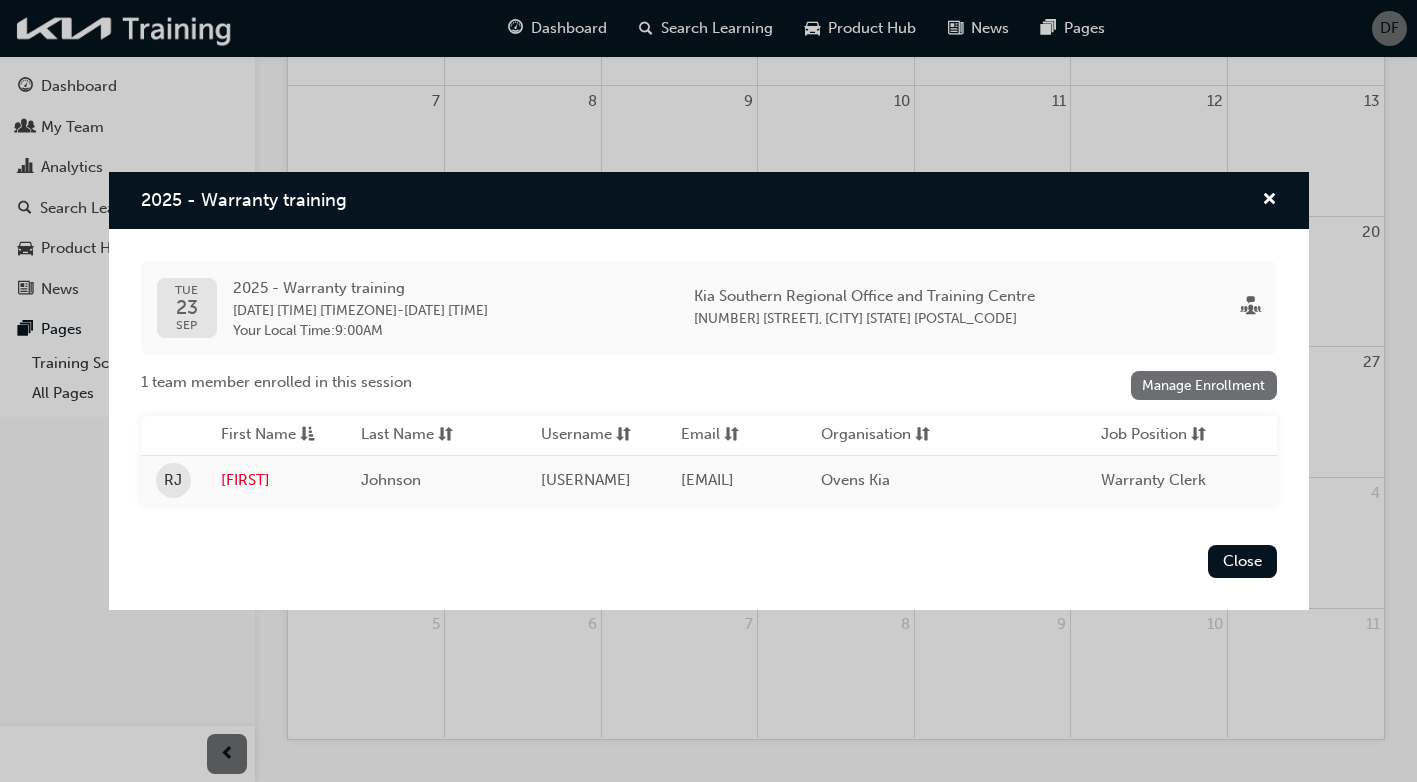 click on "2025 - Warranty training" at bounding box center (709, 200) 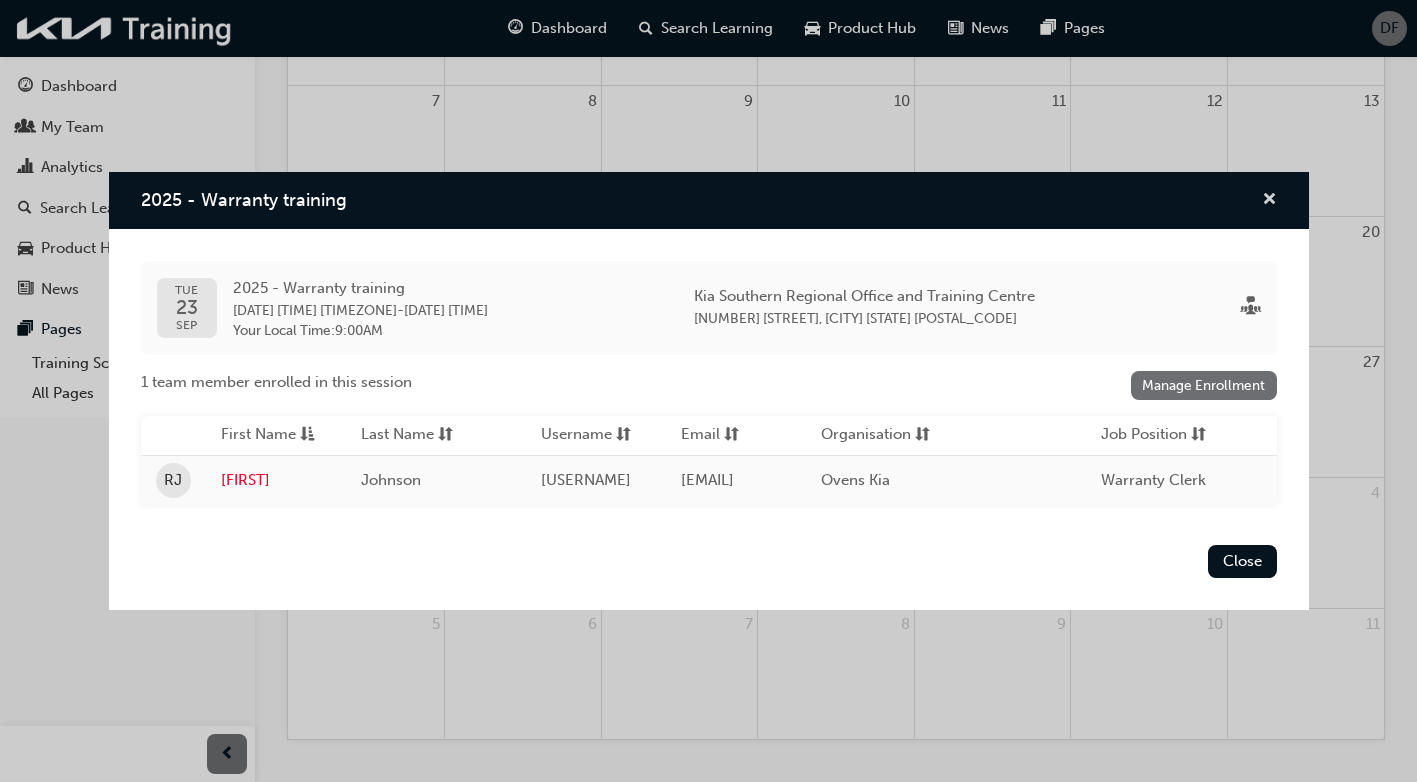 click at bounding box center (1269, 201) 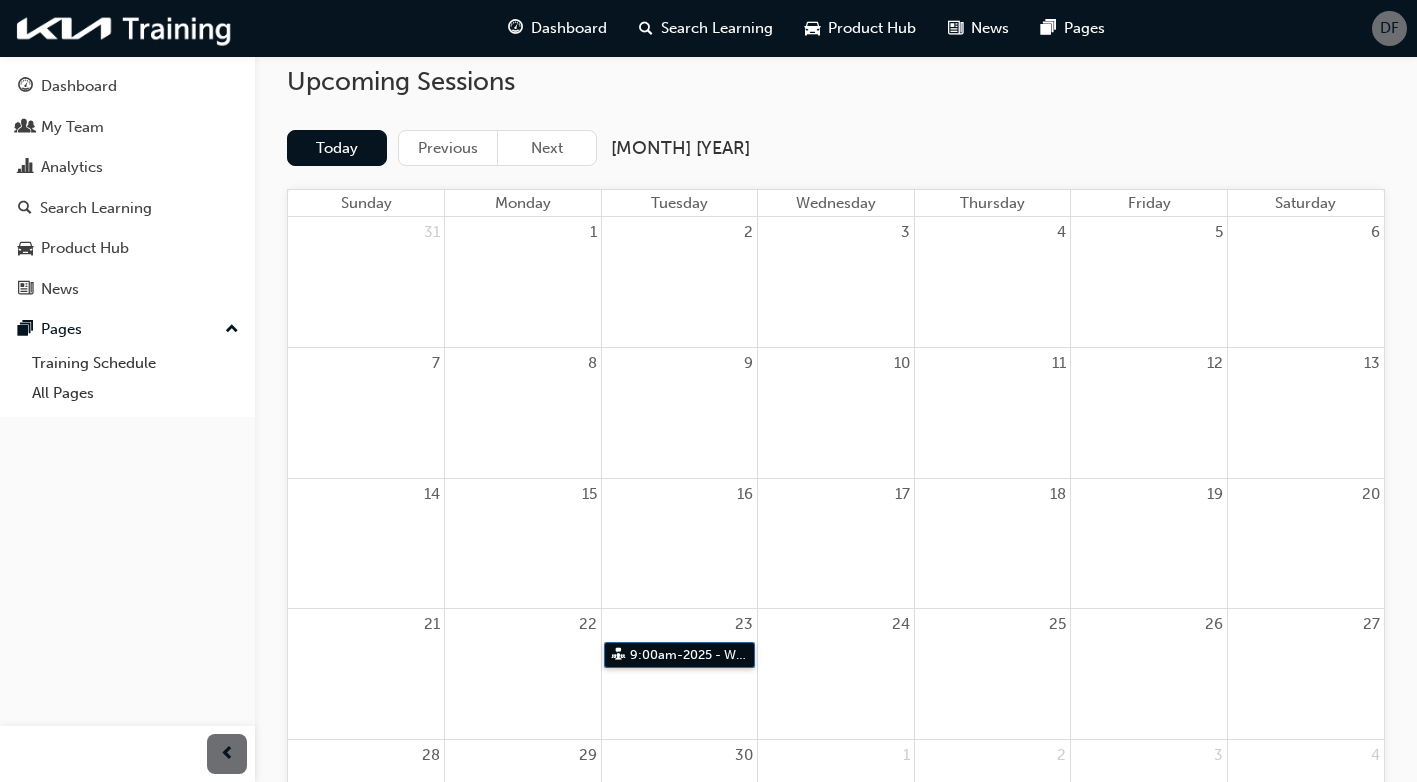scroll, scrollTop: 0, scrollLeft: 0, axis: both 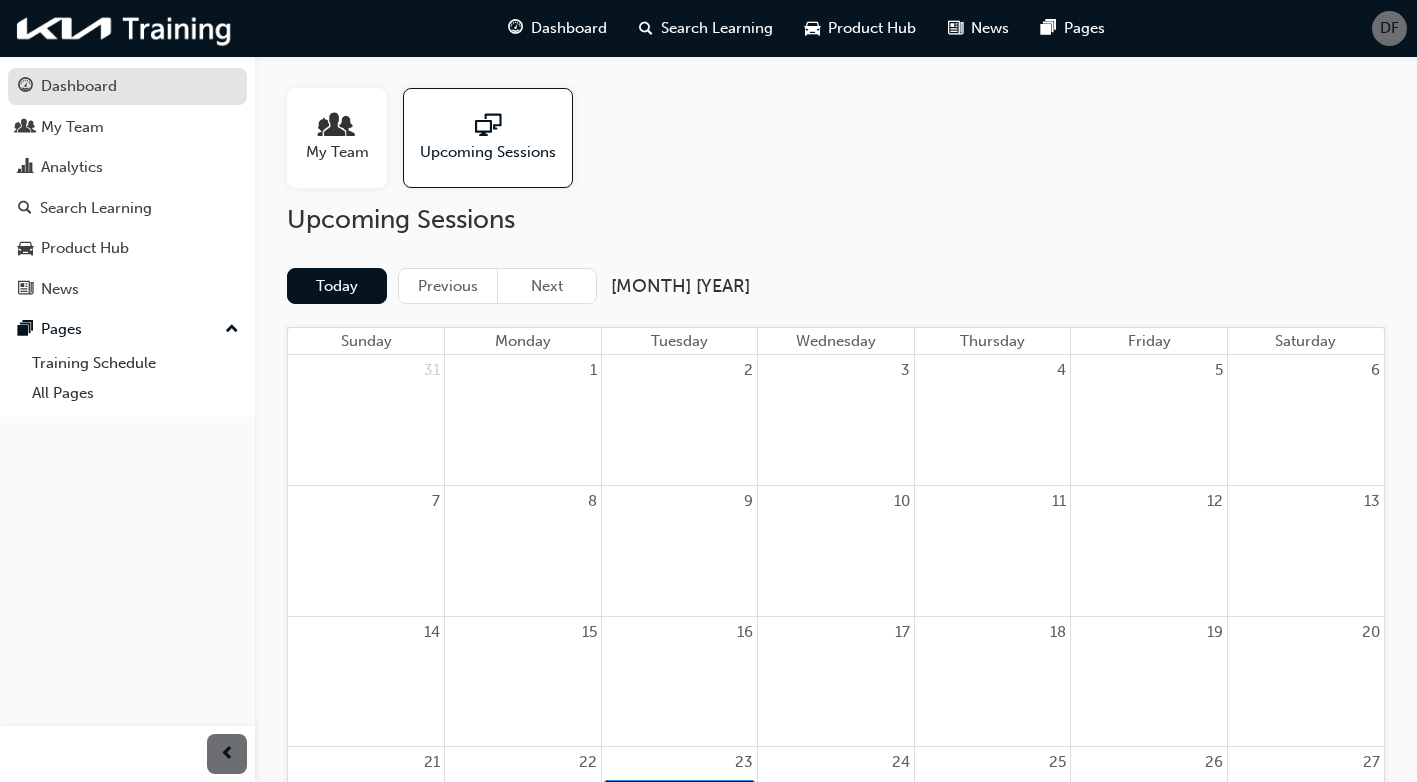 click on "Dashboard" at bounding box center (127, 86) 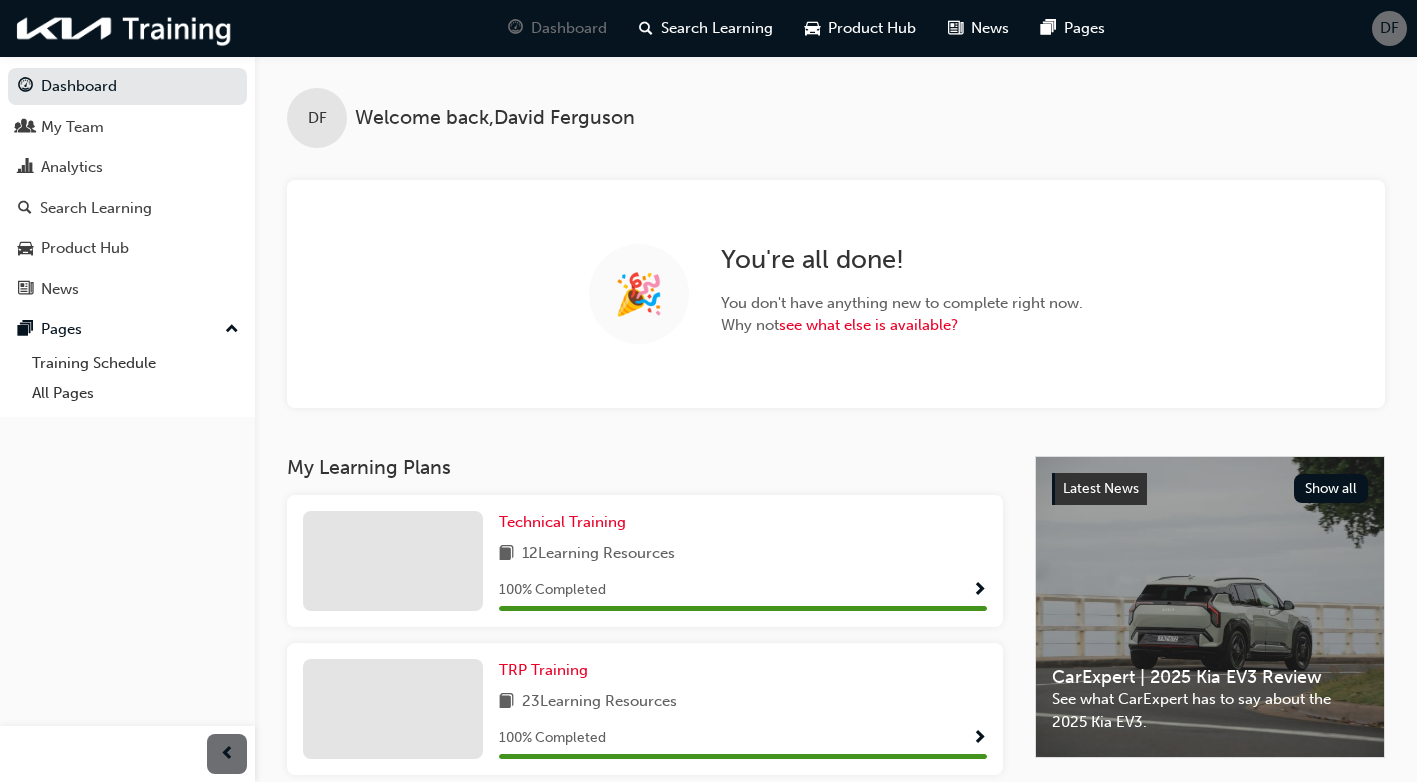 click on "DF Welcome back , [FIRST] [LAST] 🎉 You ' re all done! You don ' t have anything new to complete right now. Why not see what else is available?" at bounding box center [836, 232] 